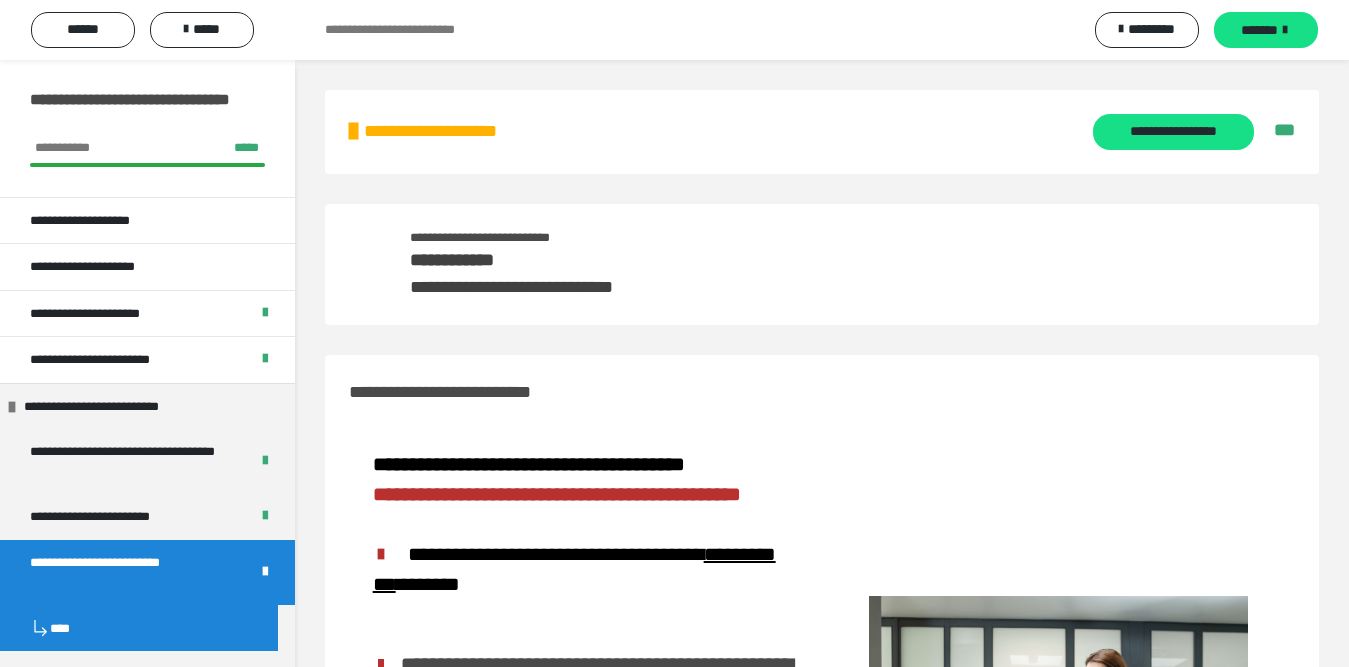 scroll, scrollTop: 1200, scrollLeft: 0, axis: vertical 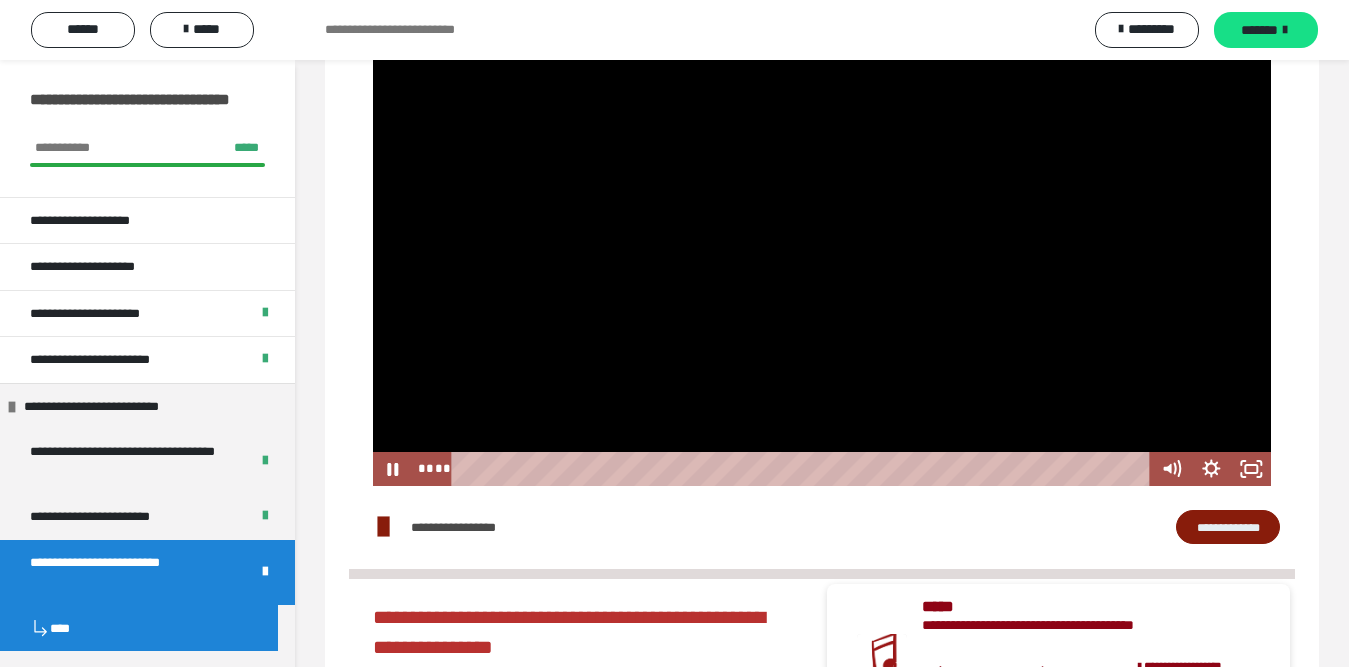 click at bounding box center [822, 233] 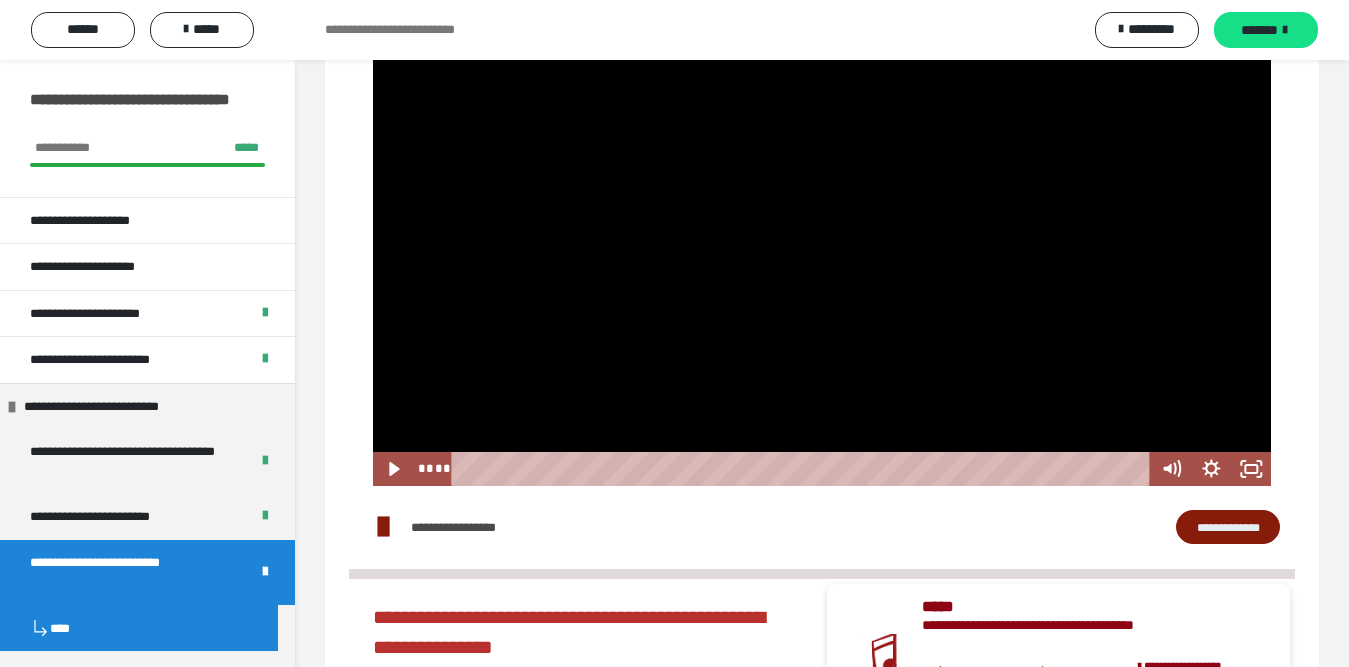 click at bounding box center [822, 233] 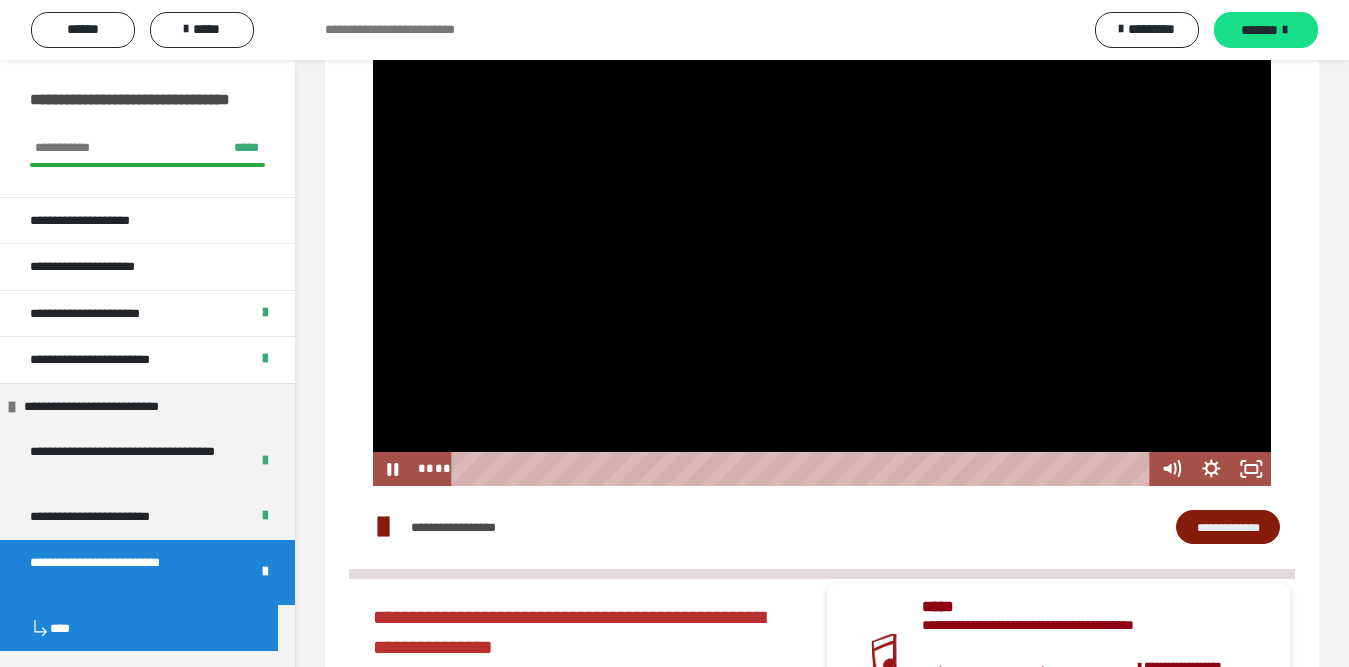 click at bounding box center (822, 233) 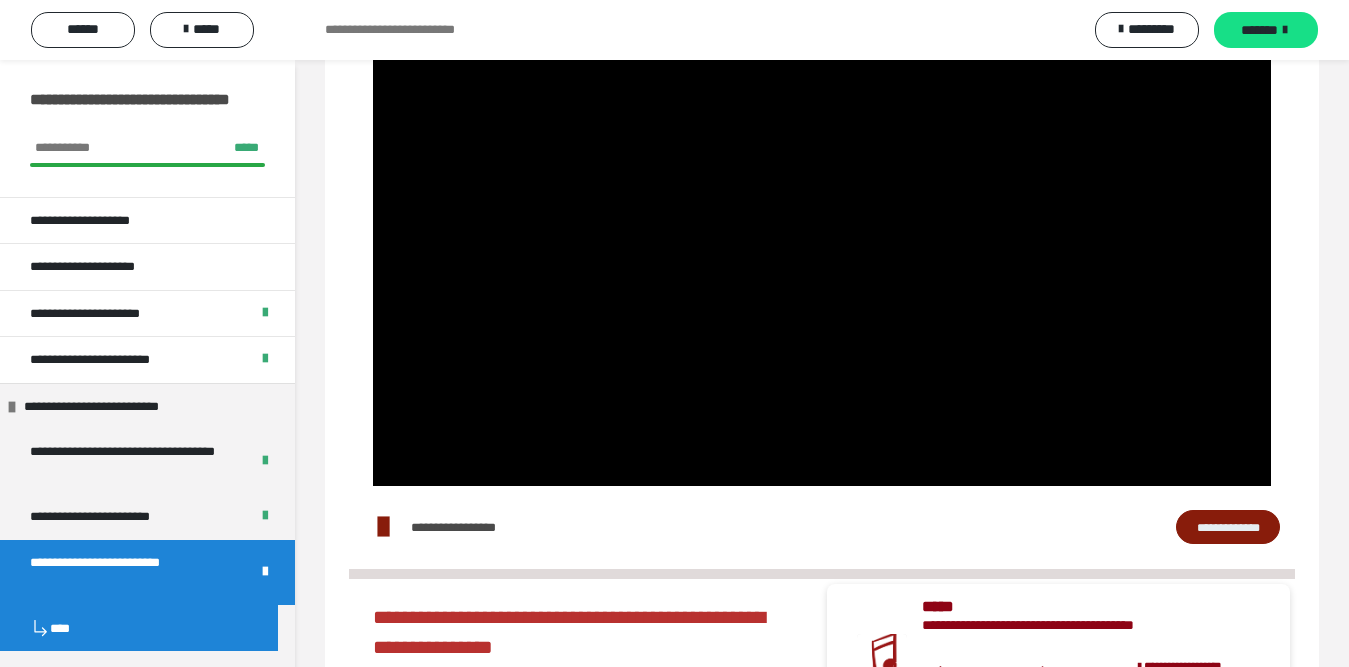 click at bounding box center [822, 233] 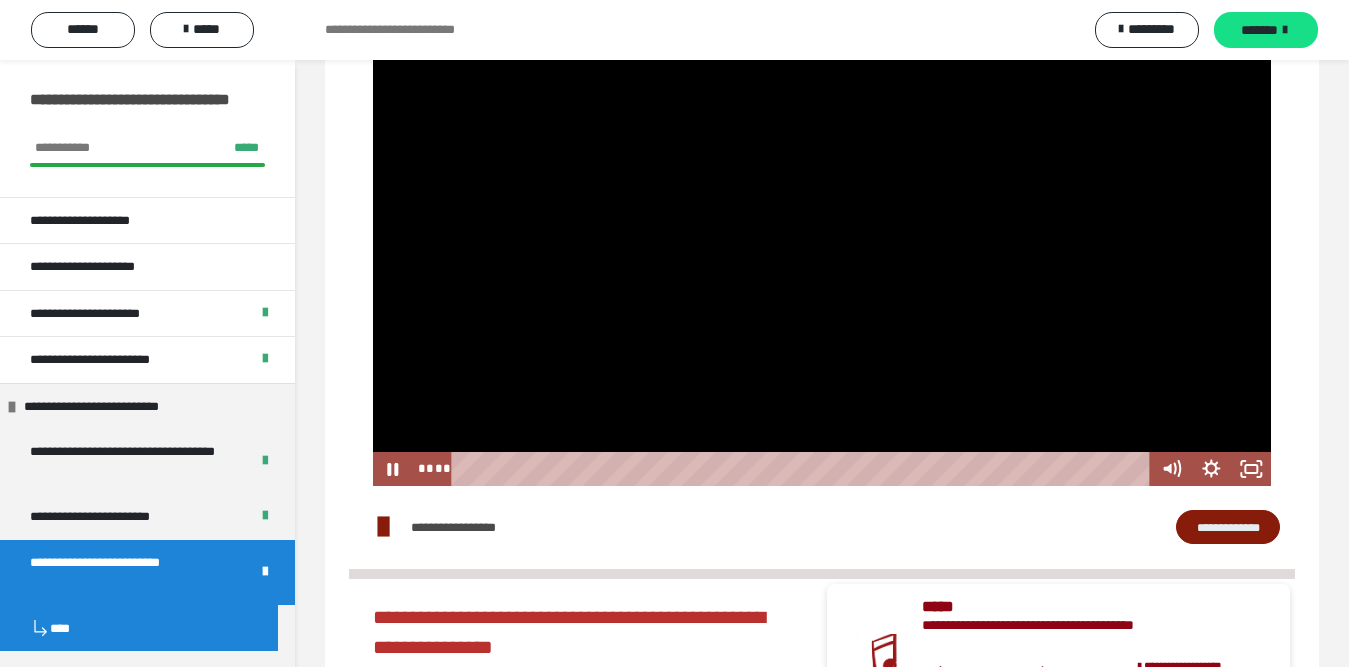 click at bounding box center [822, 233] 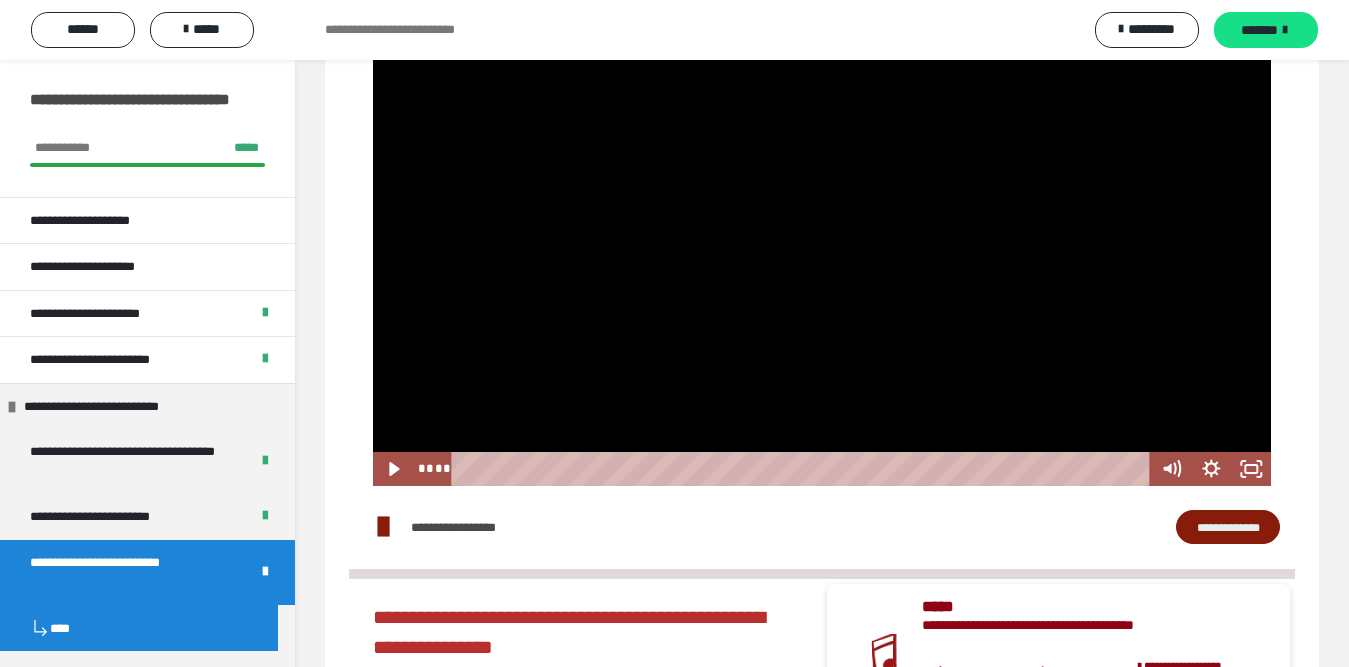 click at bounding box center [822, 233] 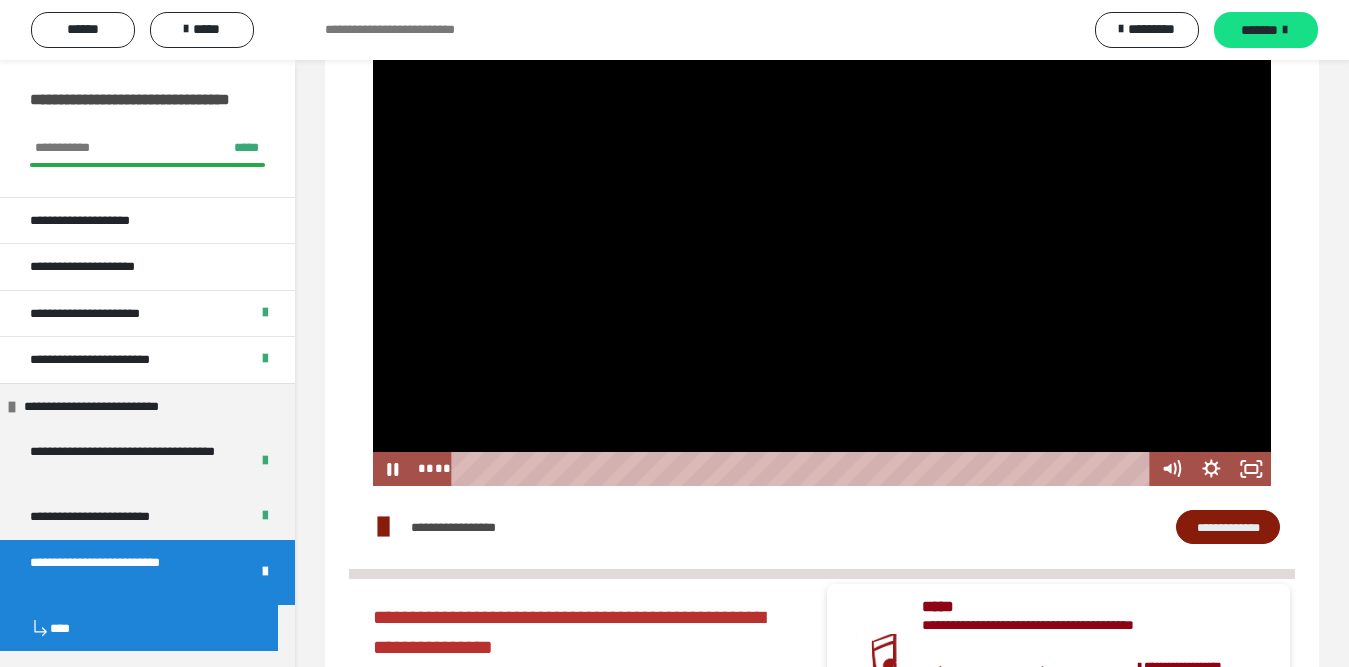 click at bounding box center (822, 233) 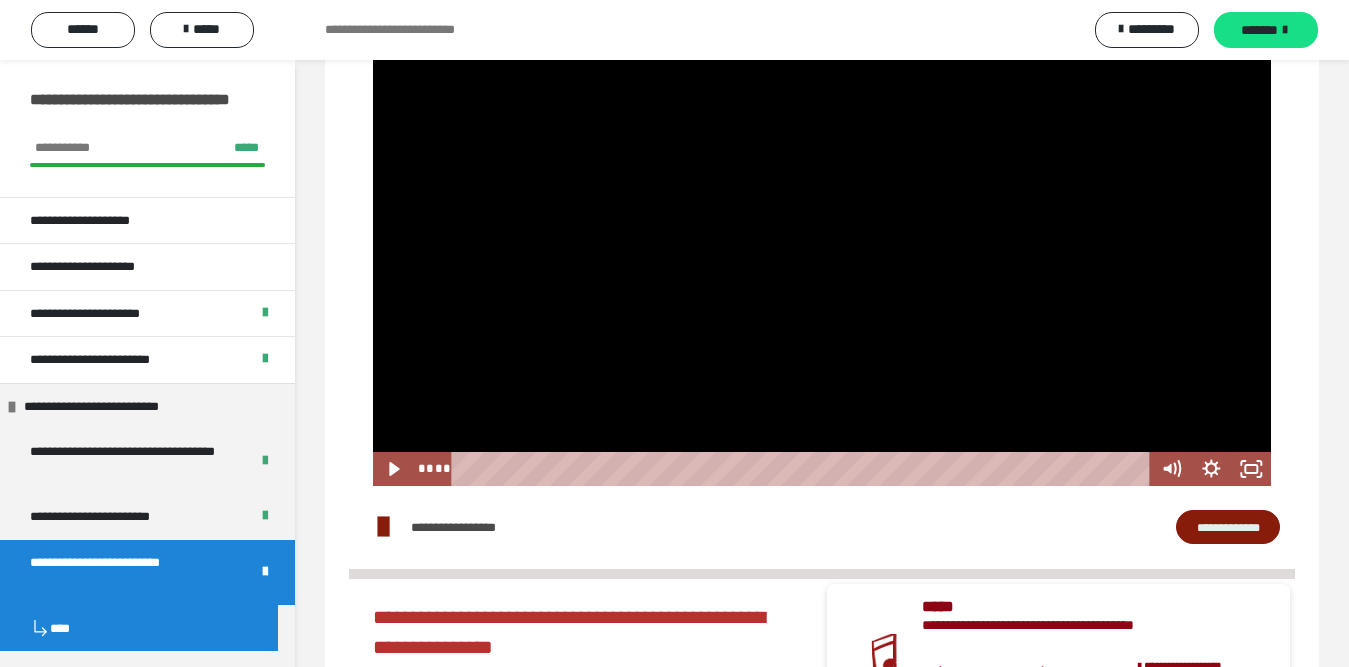click at bounding box center (822, 233) 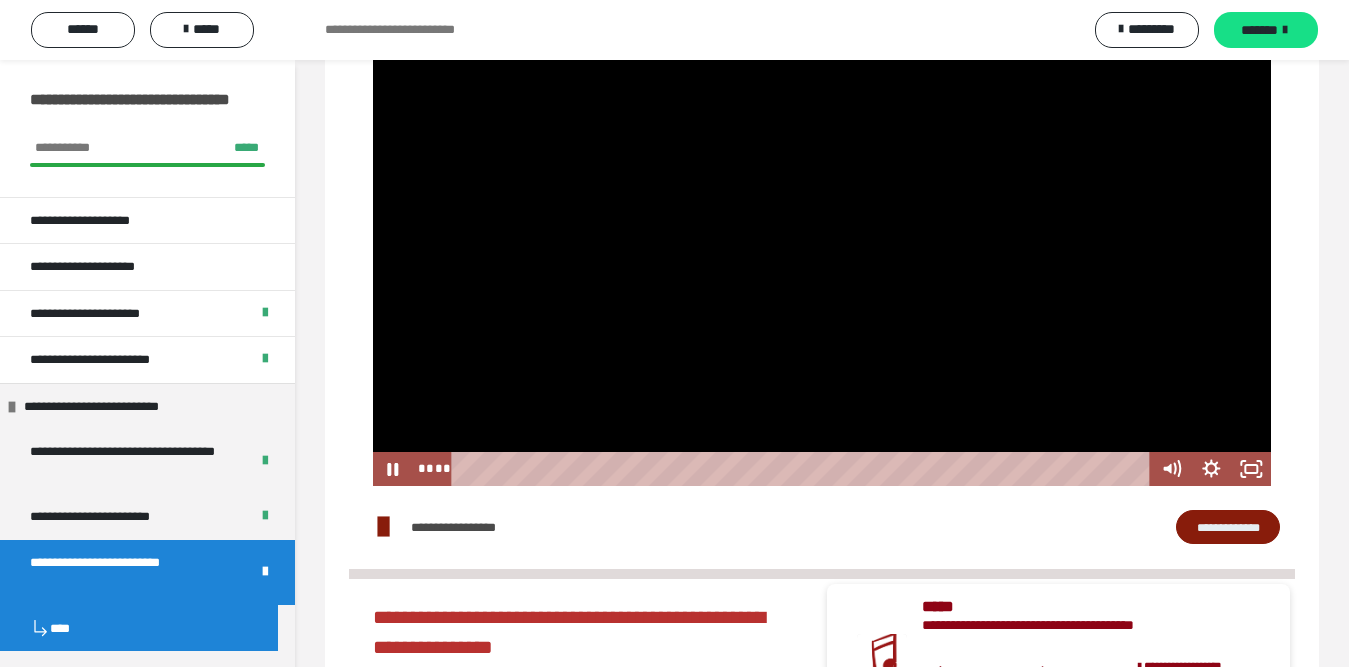 click at bounding box center [822, 233] 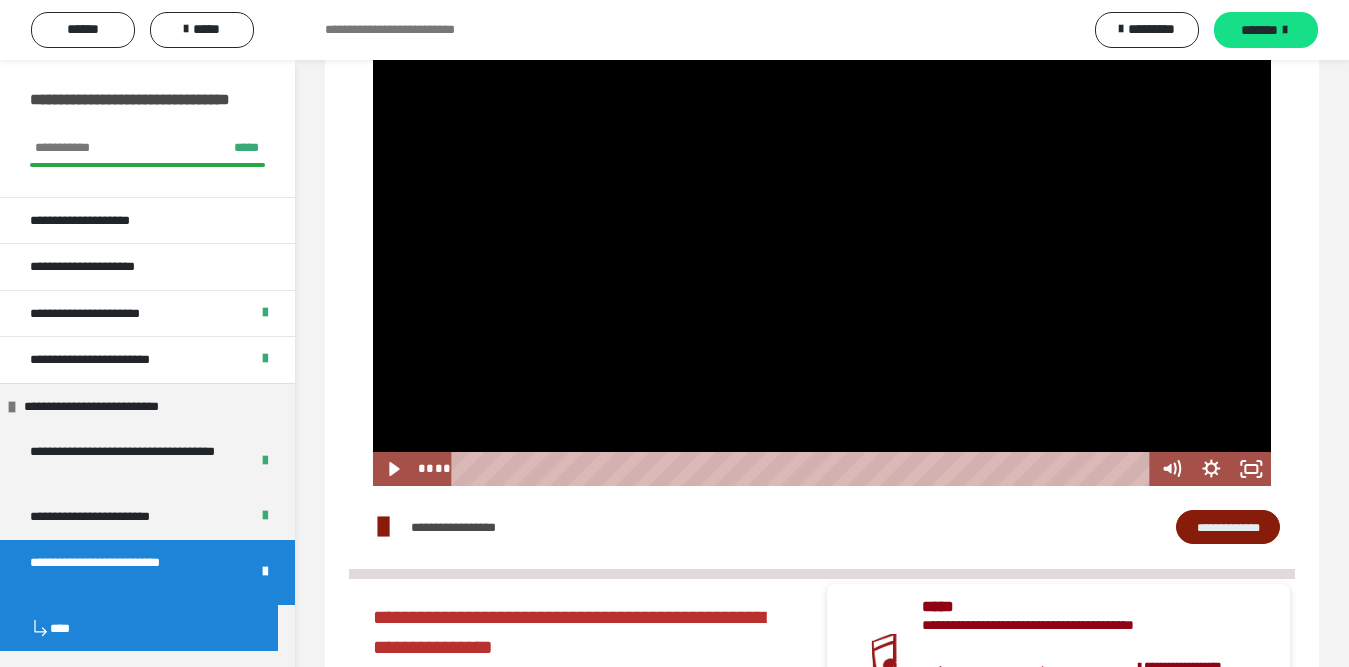 click at bounding box center [822, 233] 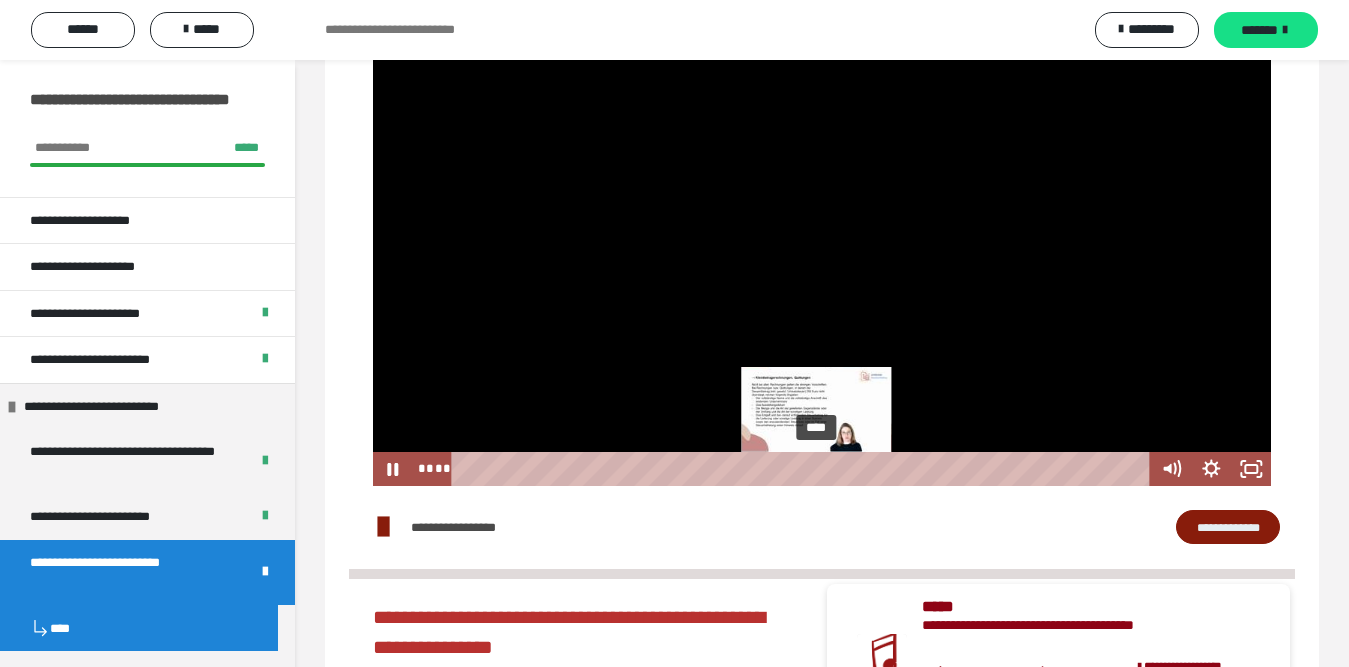 click on "****" at bounding box center (804, 469) 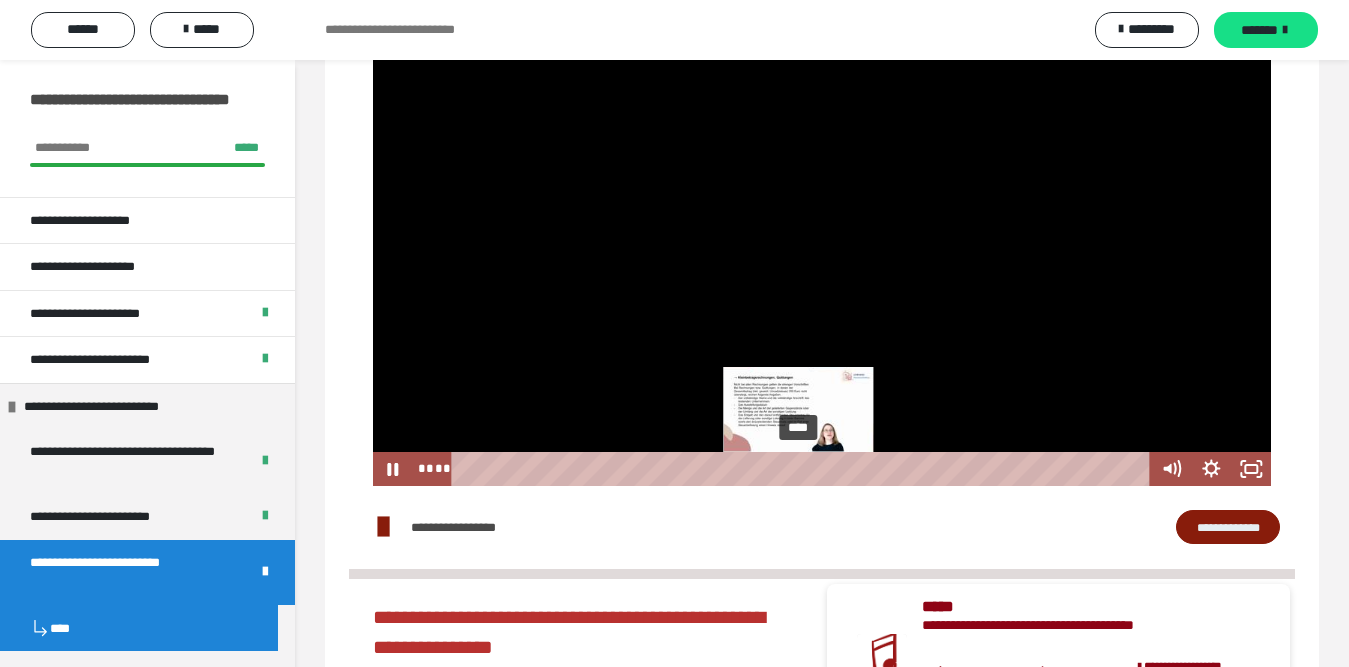 click on "****" at bounding box center (804, 469) 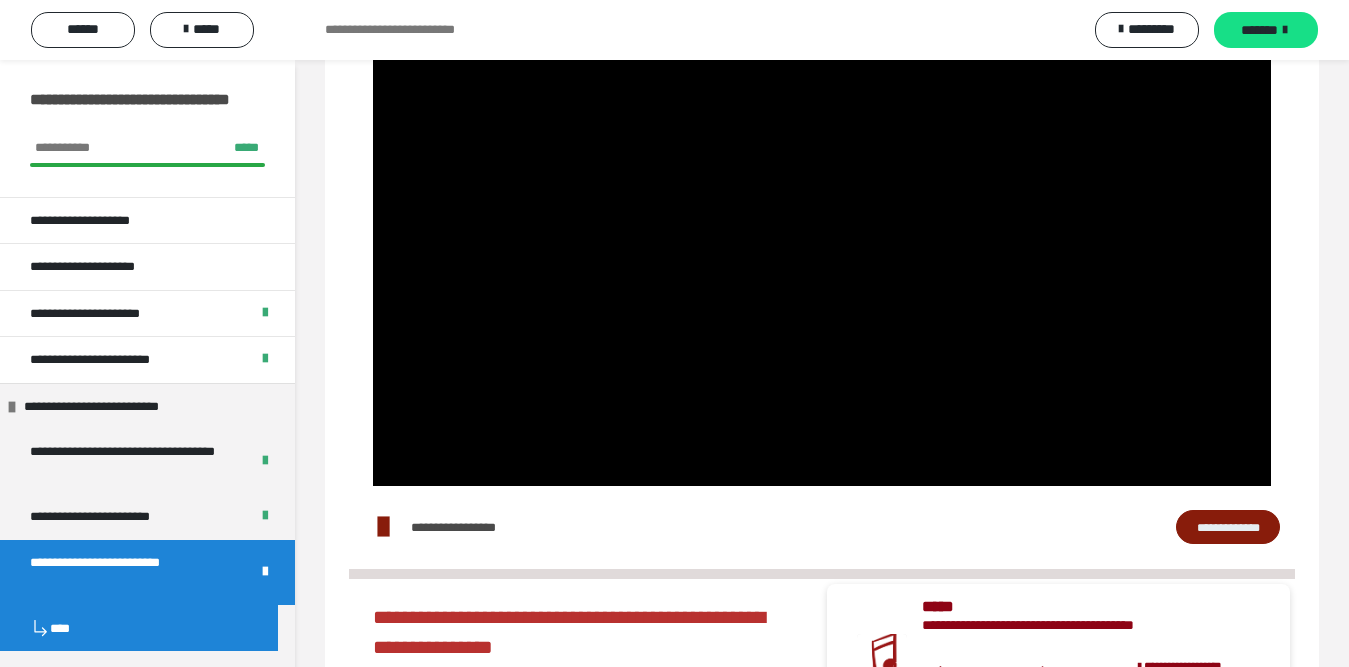 click at bounding box center (822, 233) 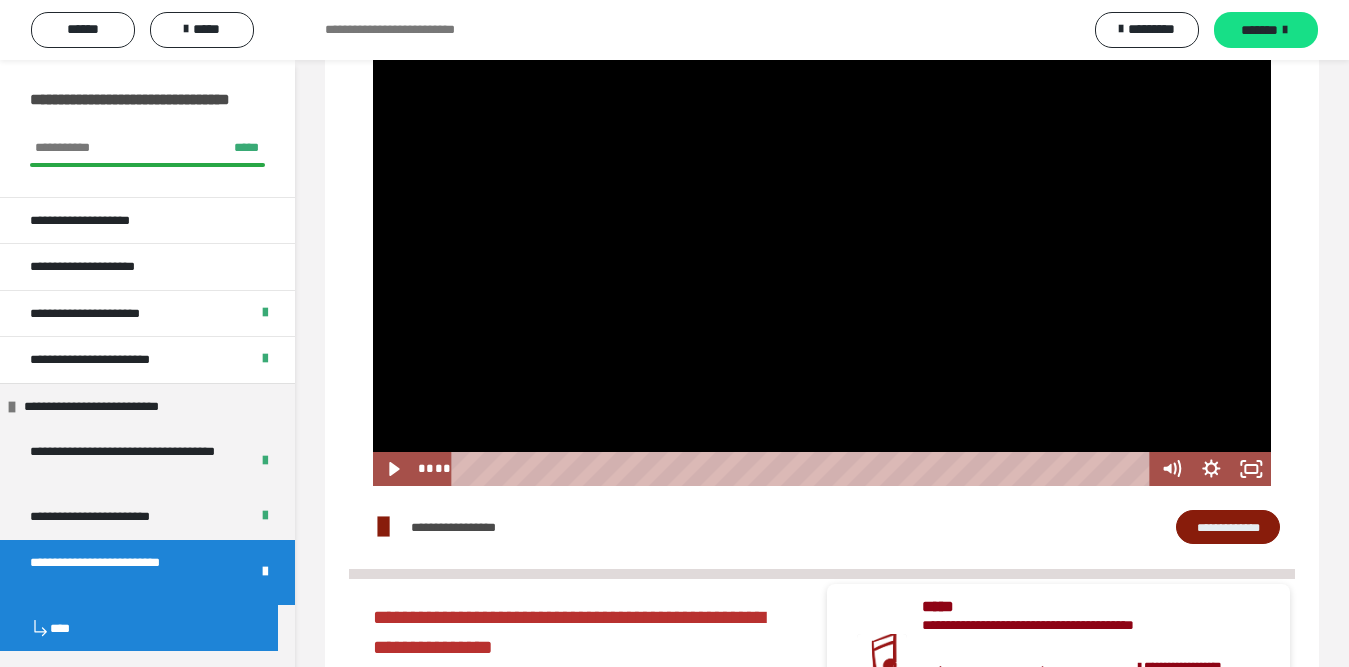 click at bounding box center [822, 233] 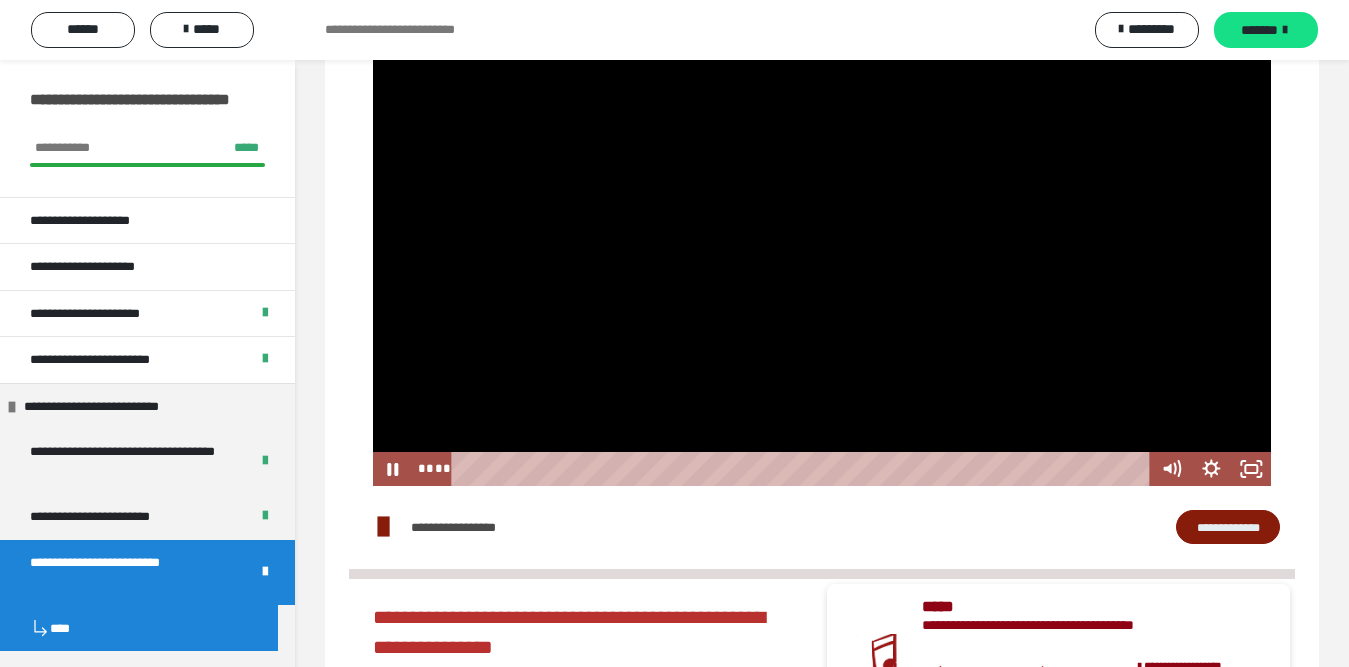 click at bounding box center (822, 233) 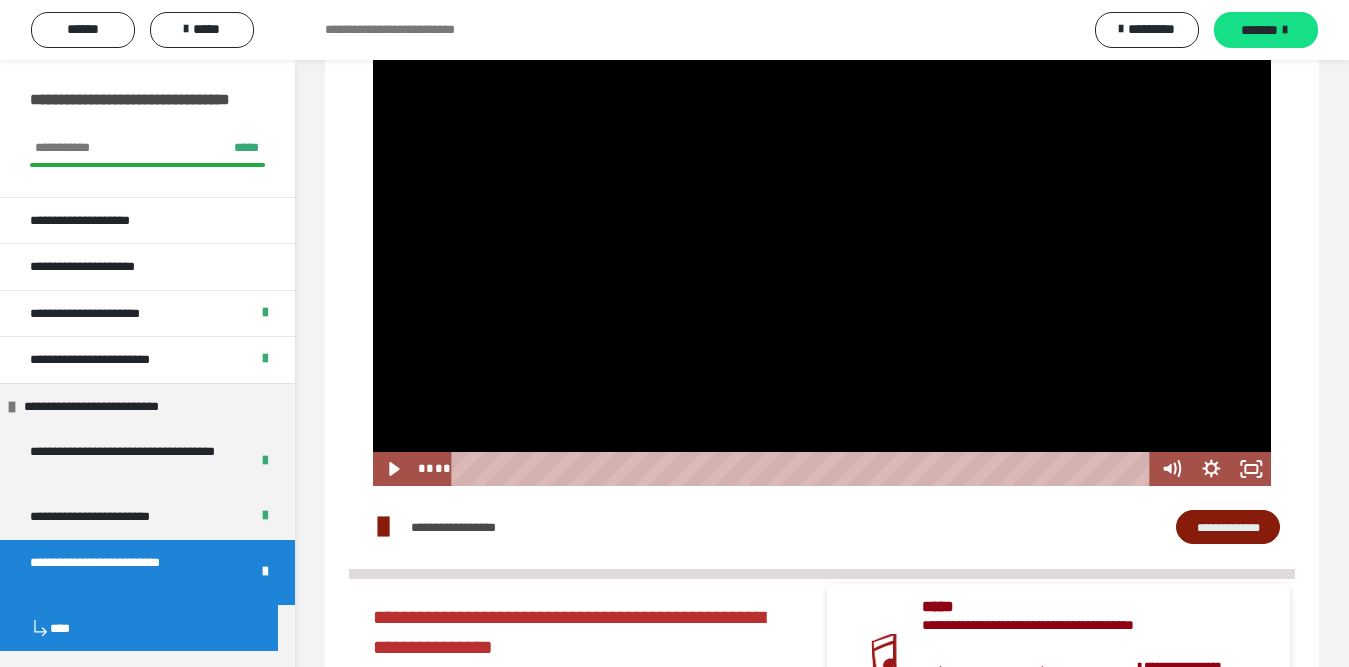 click at bounding box center (822, 233) 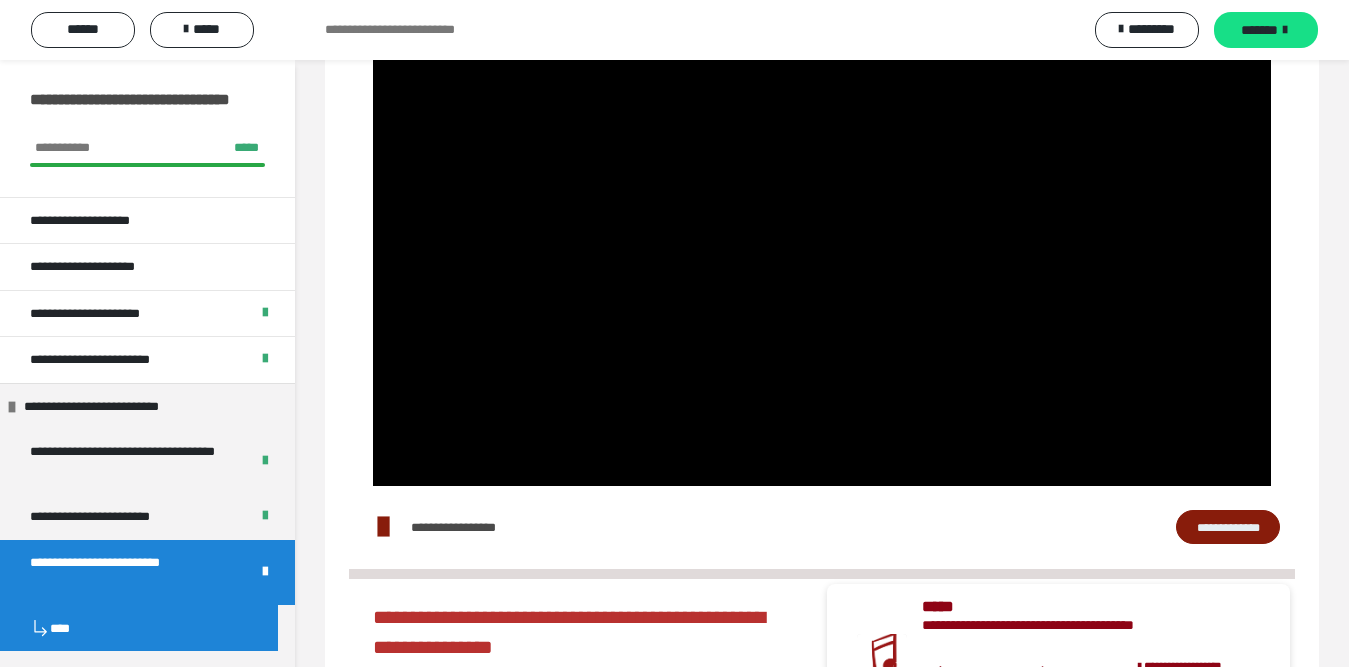 click at bounding box center (822, 233) 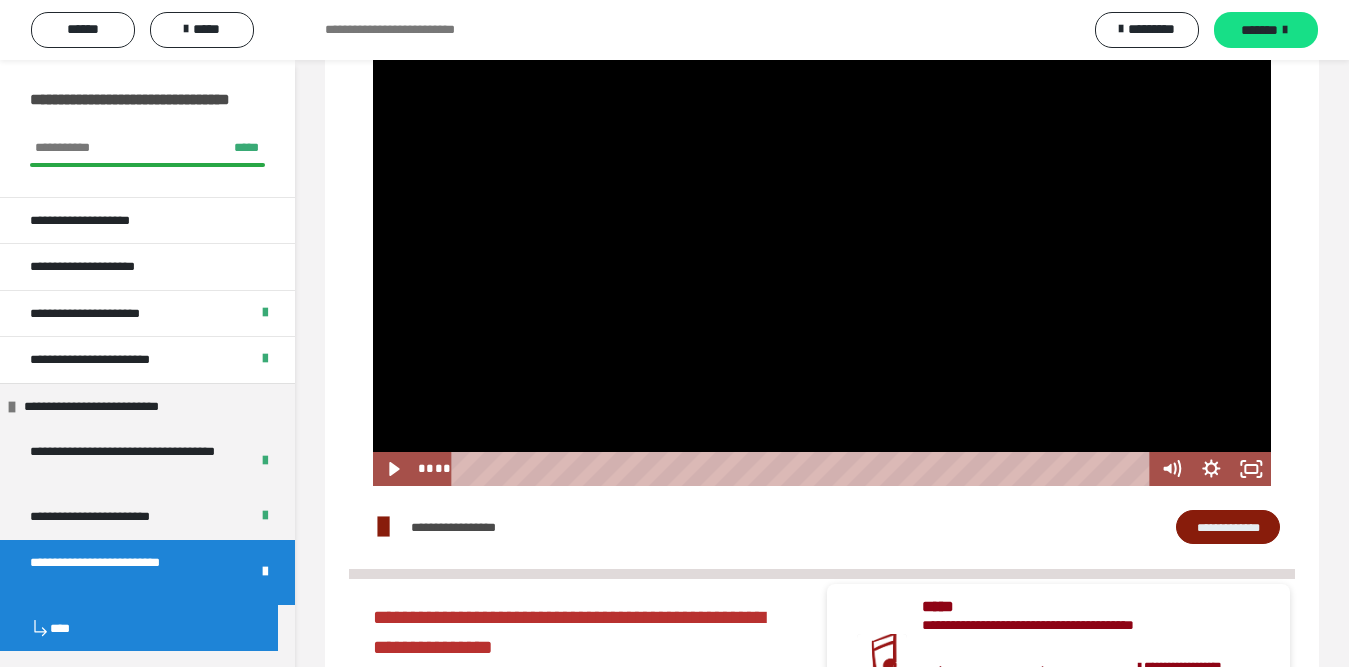 click at bounding box center (822, 233) 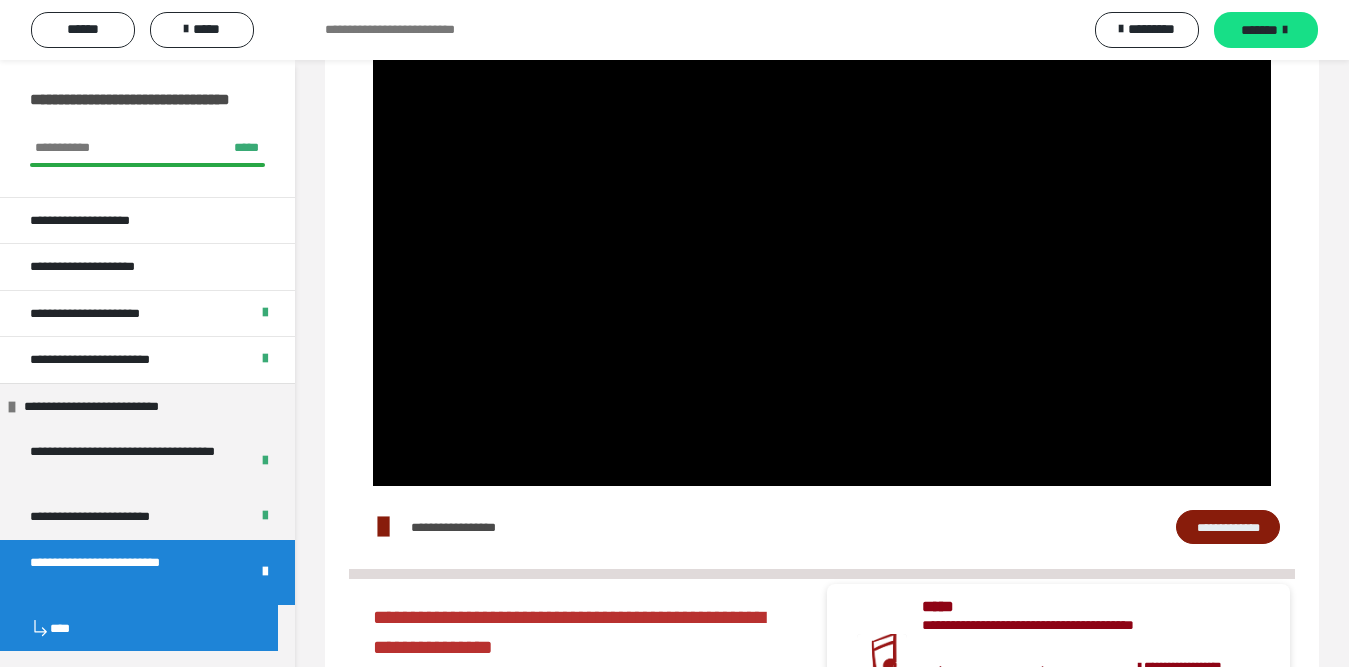 click at bounding box center (822, 233) 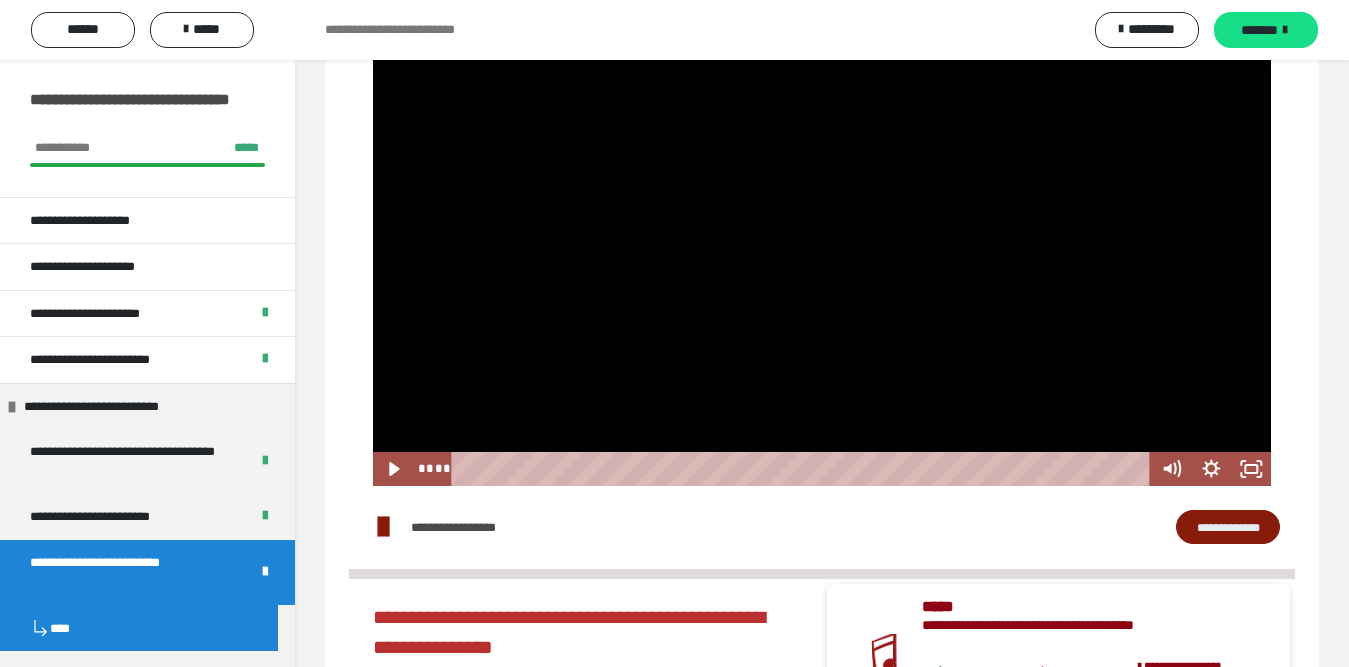 click at bounding box center [822, 233] 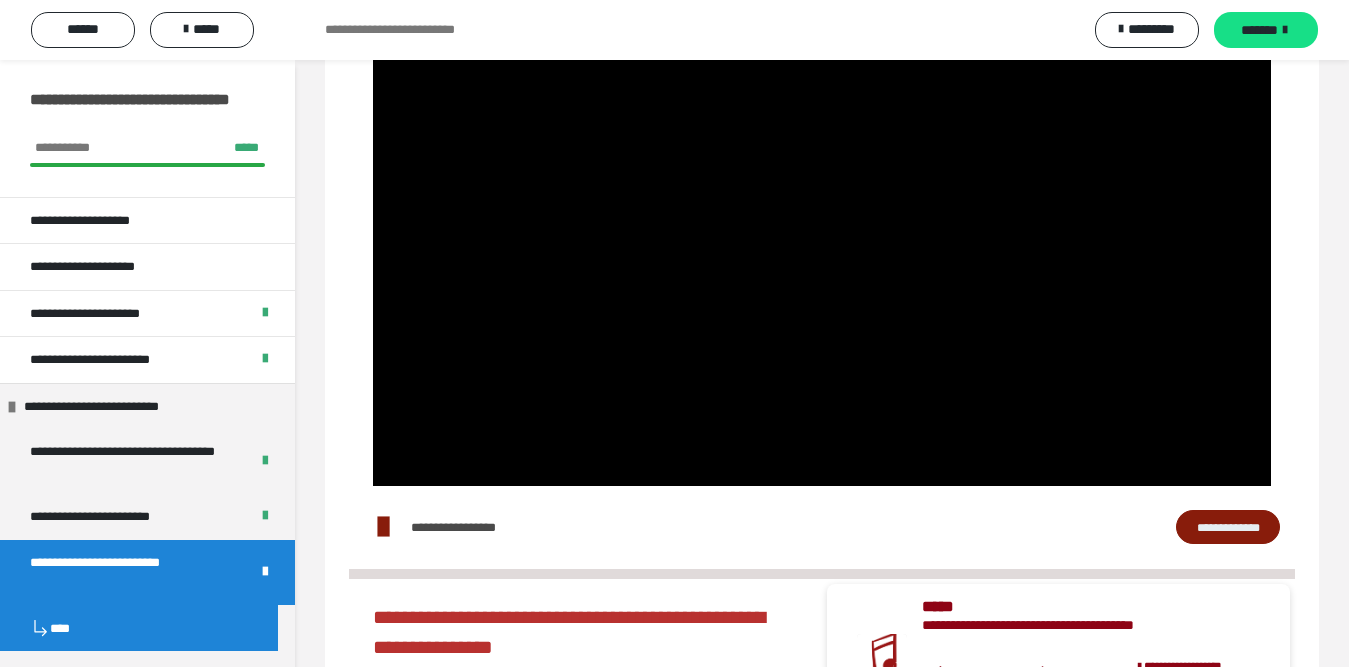 click at bounding box center (822, 233) 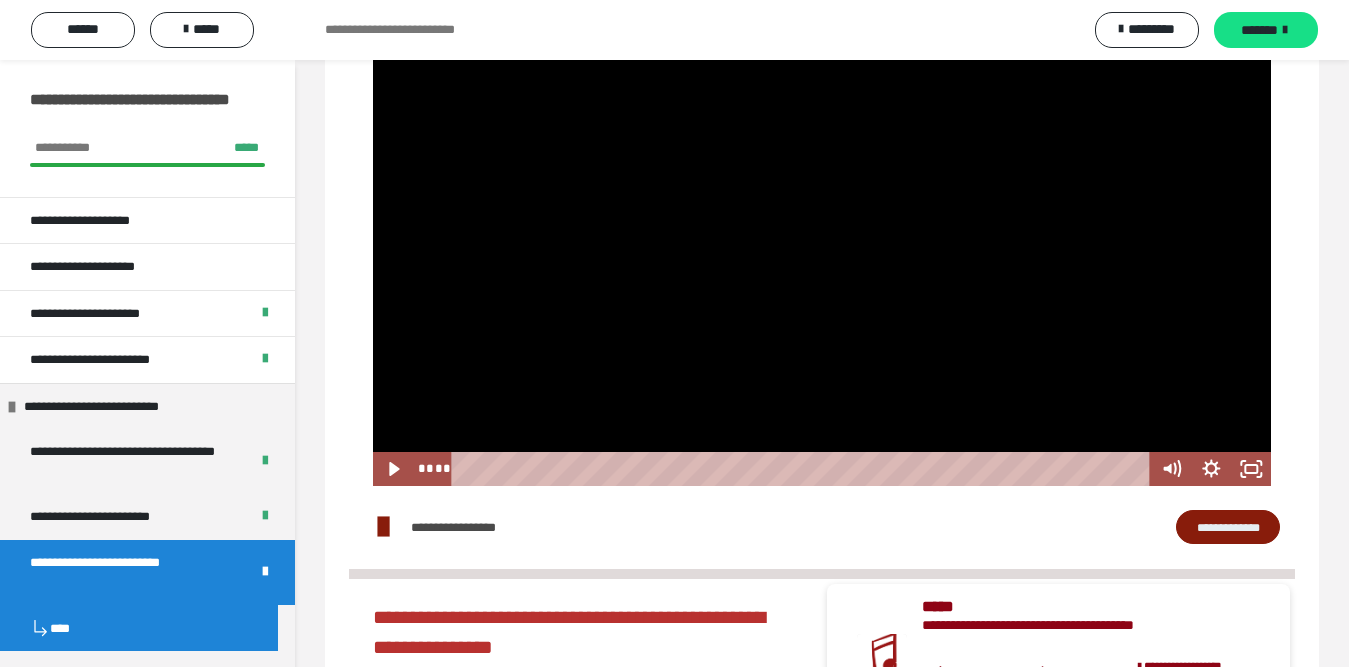 click at bounding box center [822, 233] 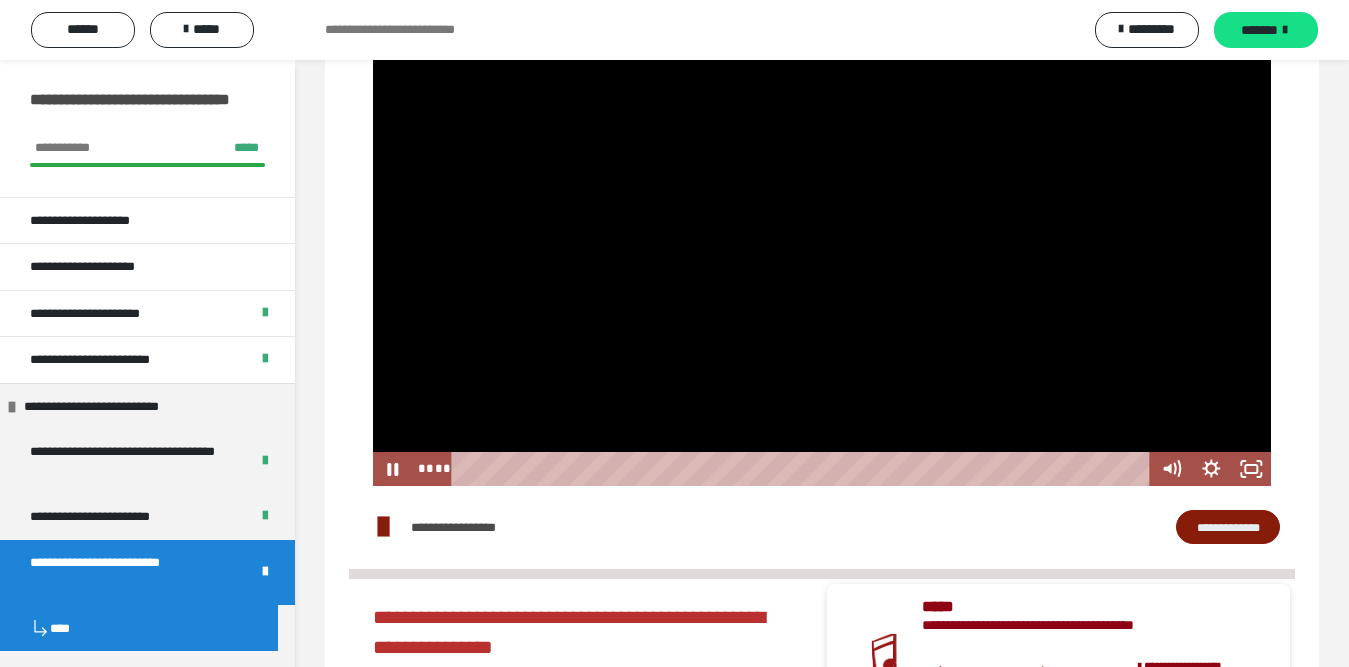 click at bounding box center [822, 233] 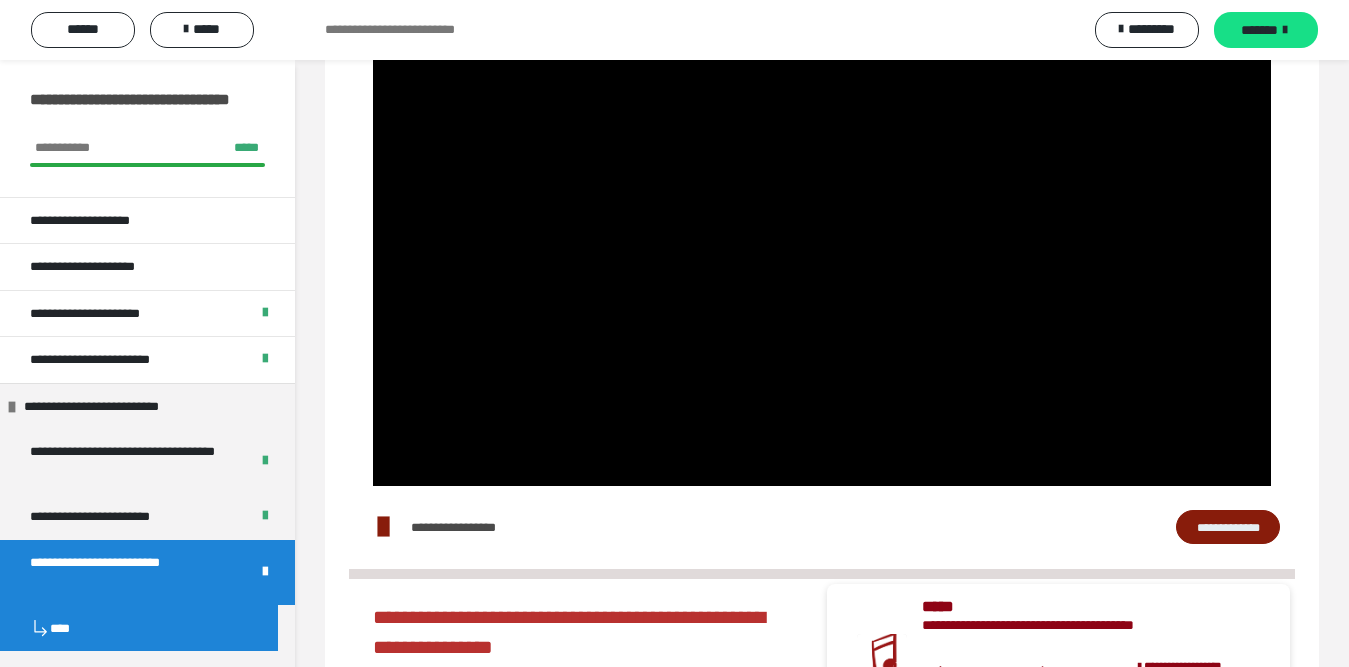 click at bounding box center (822, 233) 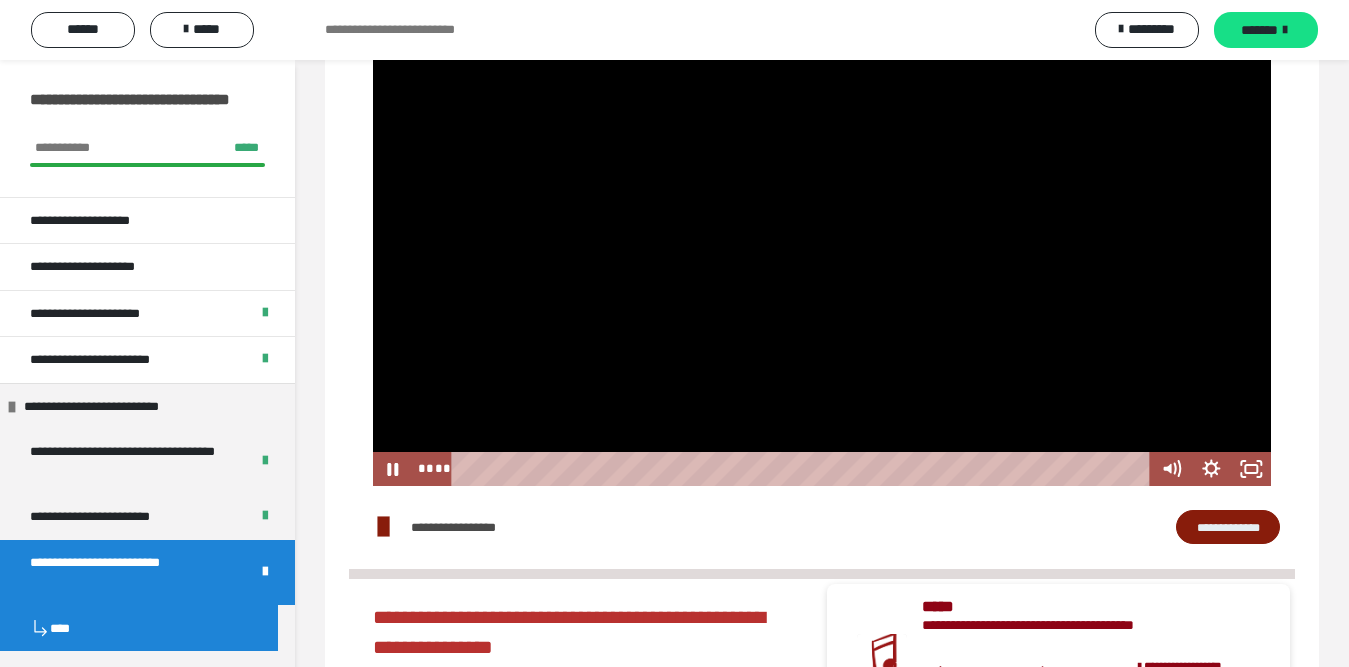 click at bounding box center [822, 233] 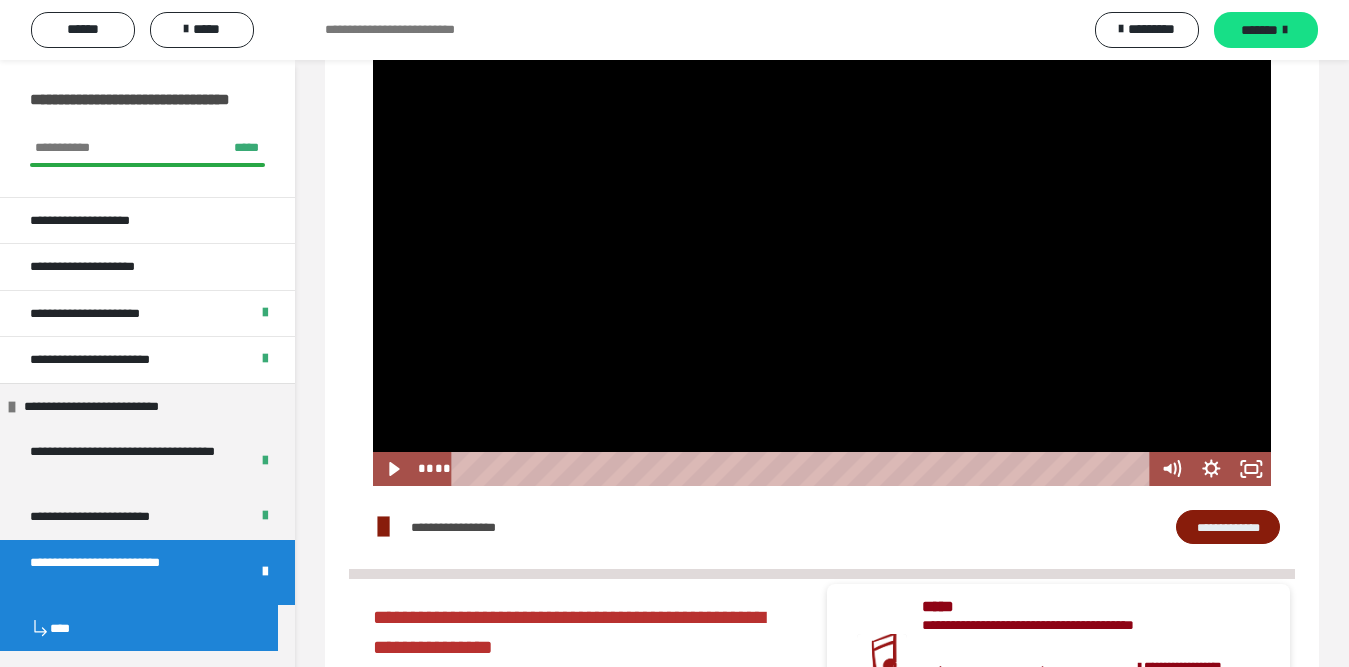 click at bounding box center (822, 233) 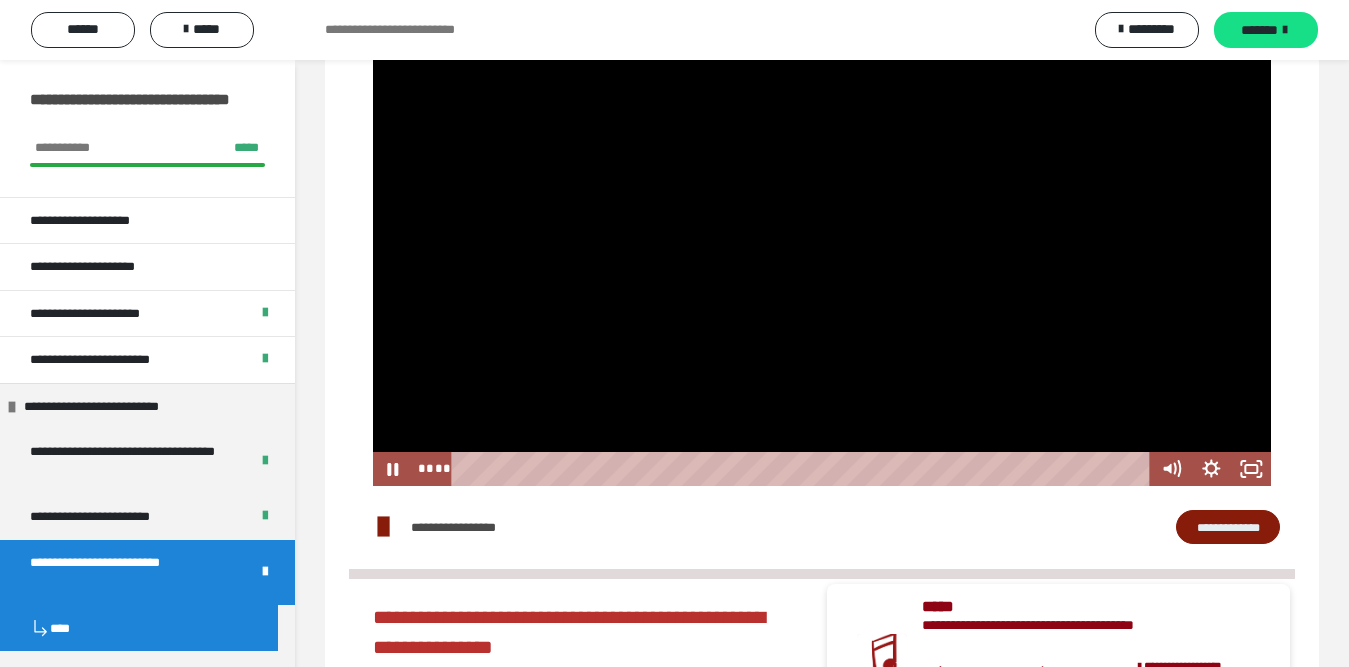 click at bounding box center (822, 233) 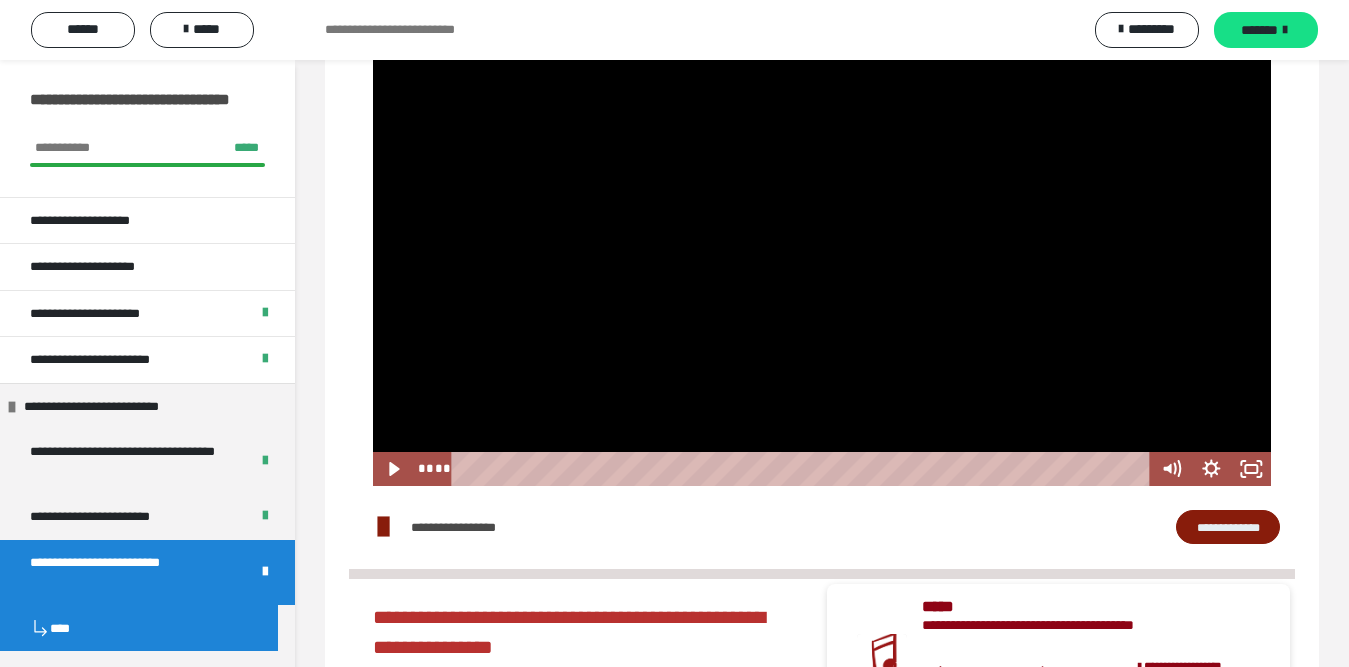 click at bounding box center (822, 233) 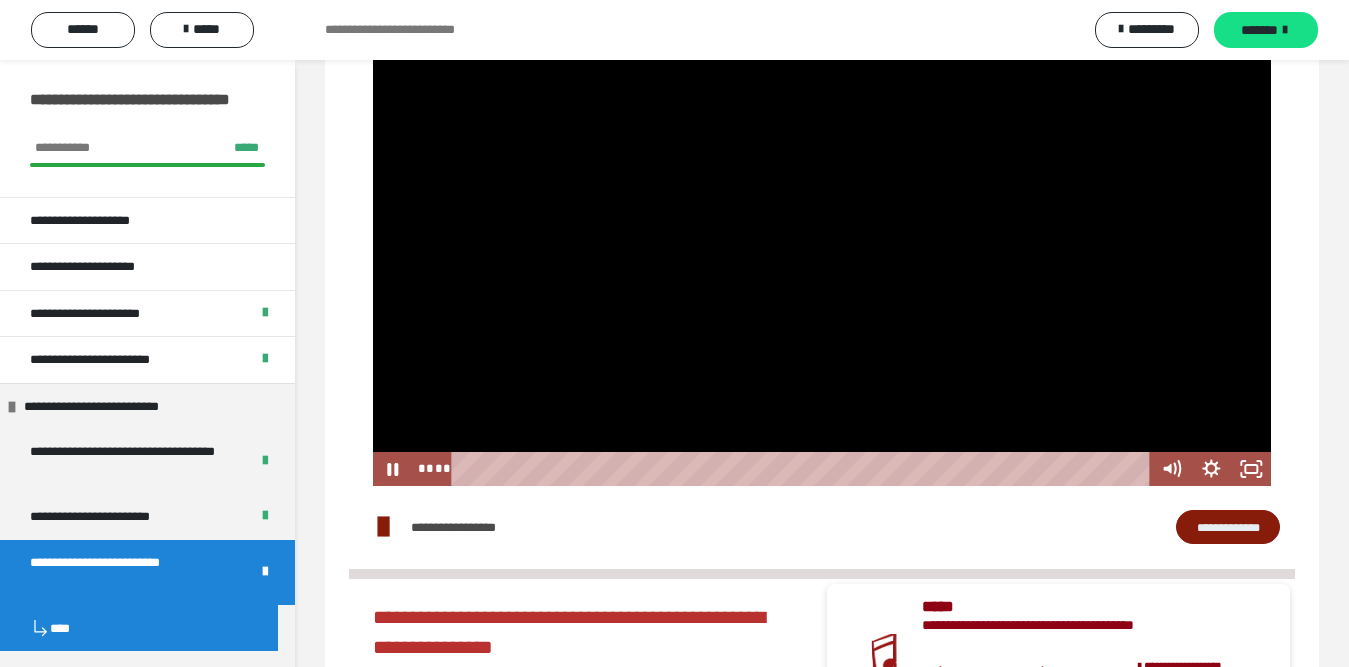 click at bounding box center (822, 233) 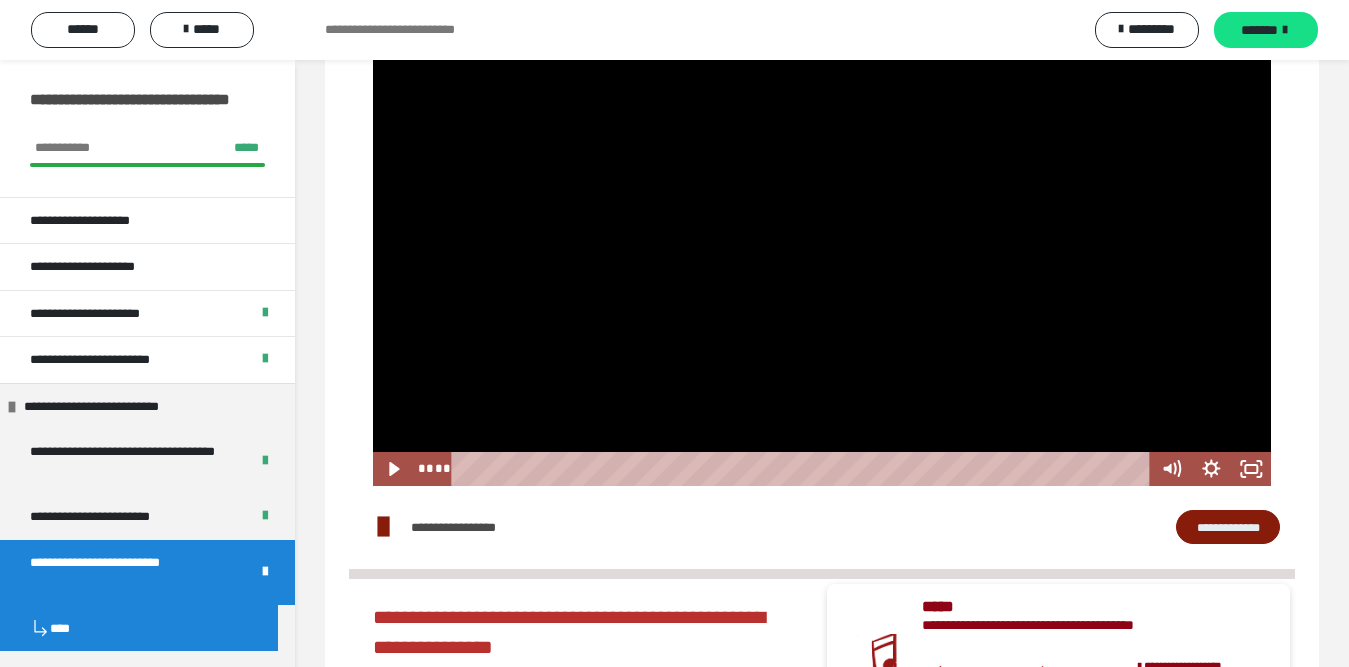 click at bounding box center [822, 233] 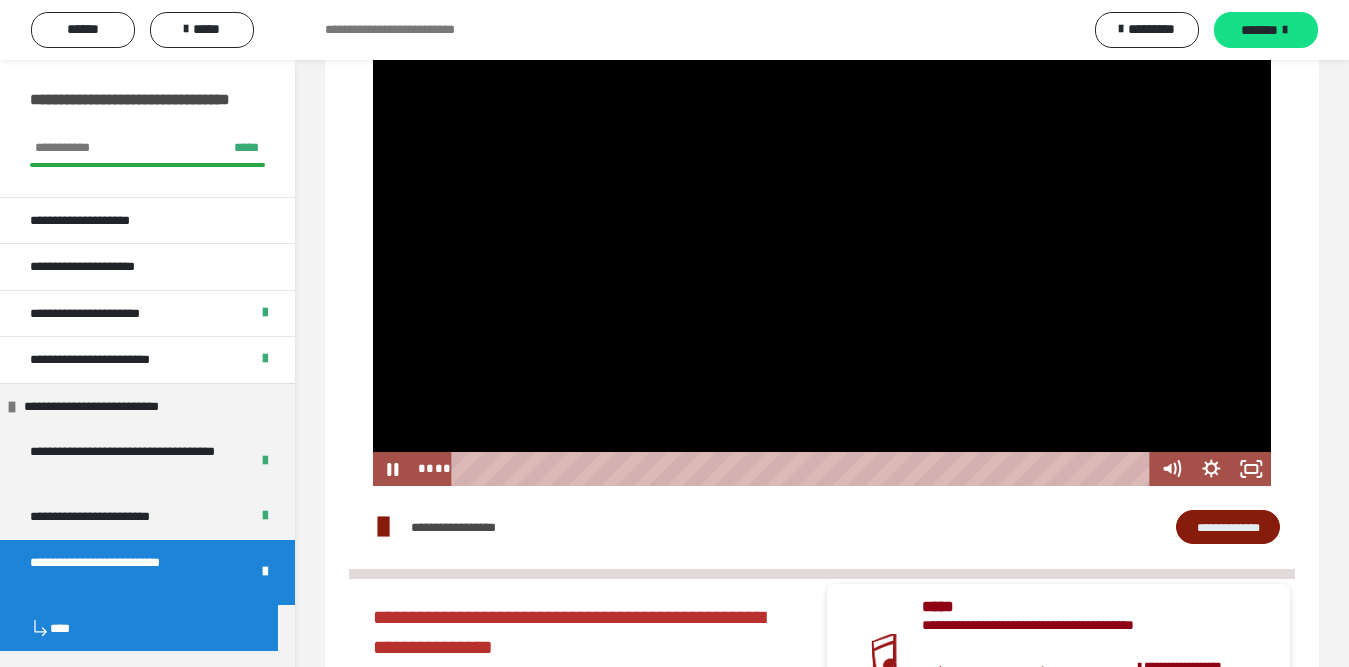 click at bounding box center (822, 233) 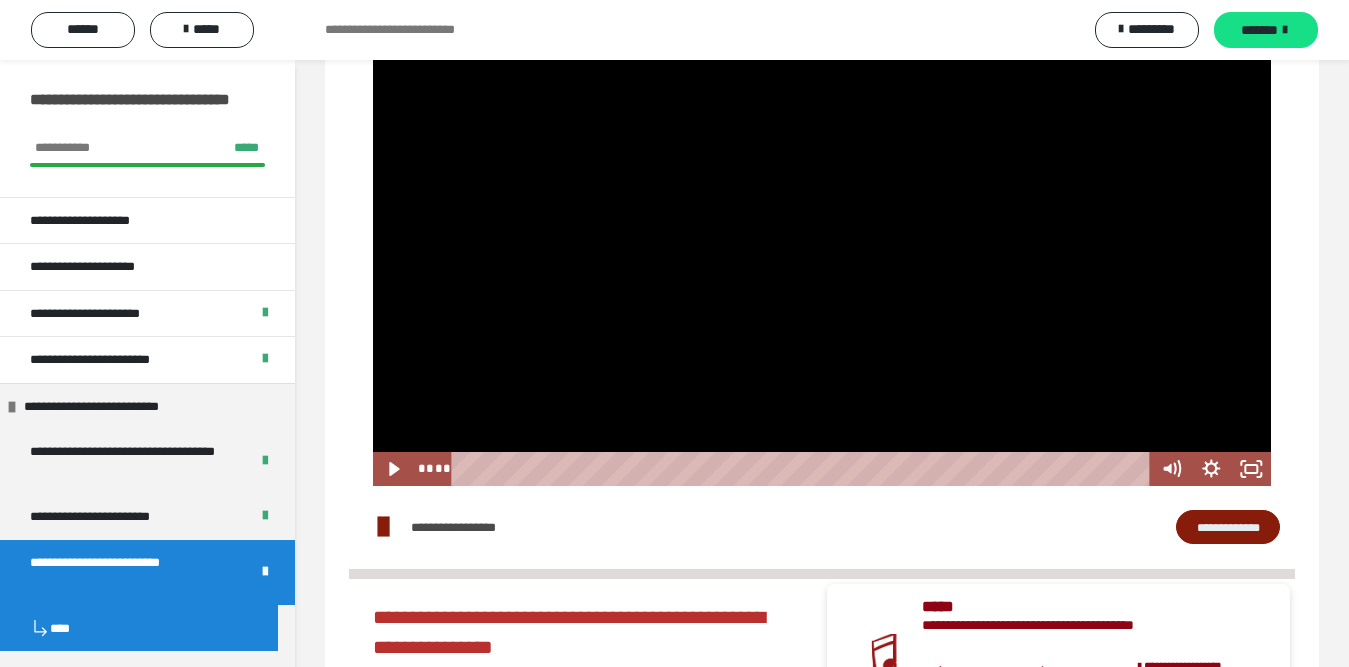 click at bounding box center [822, 233] 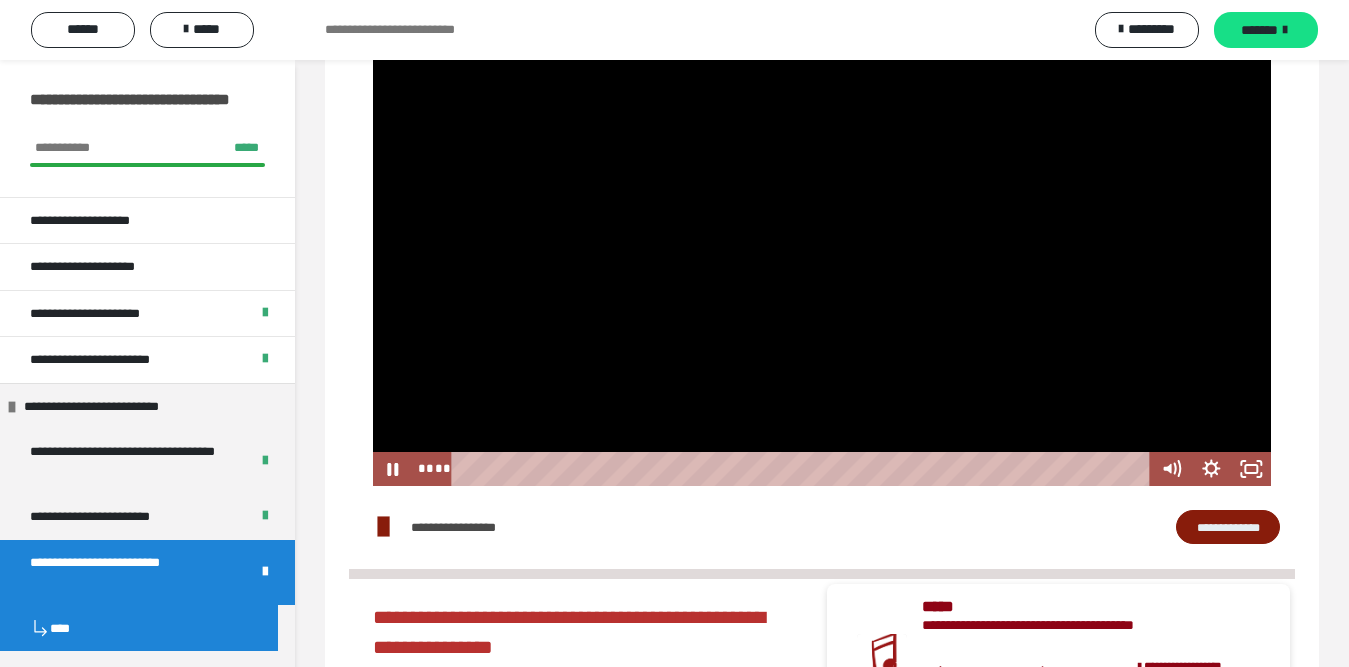 click at bounding box center (822, 233) 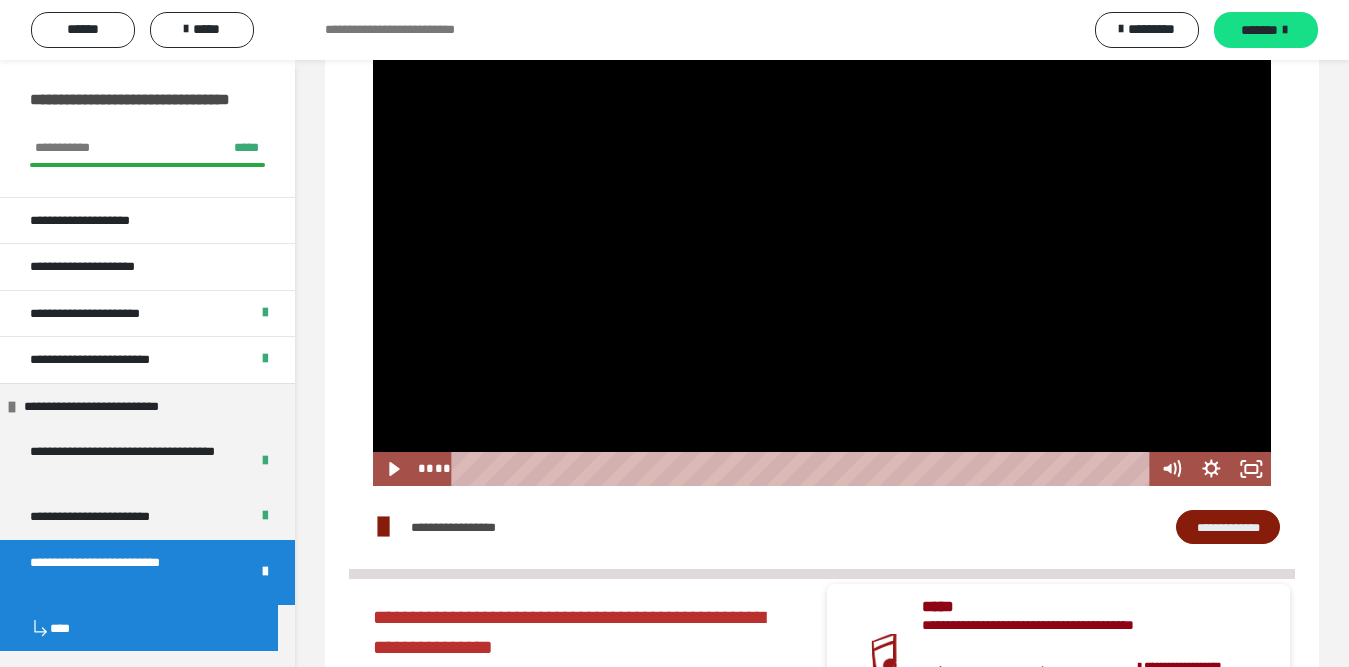 click at bounding box center [822, 233] 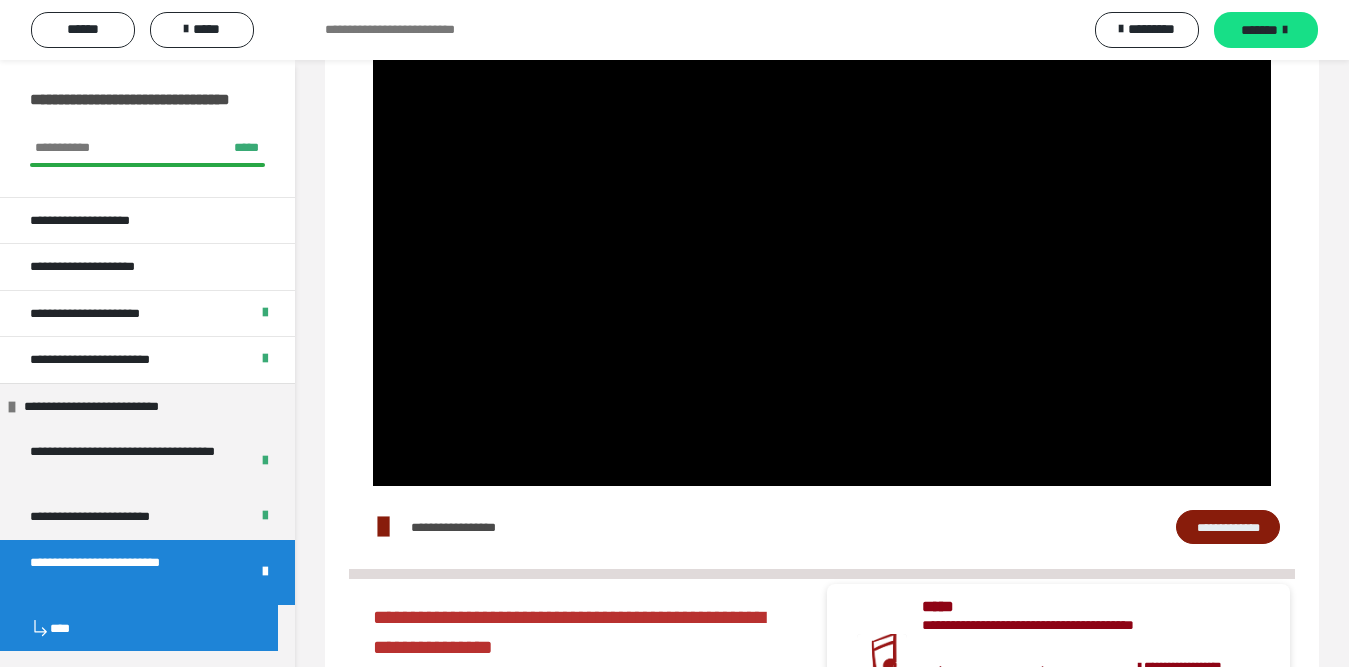 click at bounding box center [822, 233] 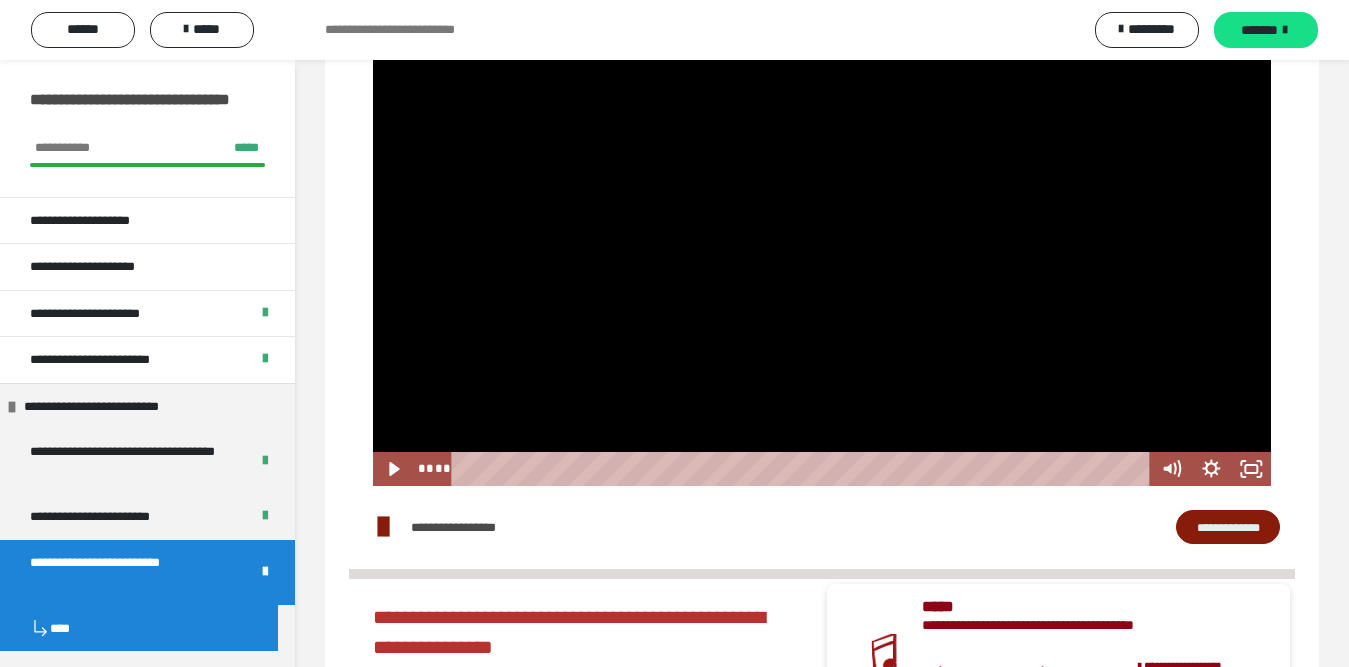 click at bounding box center (822, 233) 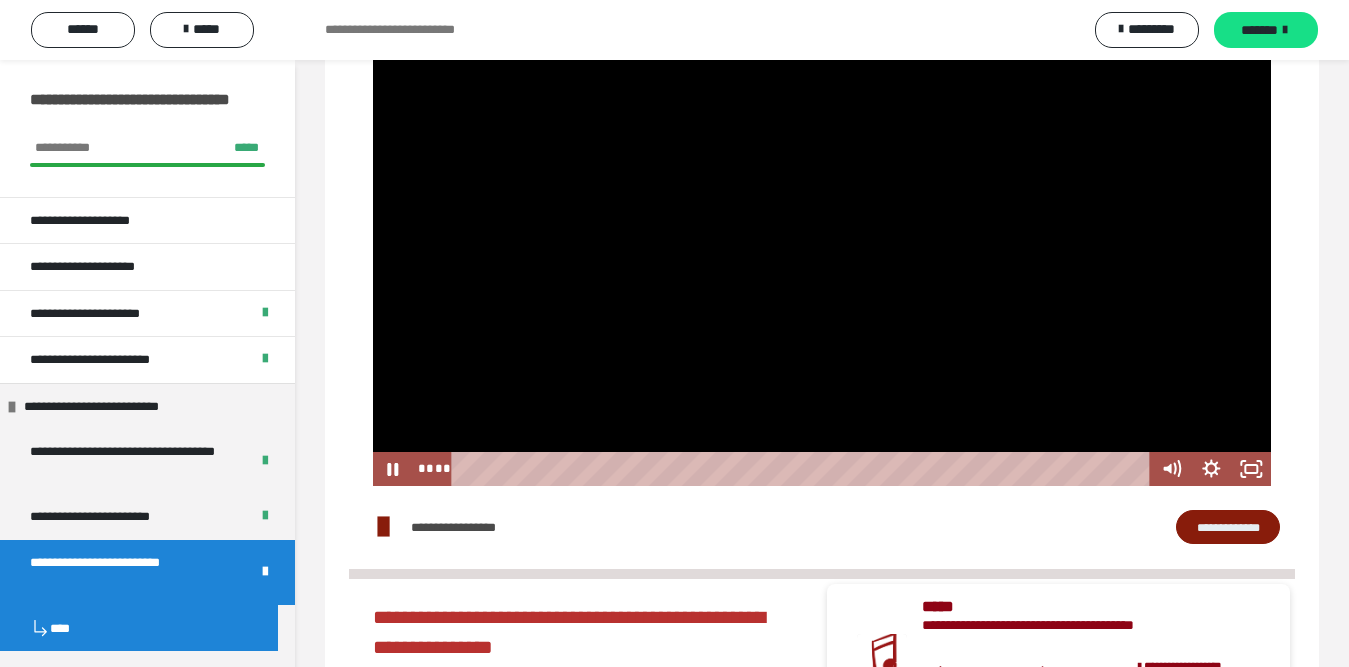 click at bounding box center (822, 233) 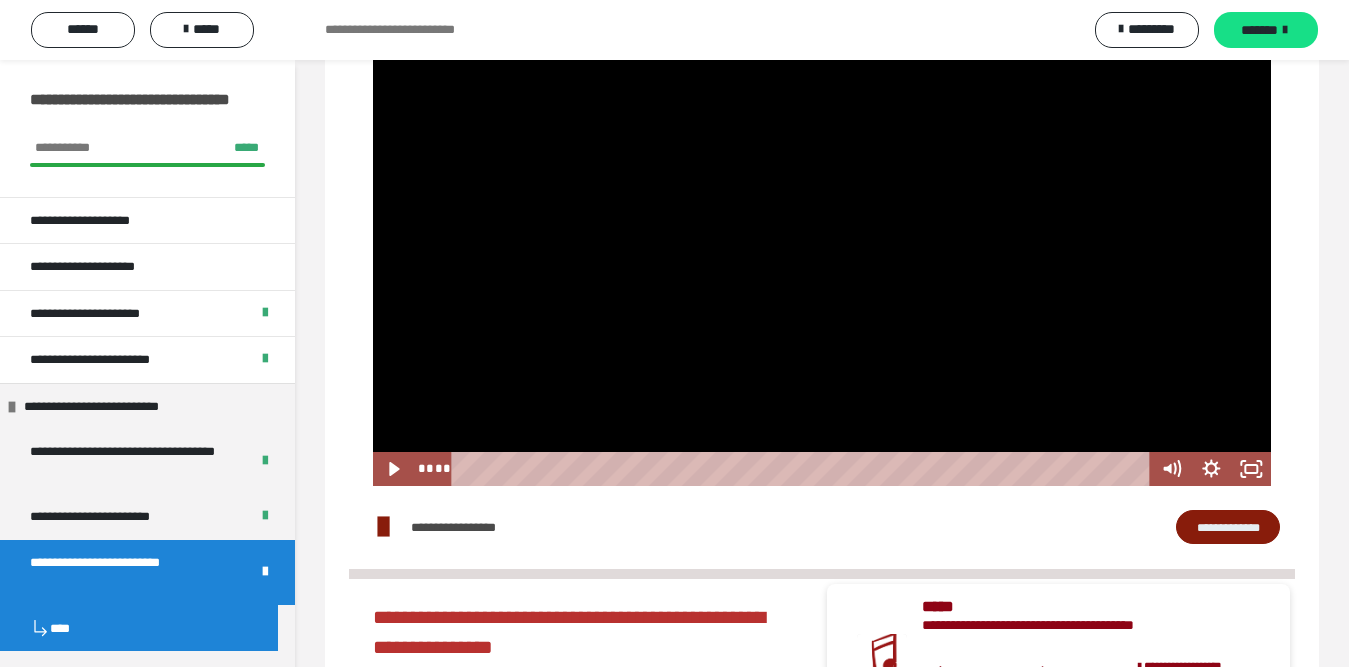 click at bounding box center (822, 233) 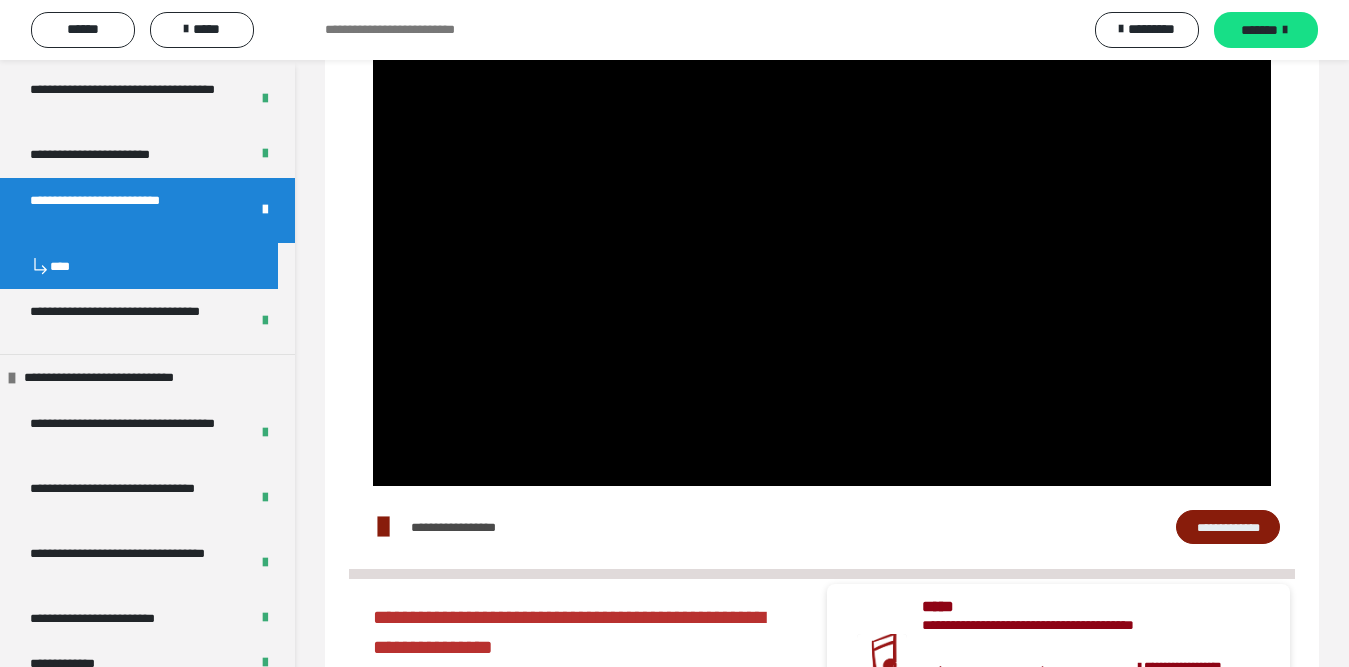 scroll, scrollTop: 400, scrollLeft: 0, axis: vertical 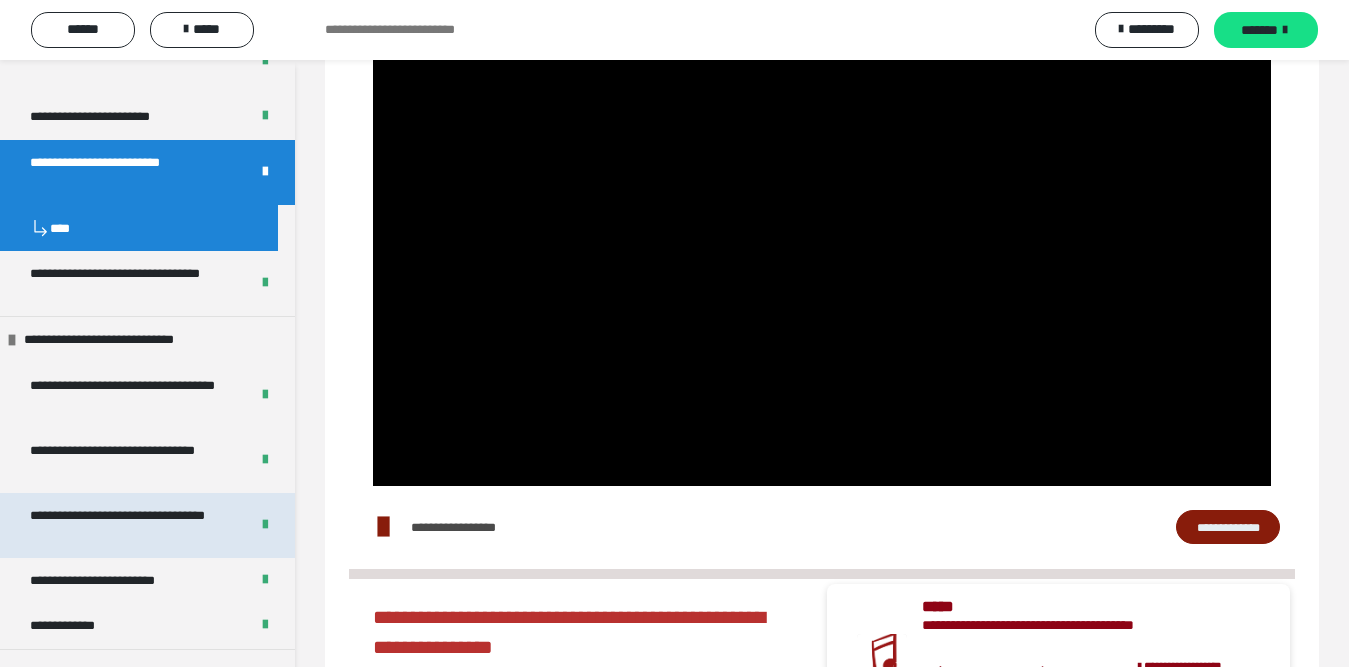 click on "**********" at bounding box center (123, 525) 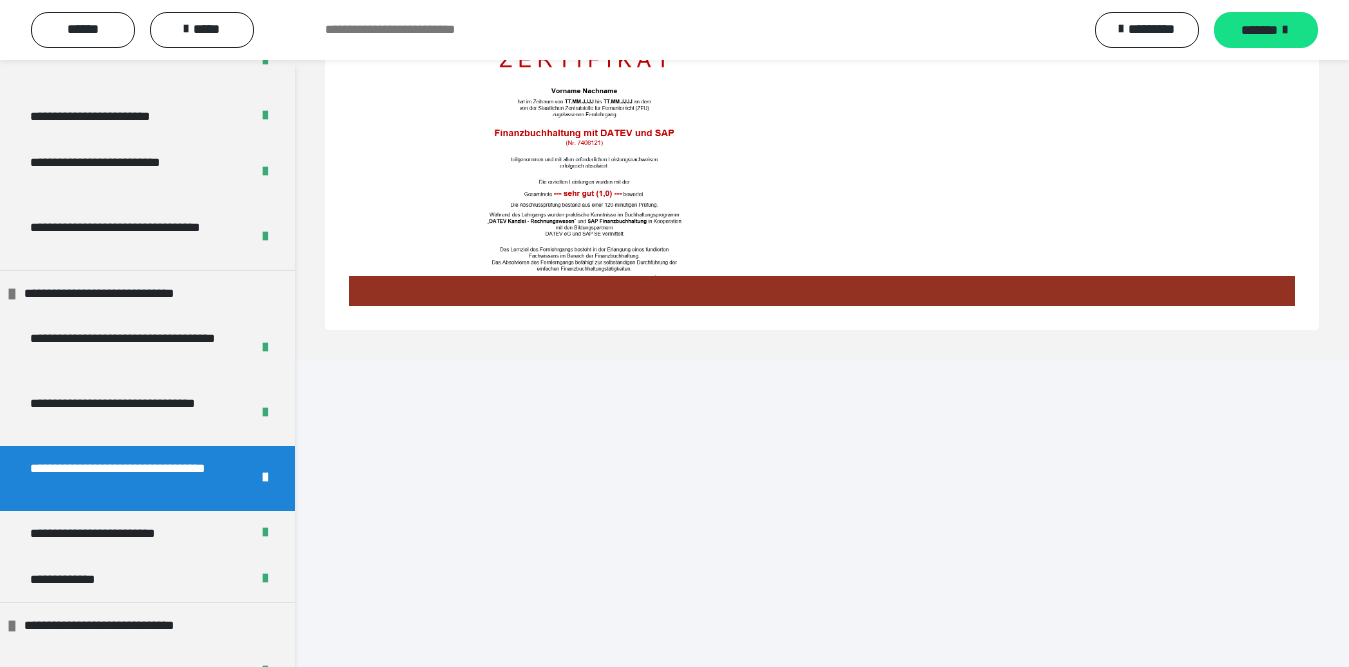 scroll, scrollTop: 1397, scrollLeft: 0, axis: vertical 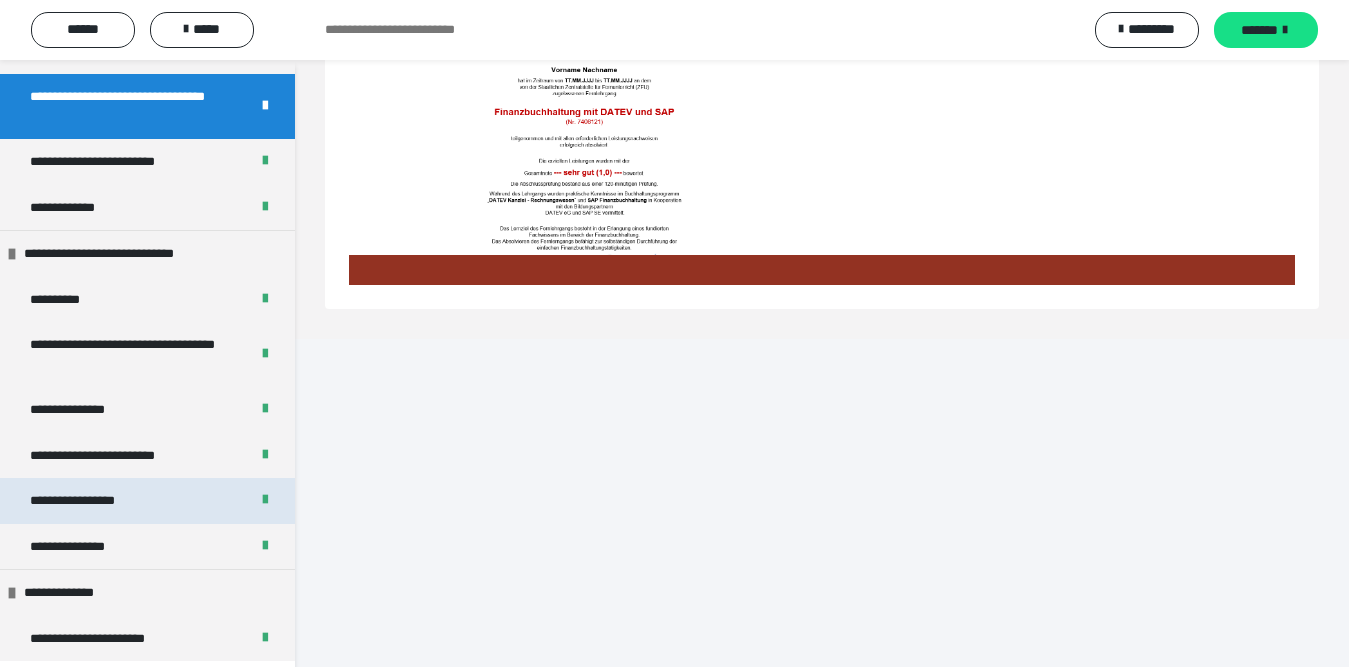 click on "**********" at bounding box center (94, 501) 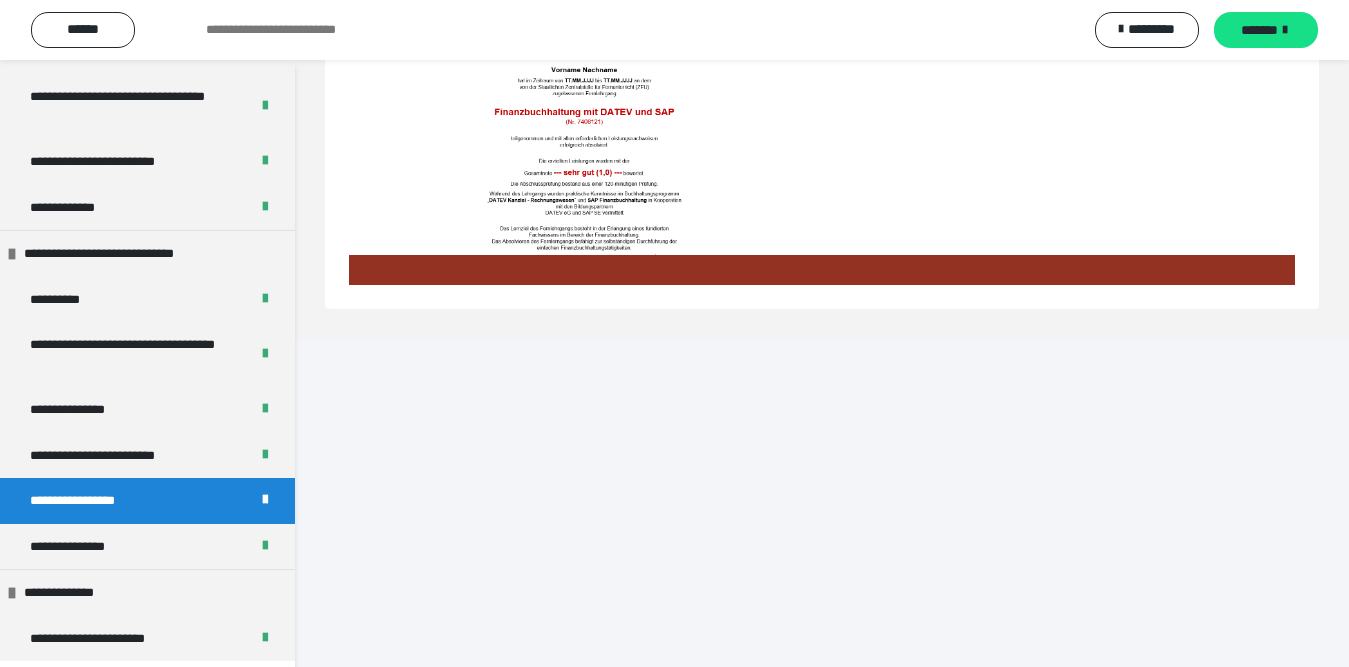 scroll, scrollTop: 60, scrollLeft: 0, axis: vertical 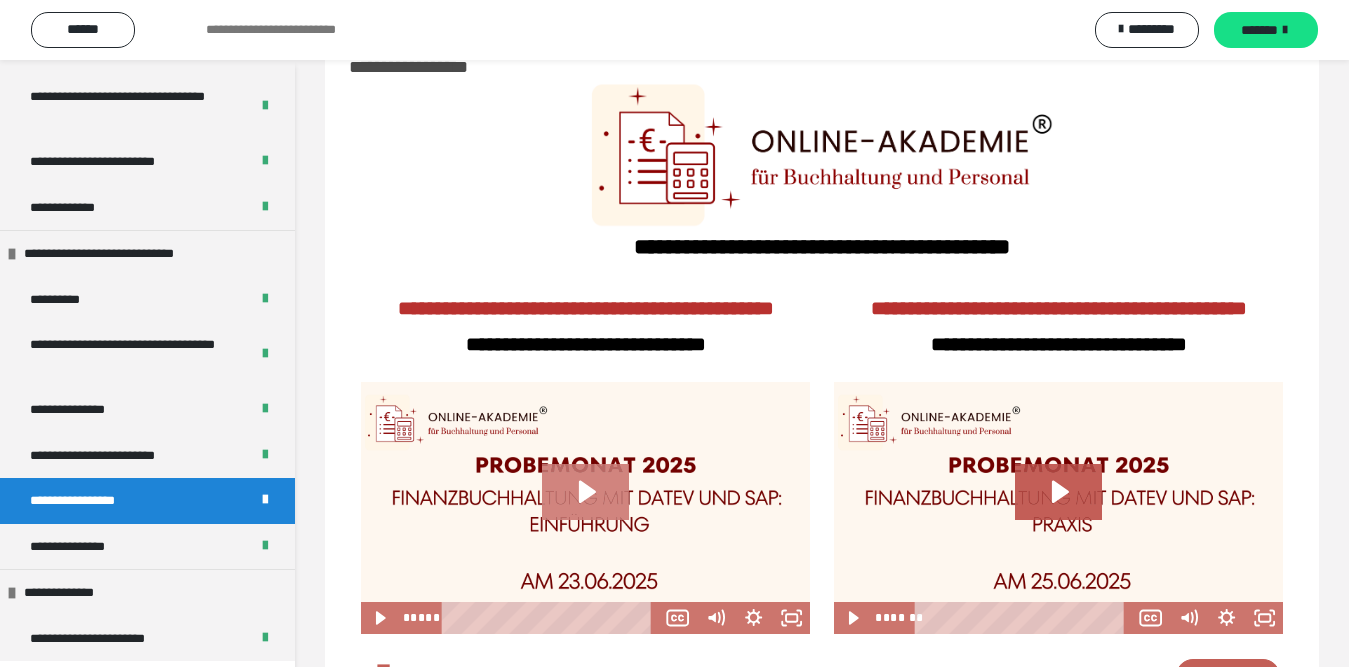 click 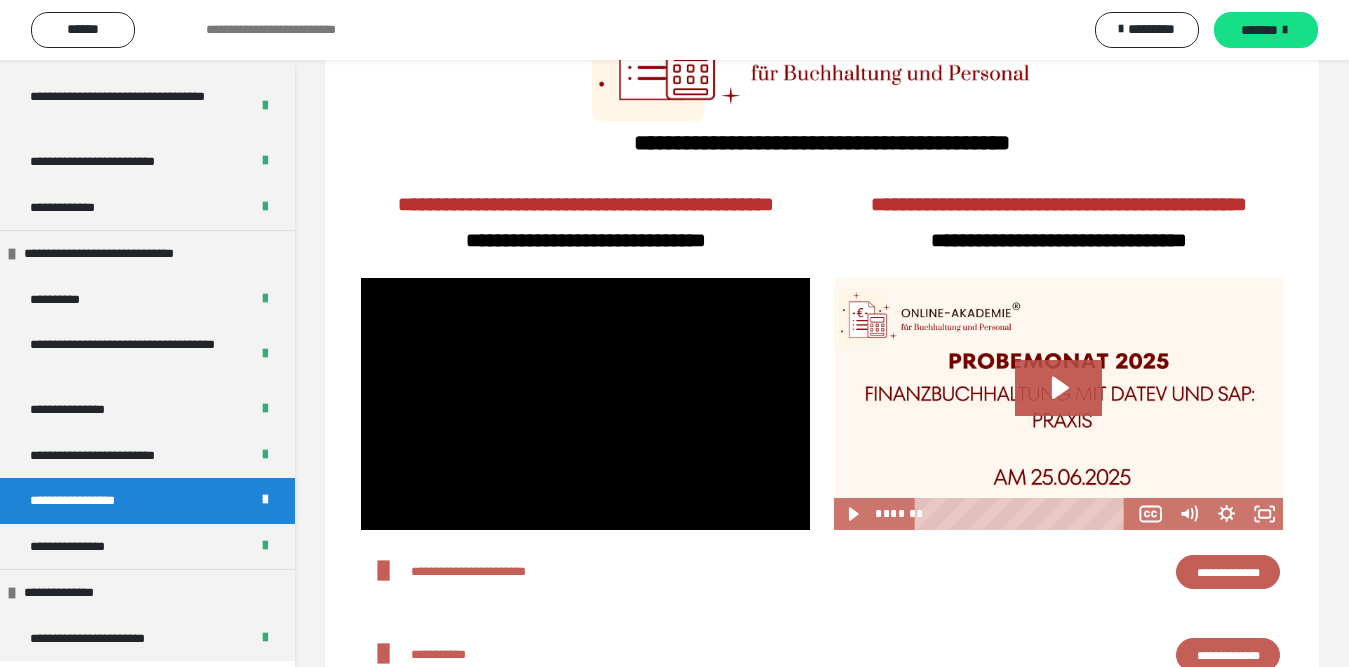scroll, scrollTop: 260, scrollLeft: 0, axis: vertical 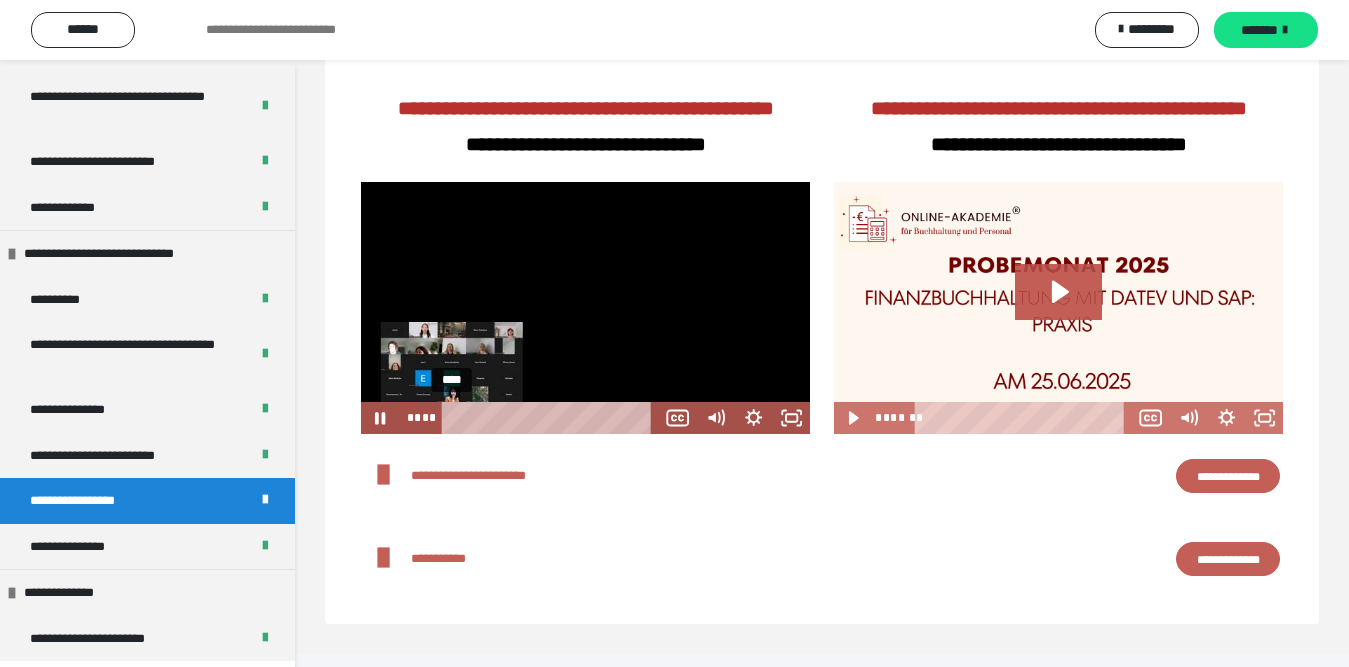 click on "****" at bounding box center [551, 418] 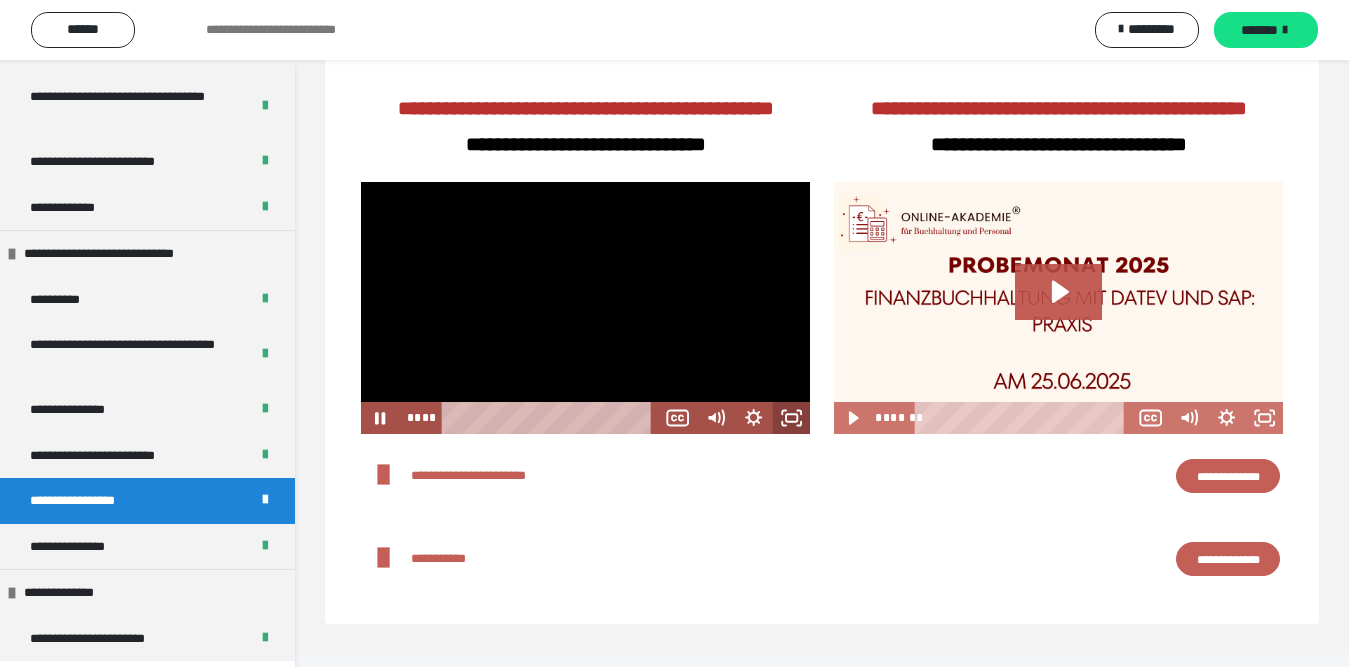 click 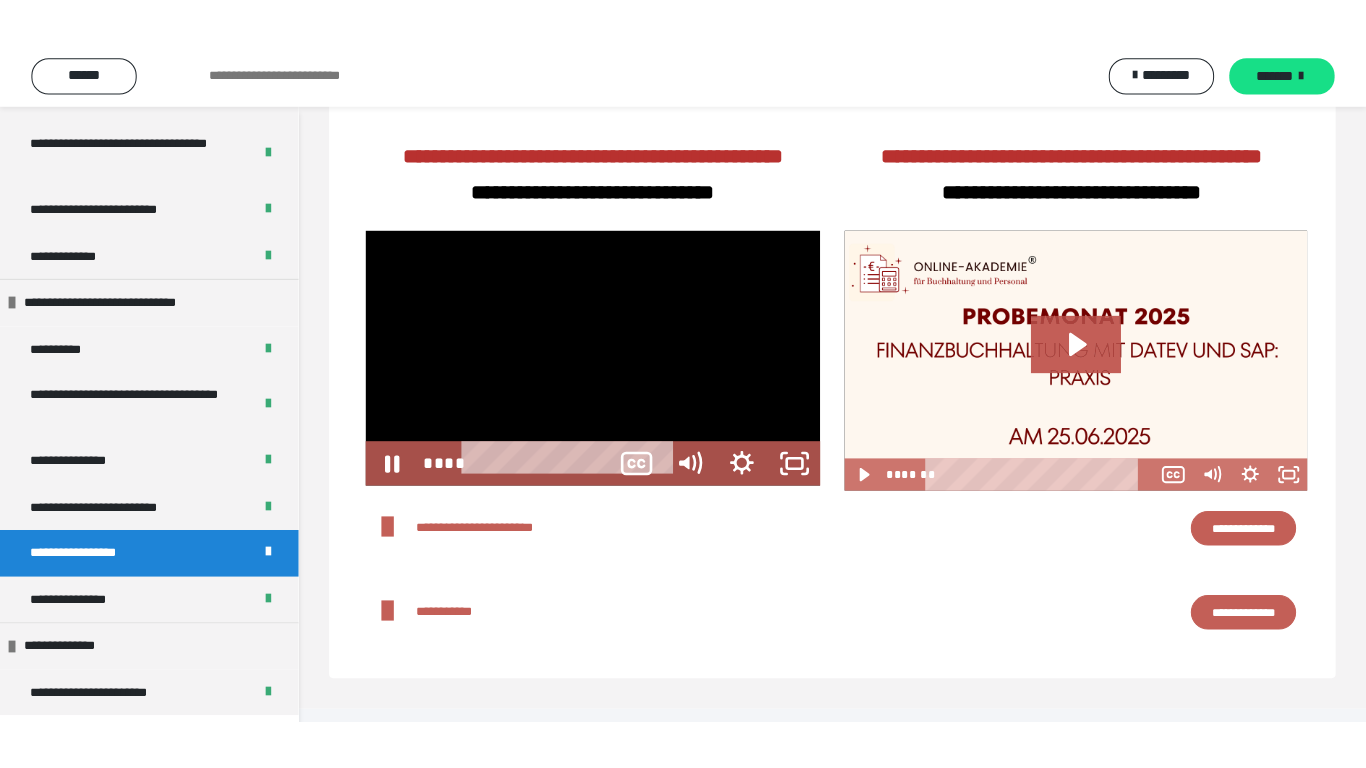 scroll, scrollTop: 190, scrollLeft: 0, axis: vertical 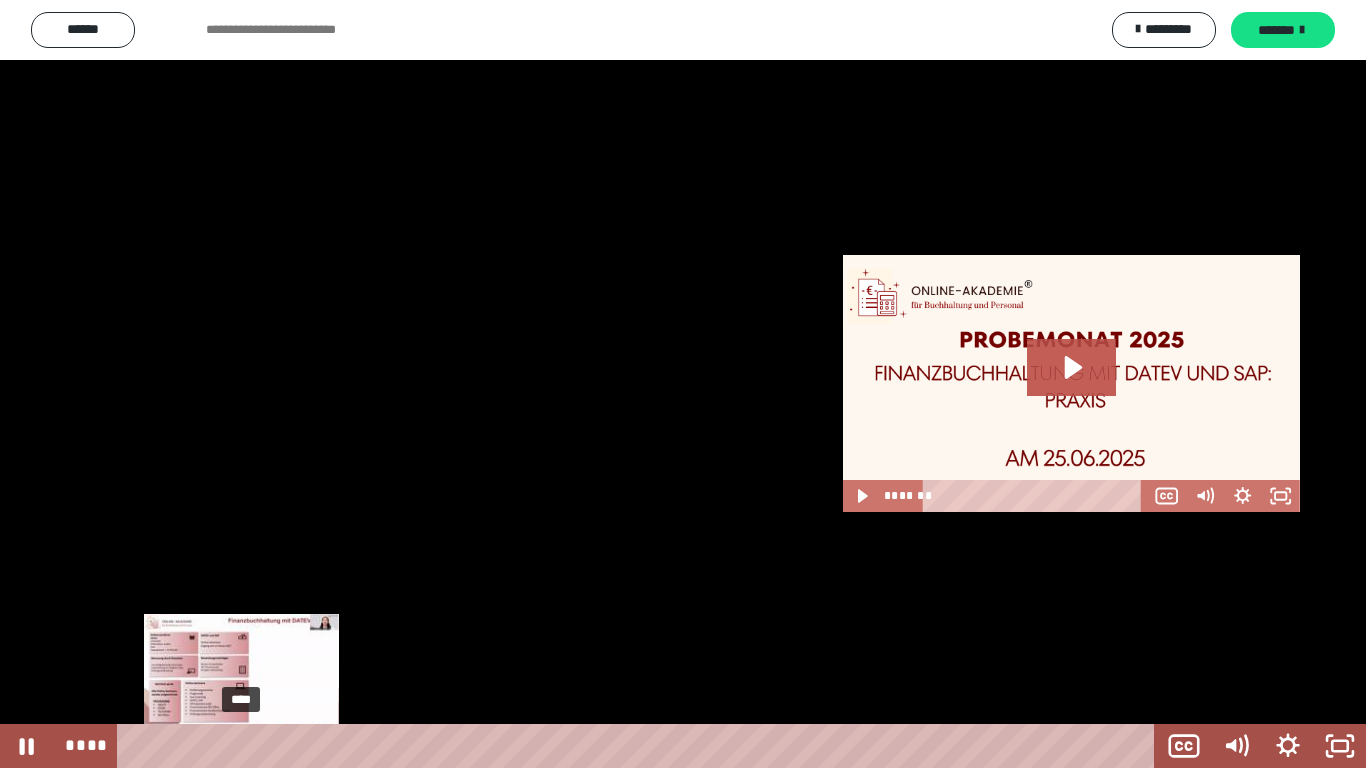 click on "****" at bounding box center (640, 746) 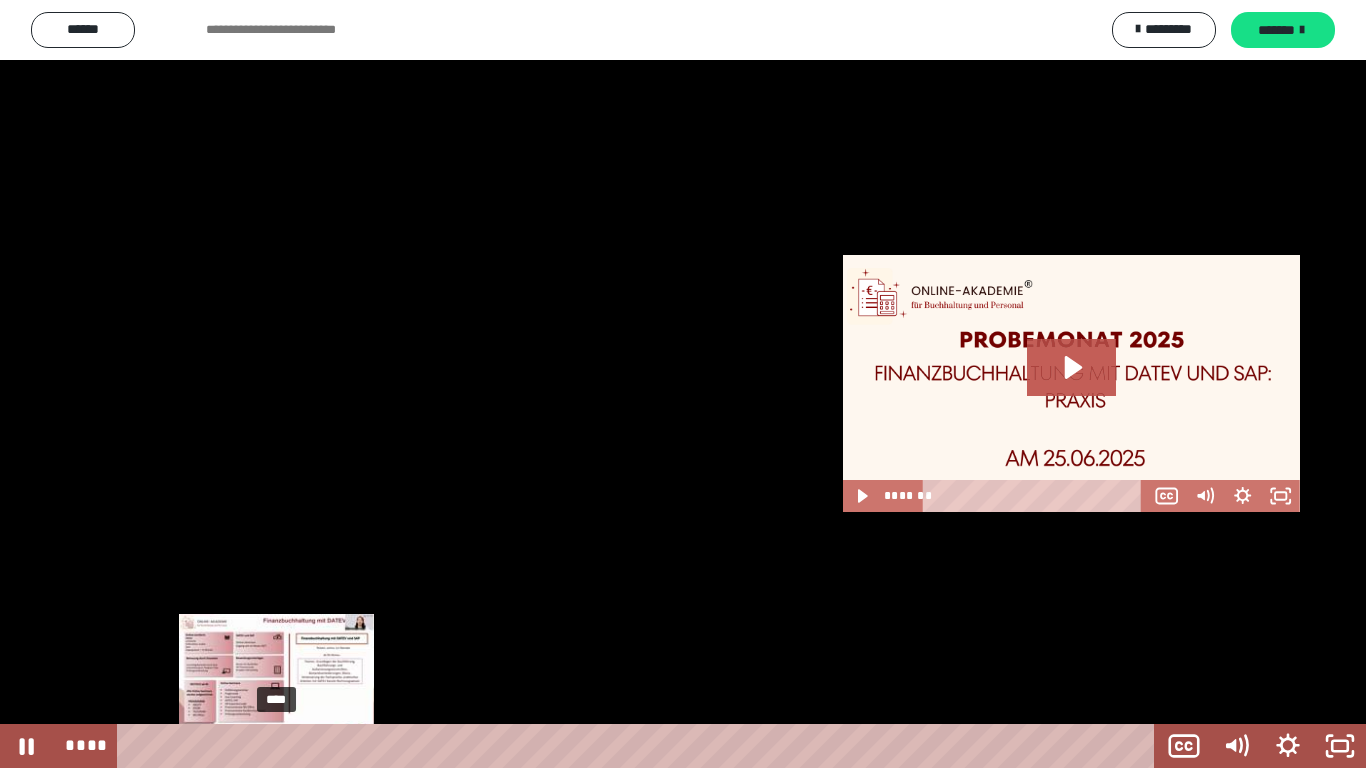 click on "****" at bounding box center (640, 746) 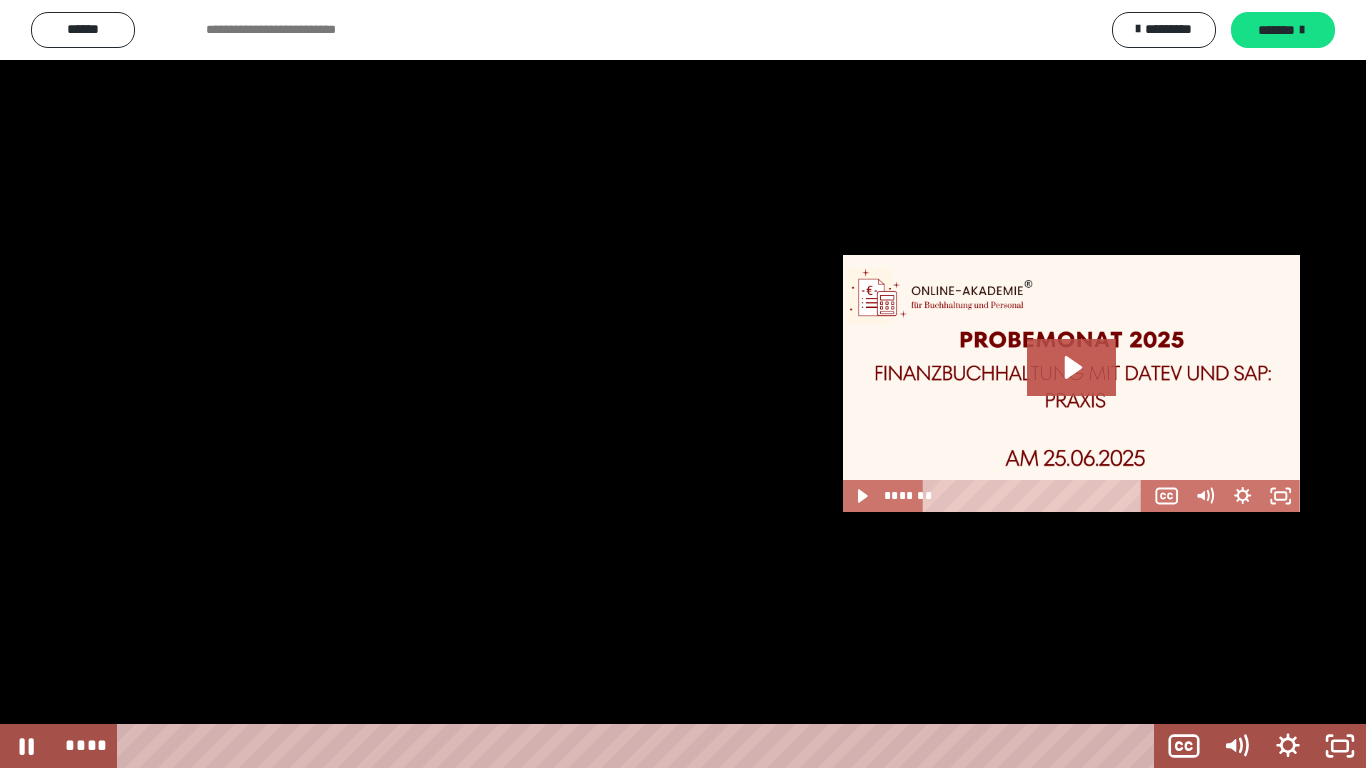 click at bounding box center (683, 384) 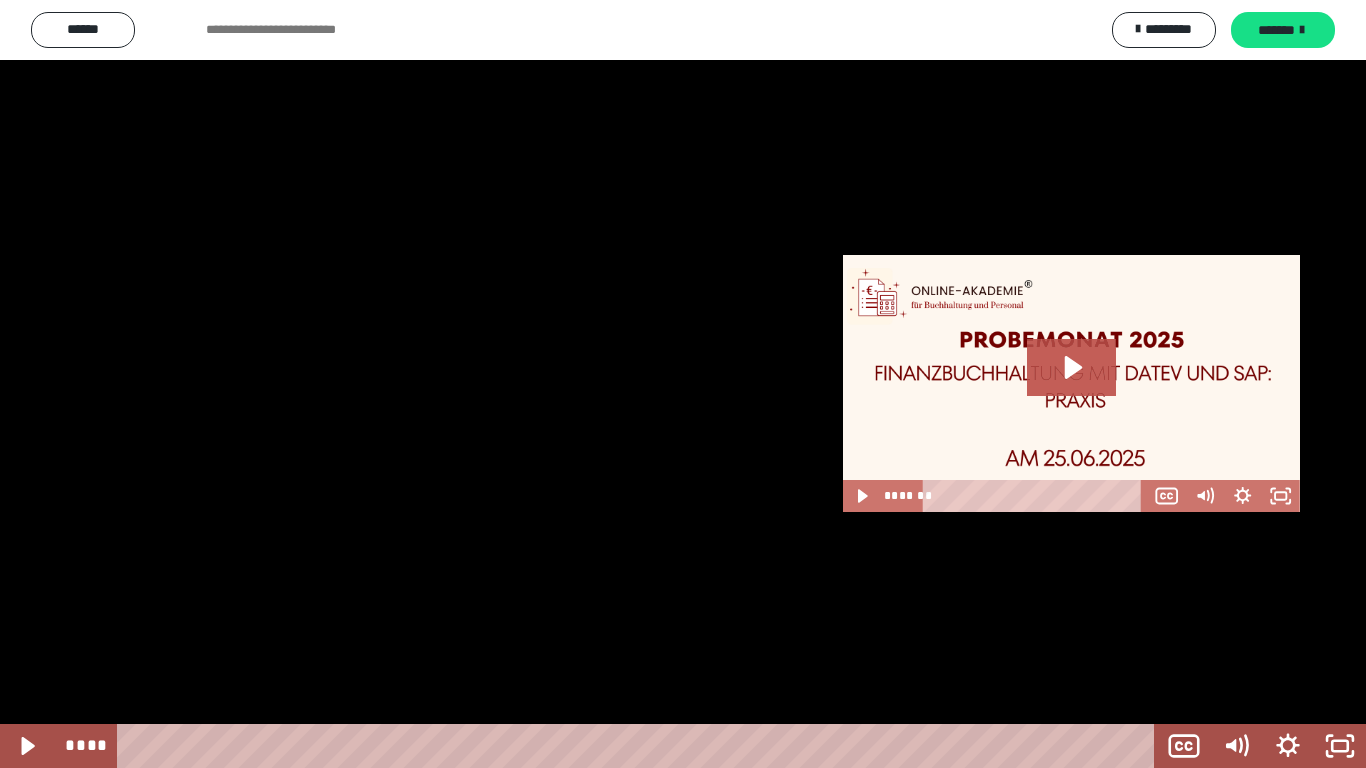 drag, startPoint x: 898, startPoint y: 327, endPoint x: 983, endPoint y: 615, distance: 300.28152 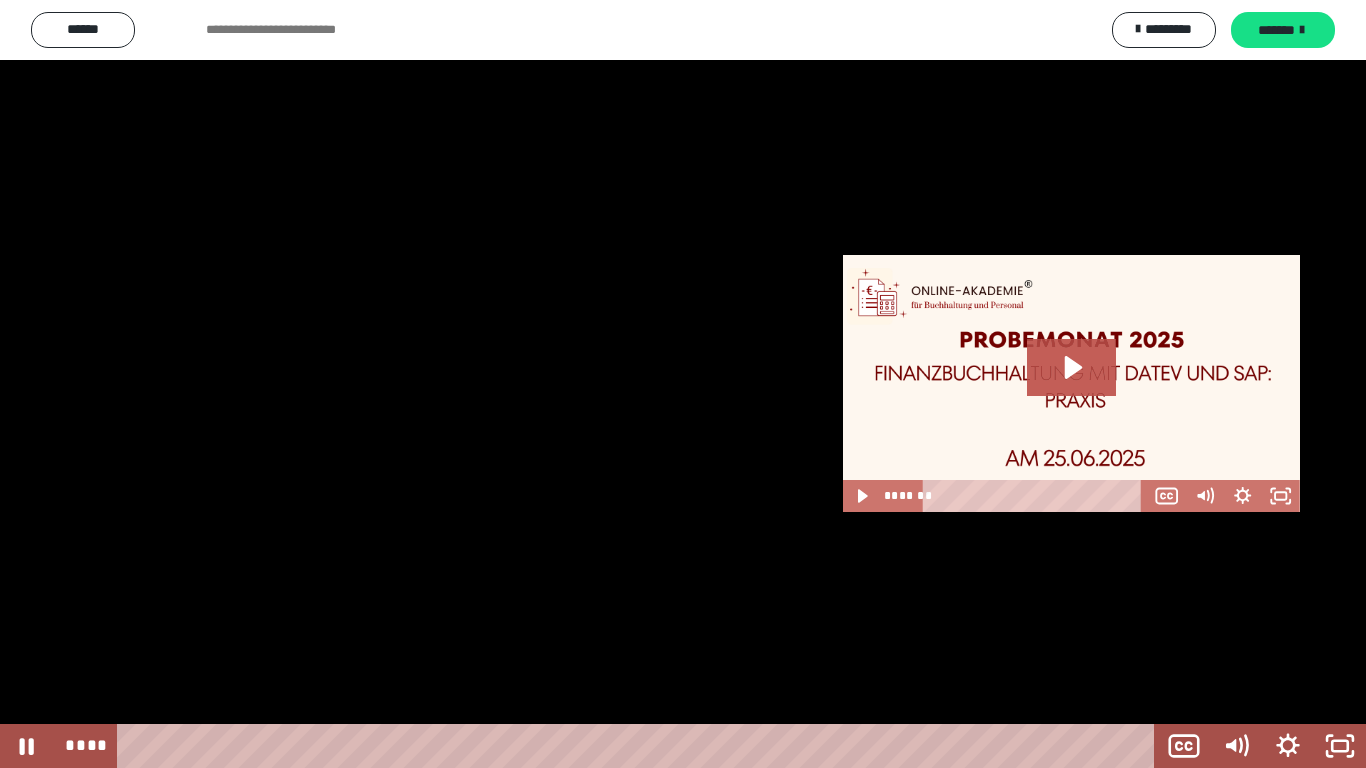 click at bounding box center (683, 384) 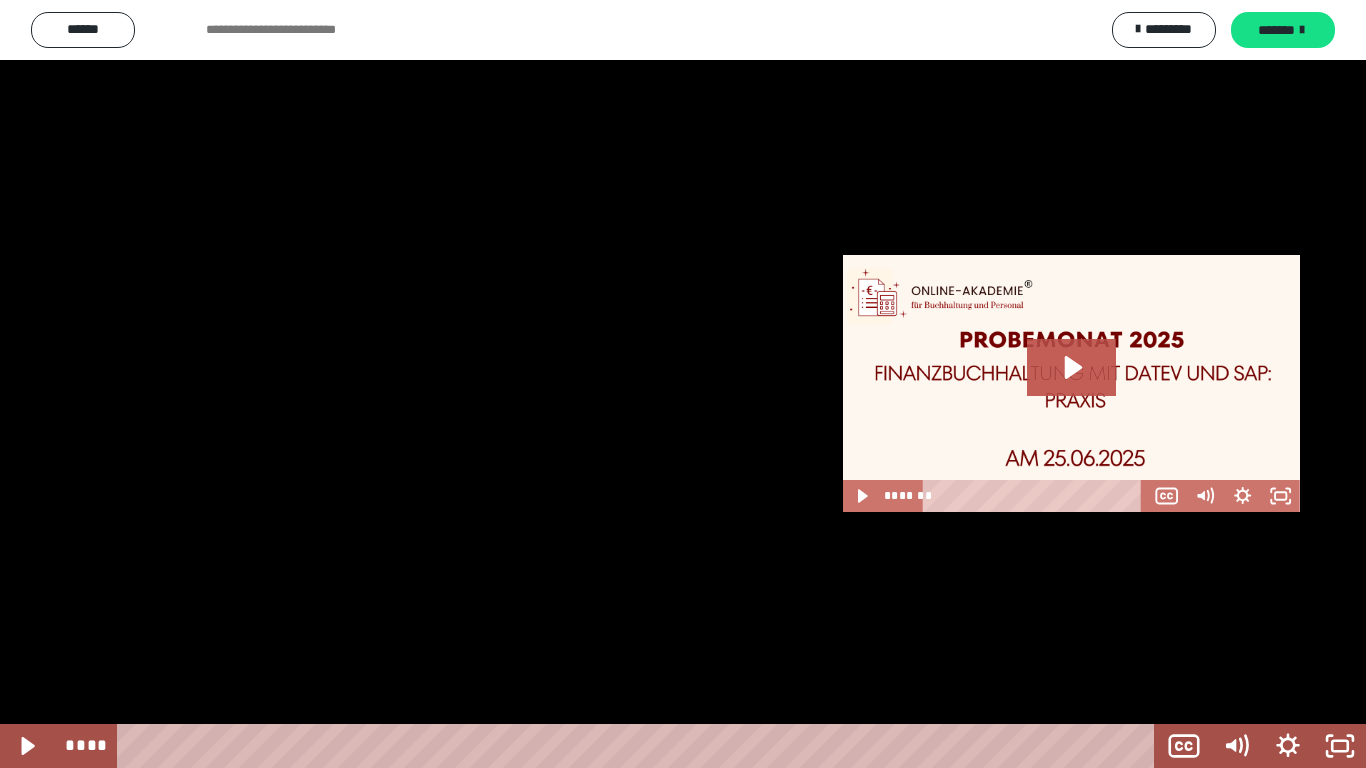 click at bounding box center (683, 384) 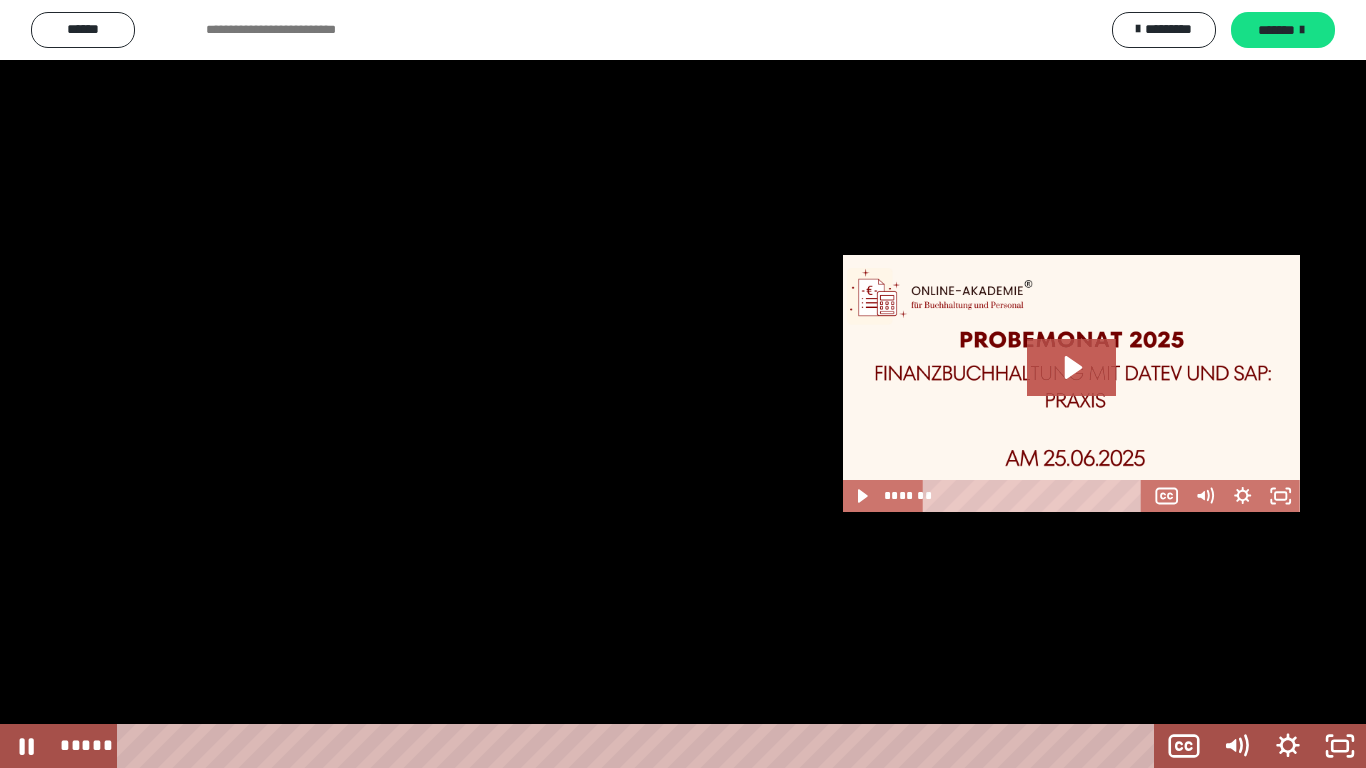 click at bounding box center (683, 384) 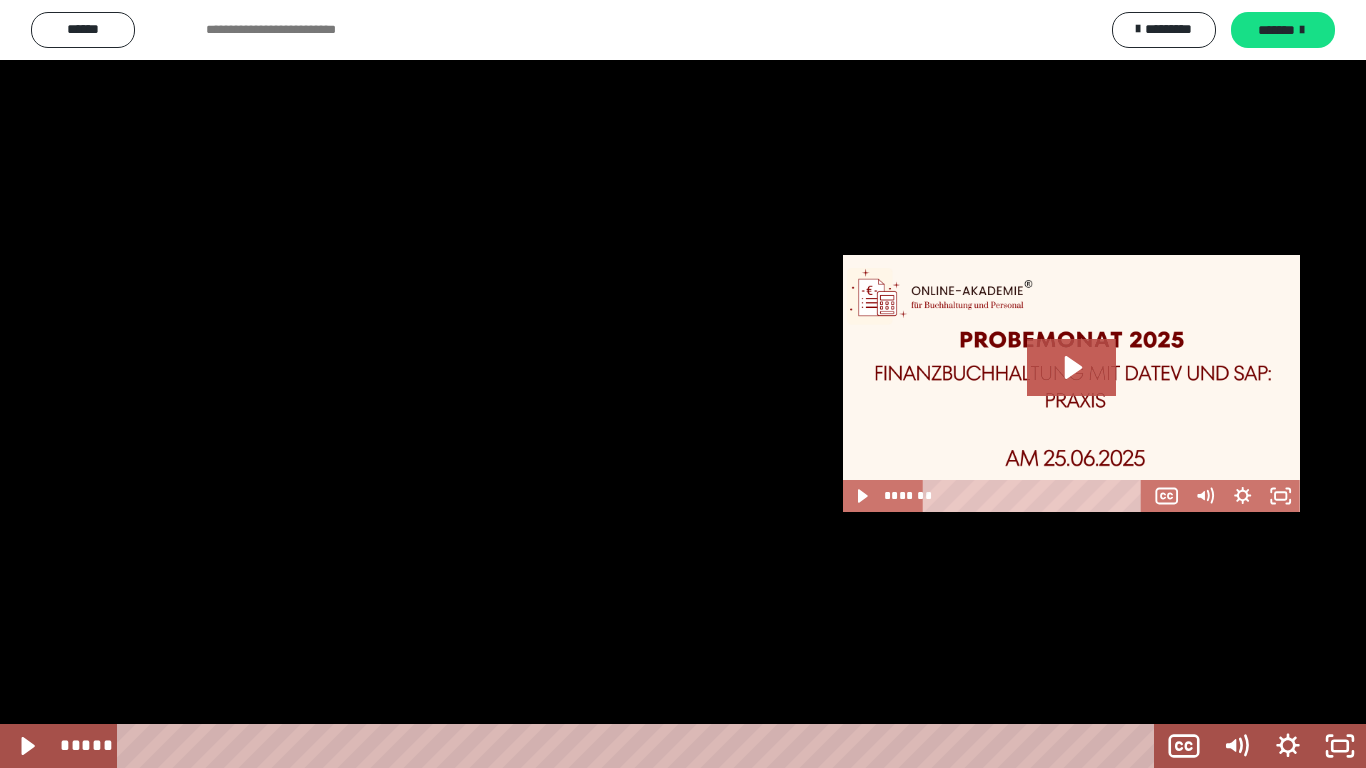 click at bounding box center [683, 384] 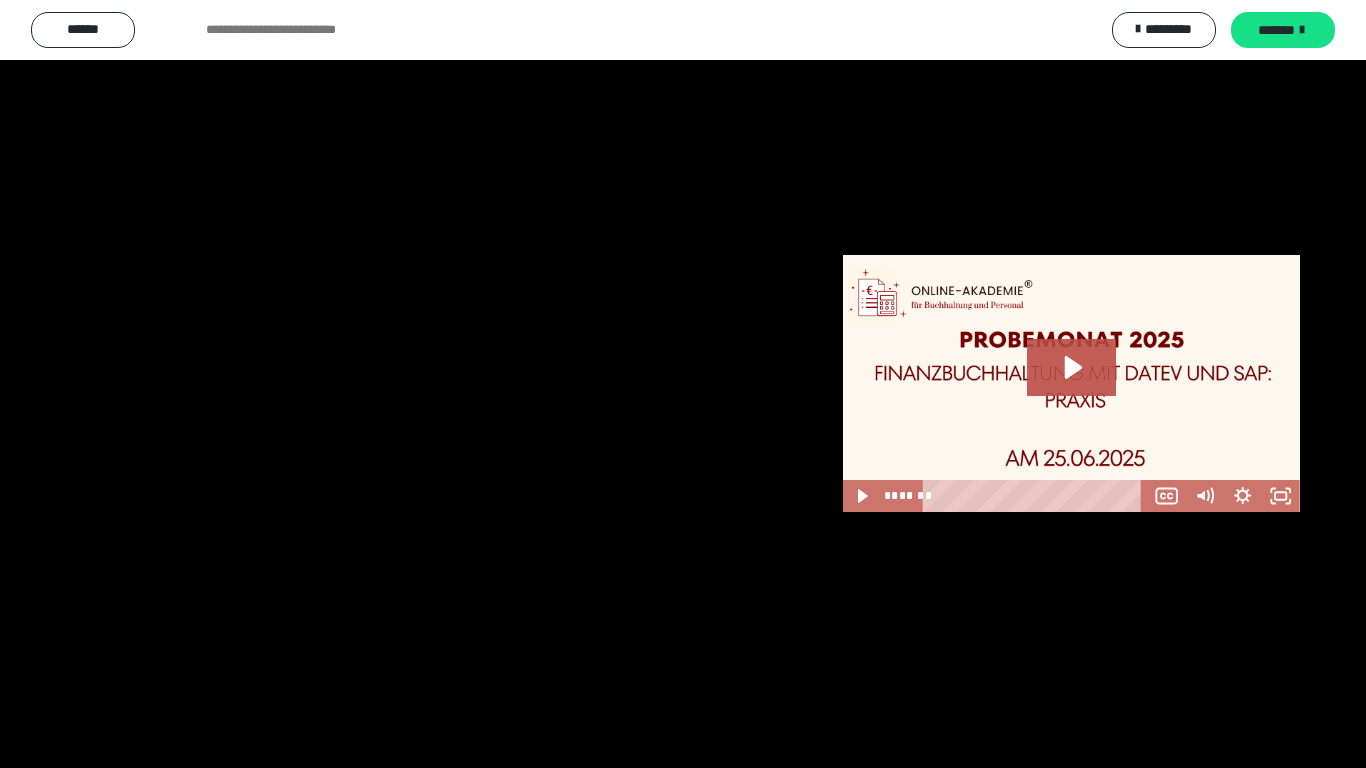 click at bounding box center [683, 384] 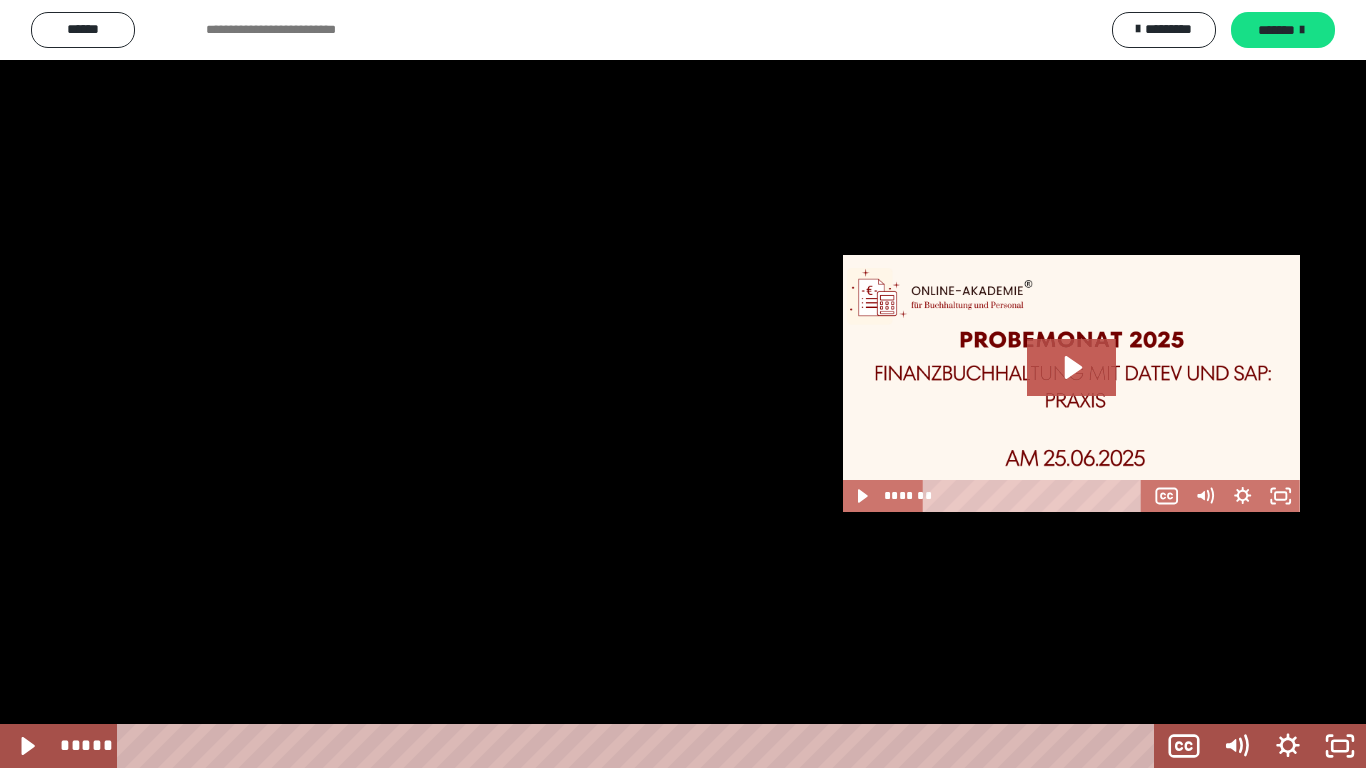 click at bounding box center (683, 384) 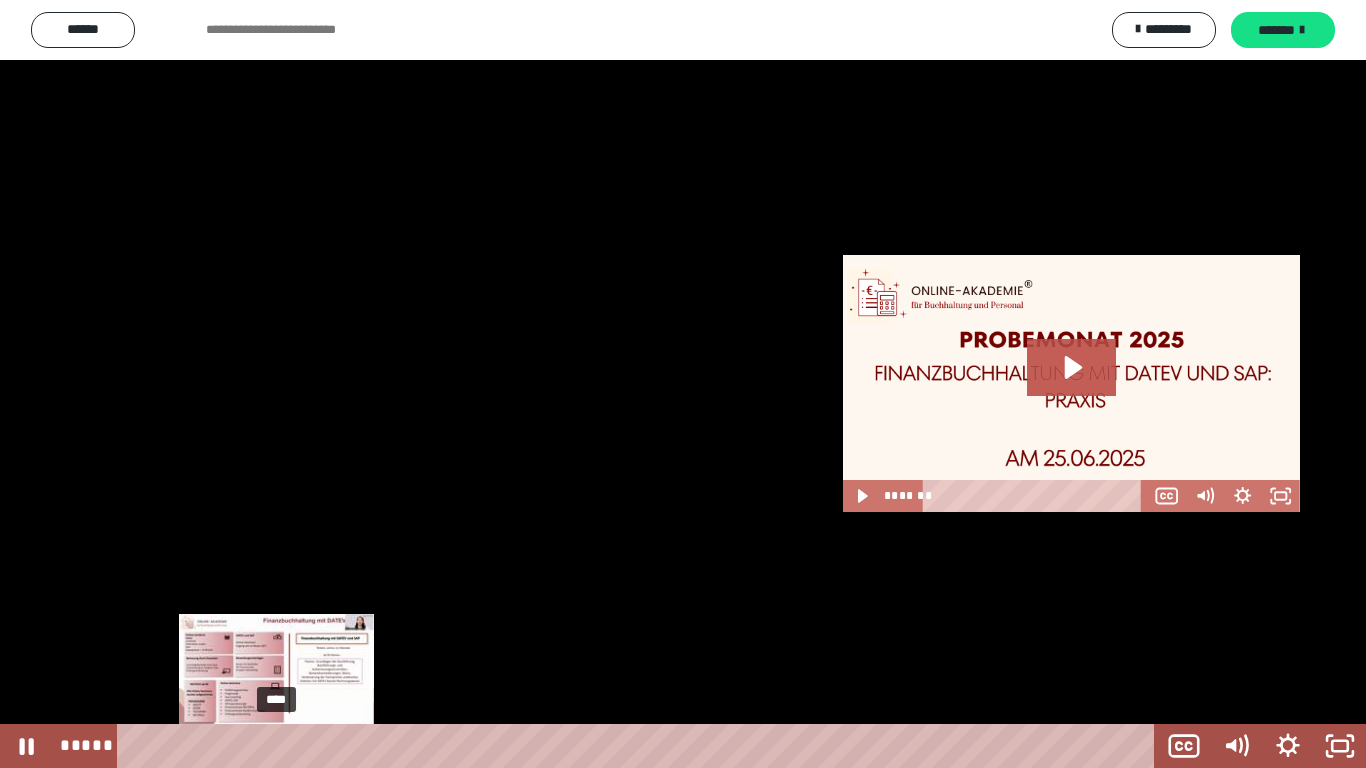 click on "****" at bounding box center [640, 746] 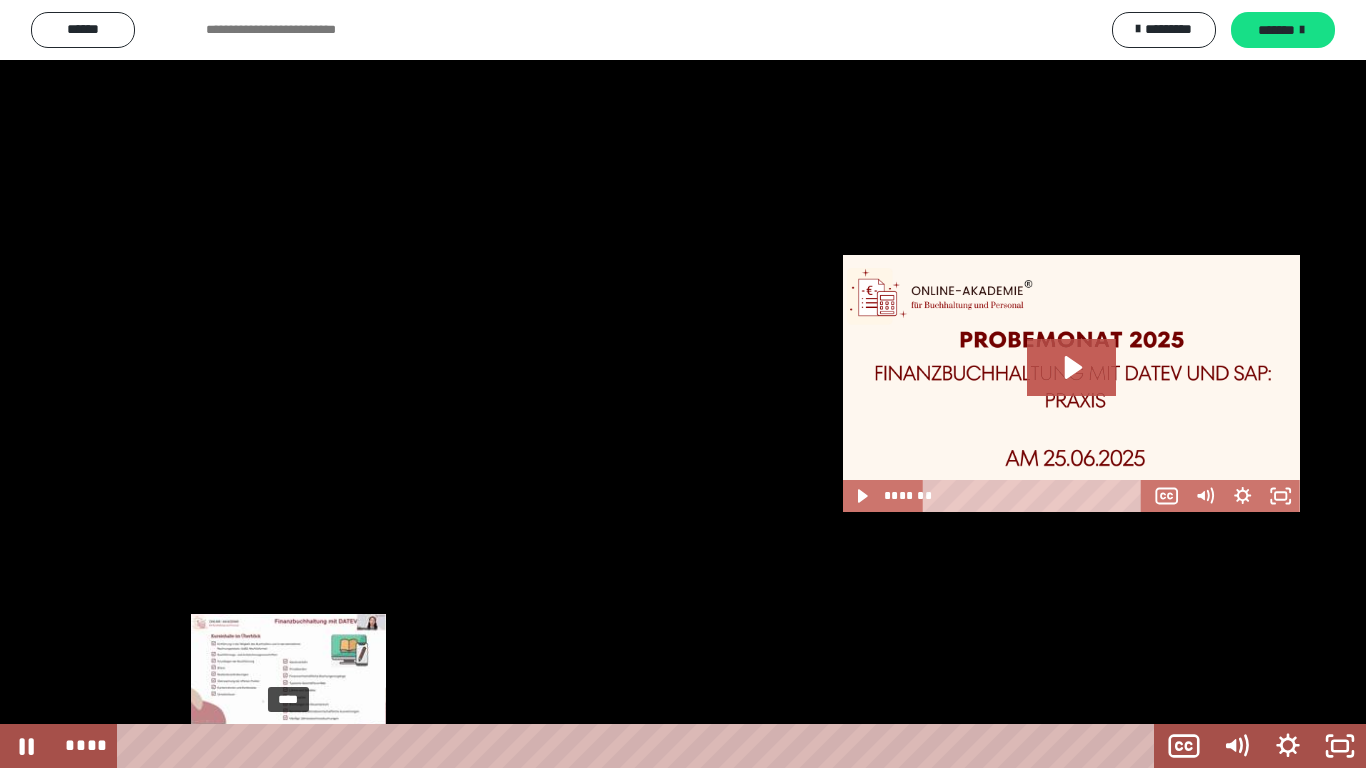 click on "****" at bounding box center [640, 746] 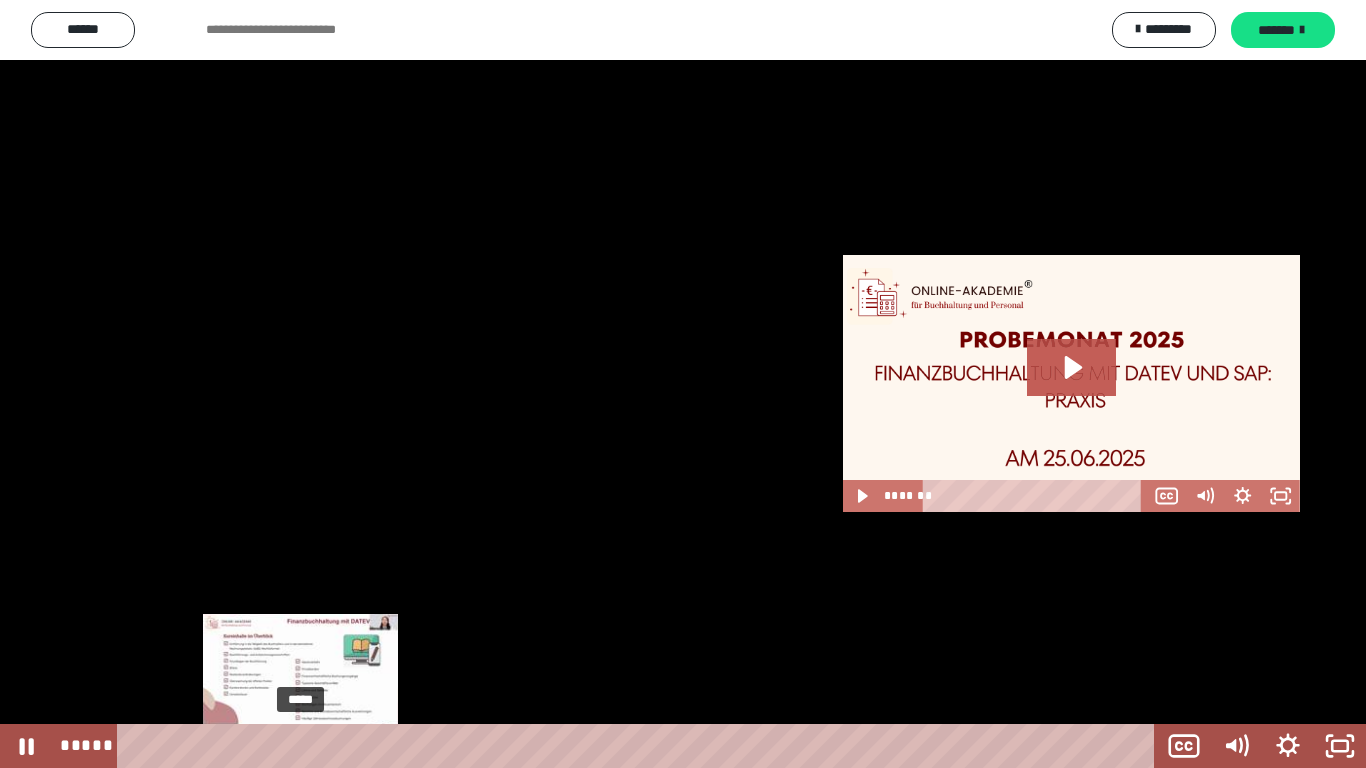 click on "*****" at bounding box center (640, 746) 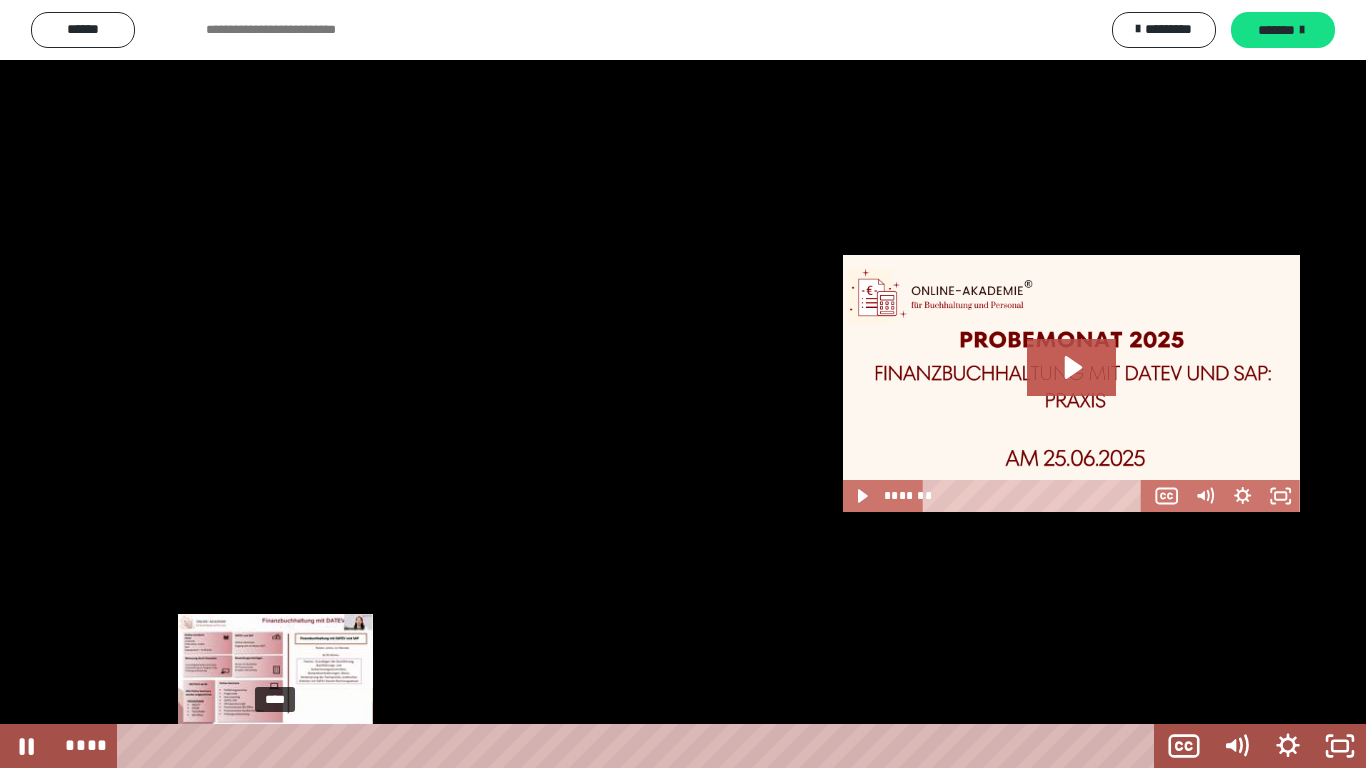 click on "****" at bounding box center [640, 746] 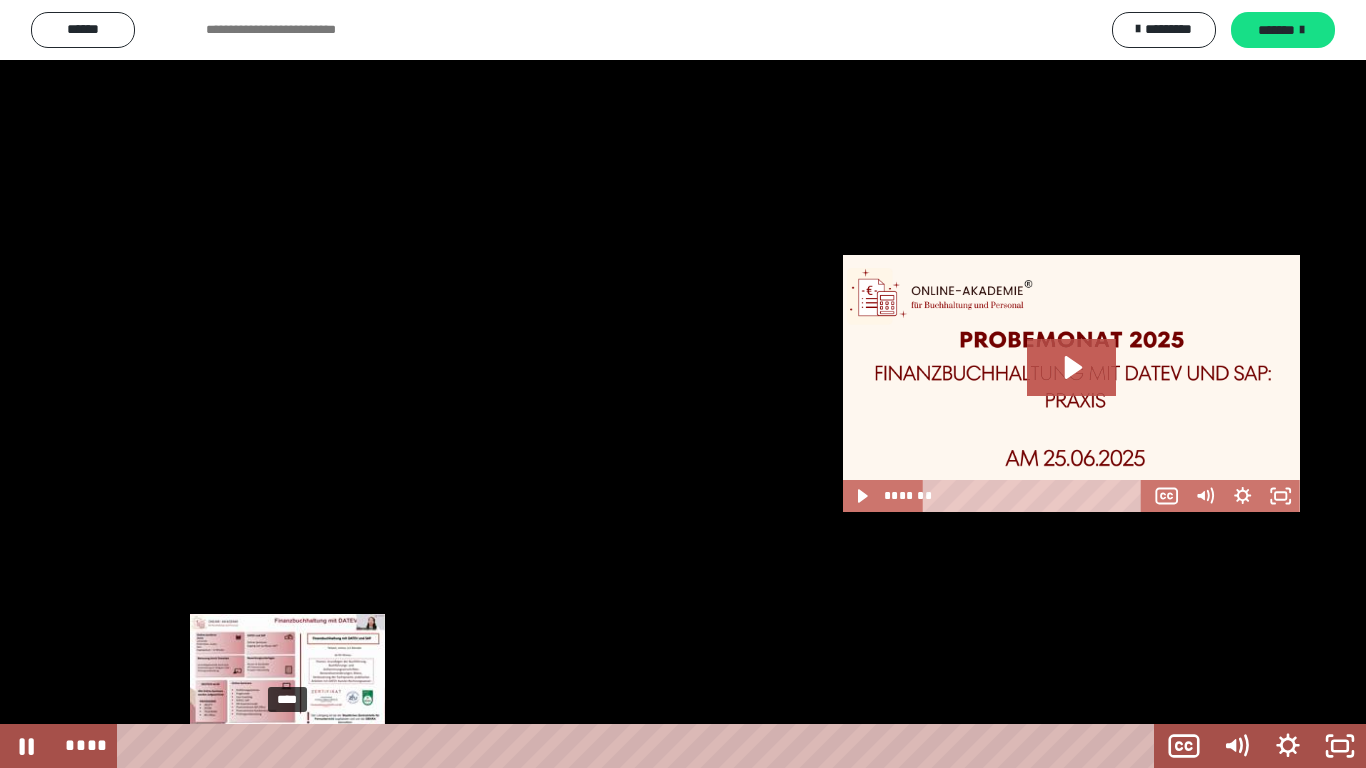 click on "****" at bounding box center [640, 746] 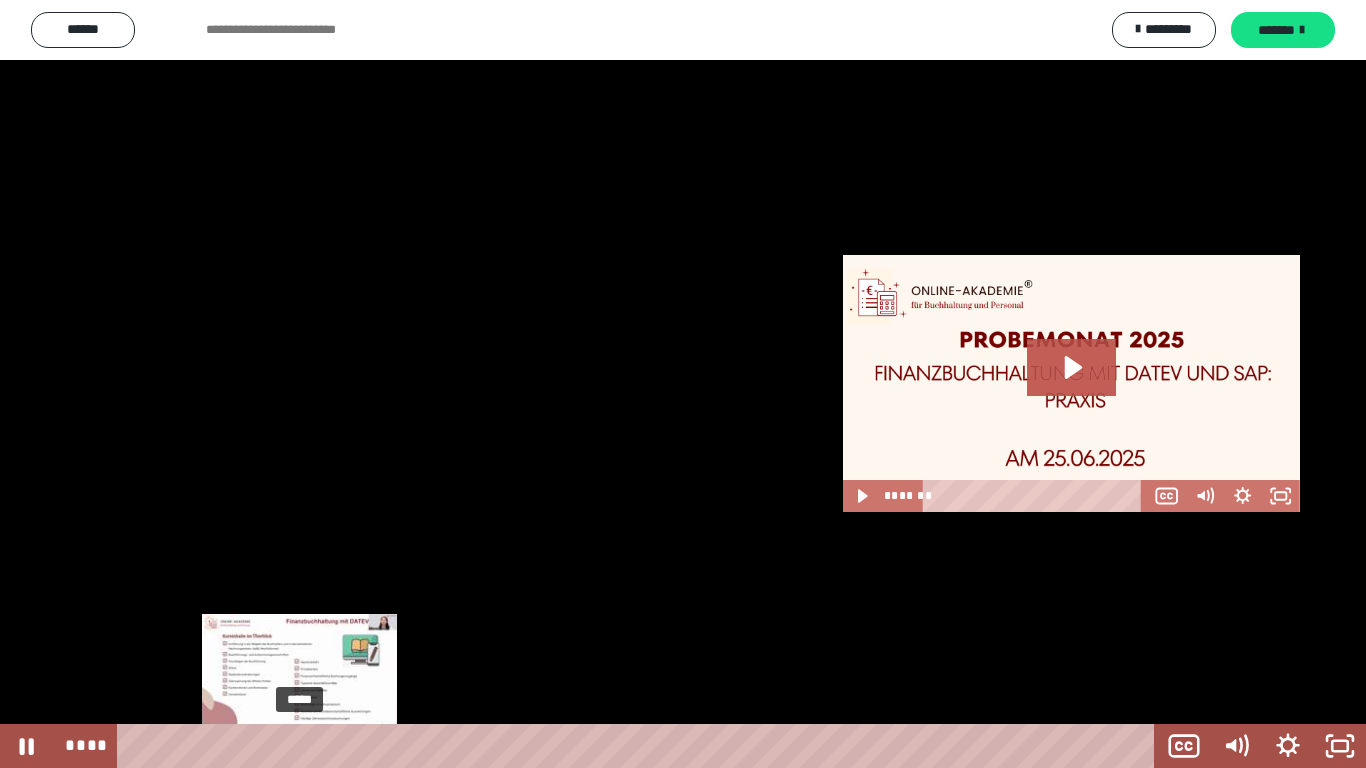 click on "*****" at bounding box center [640, 746] 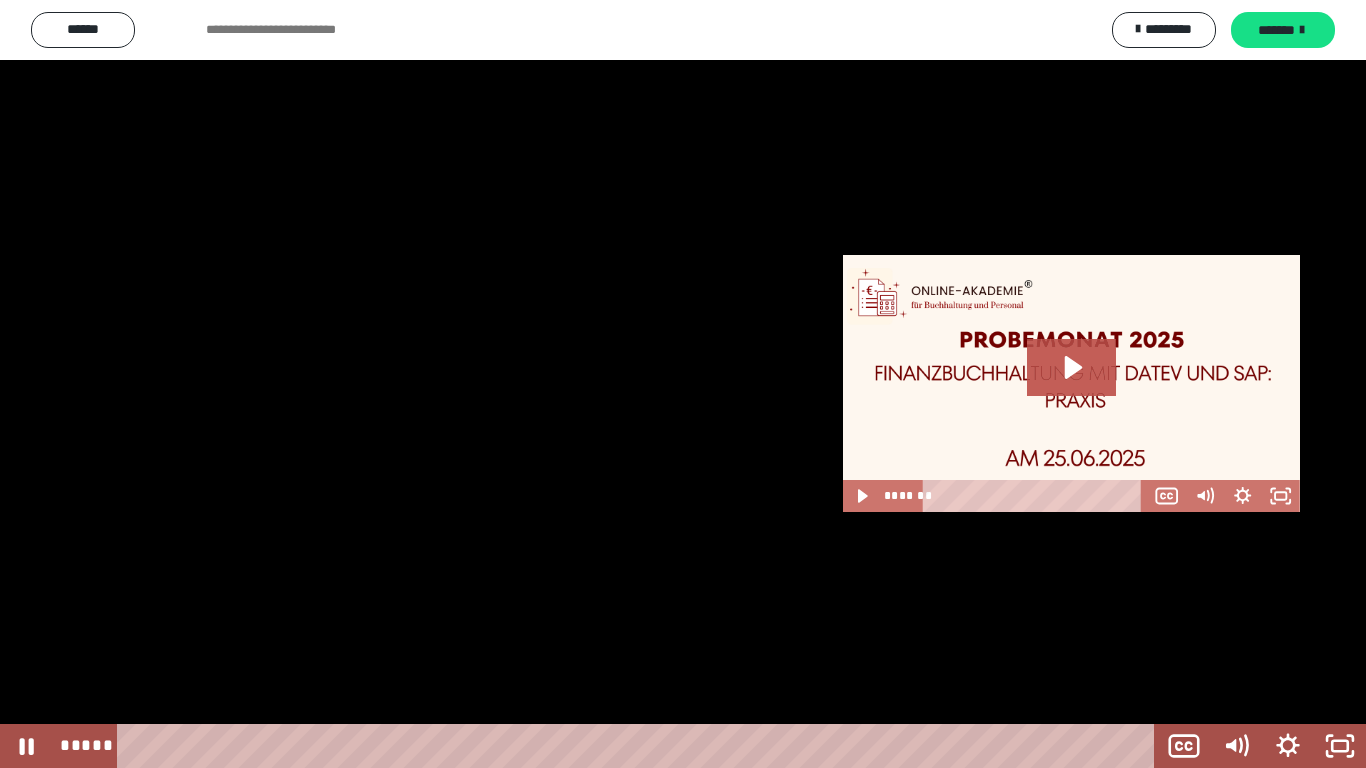 click at bounding box center [683, 384] 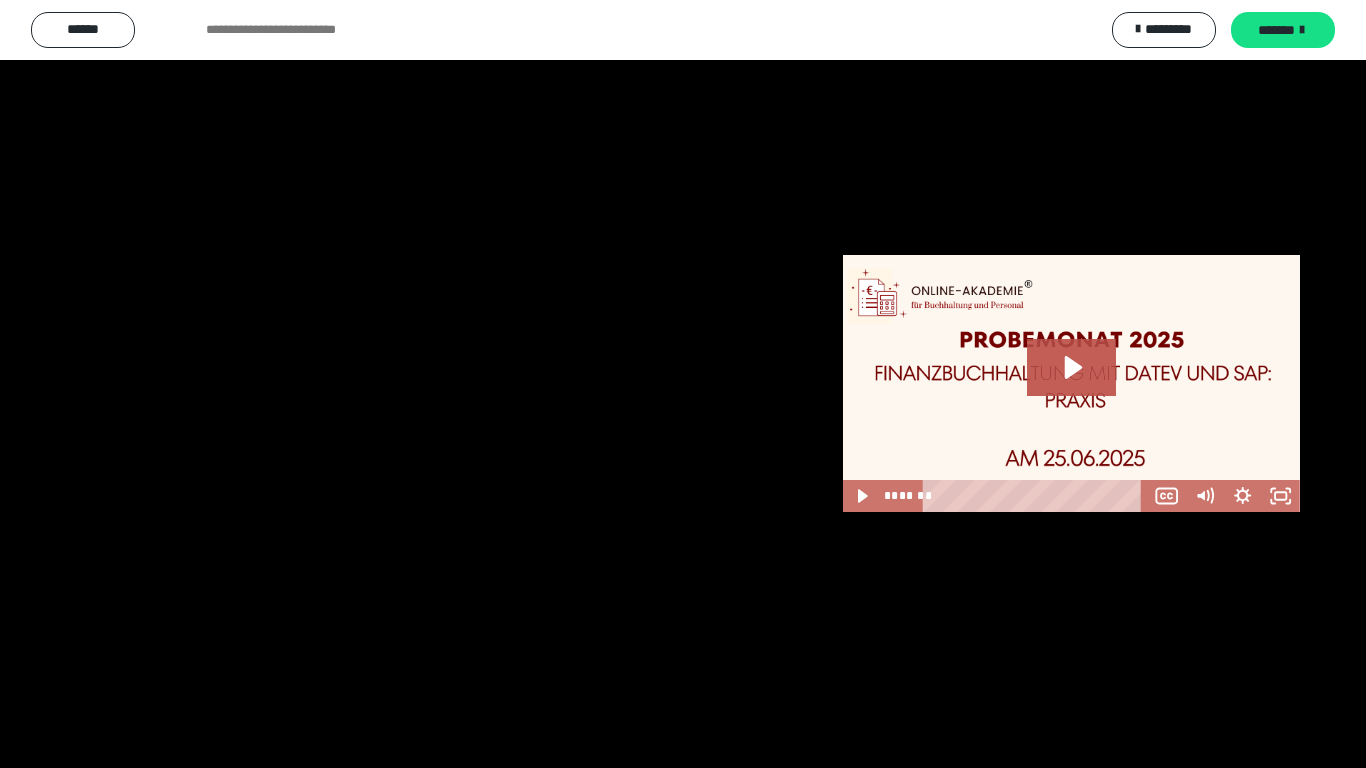 type 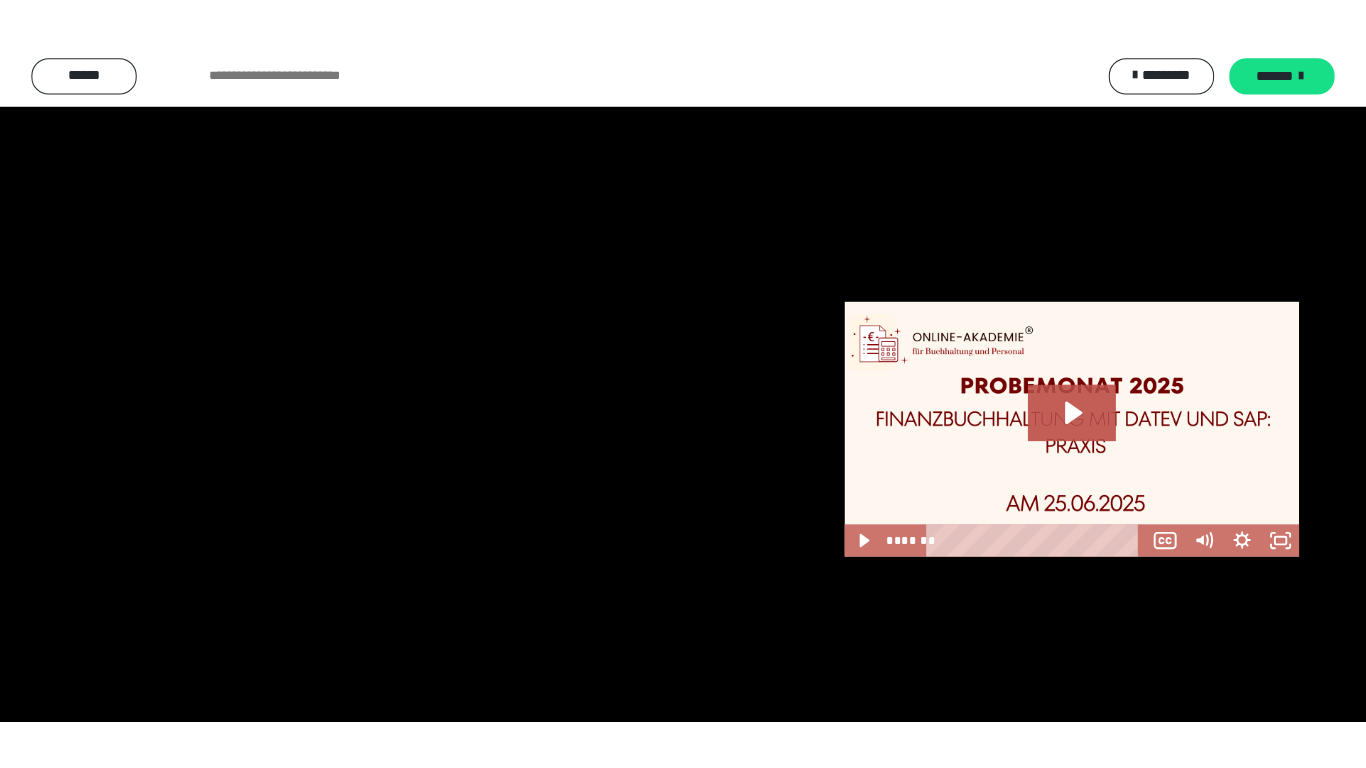 scroll, scrollTop: 772, scrollLeft: 0, axis: vertical 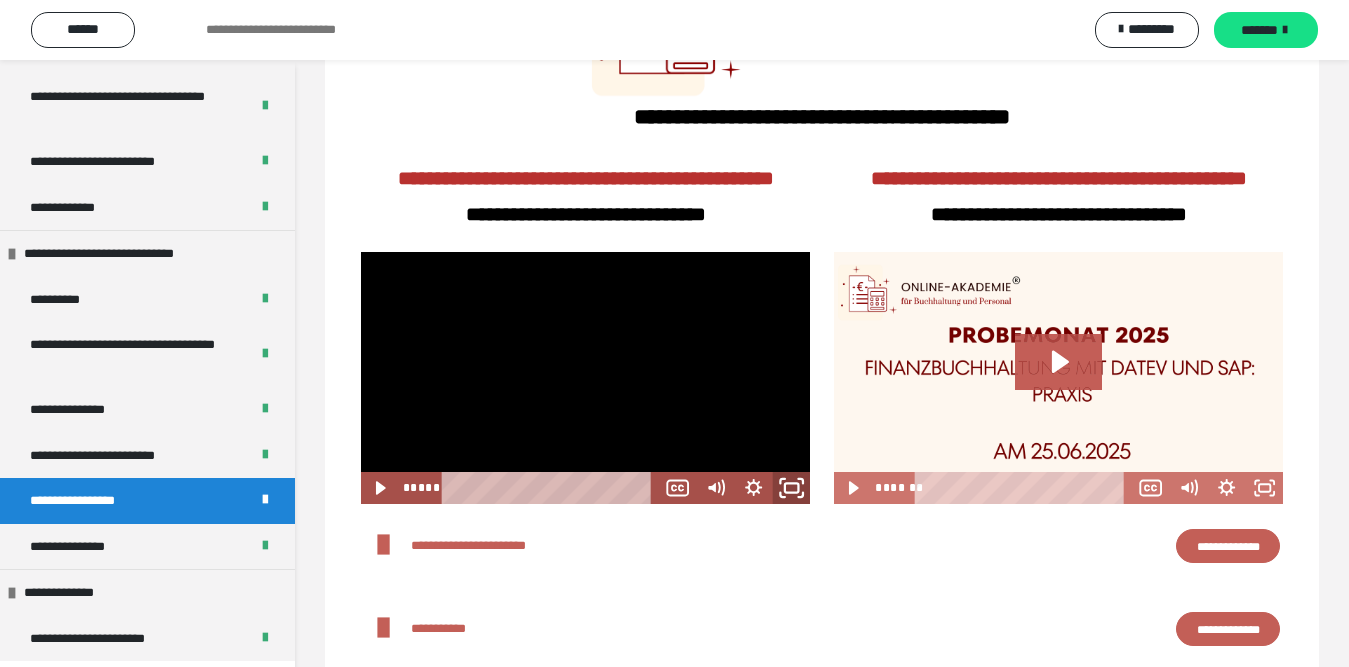 click 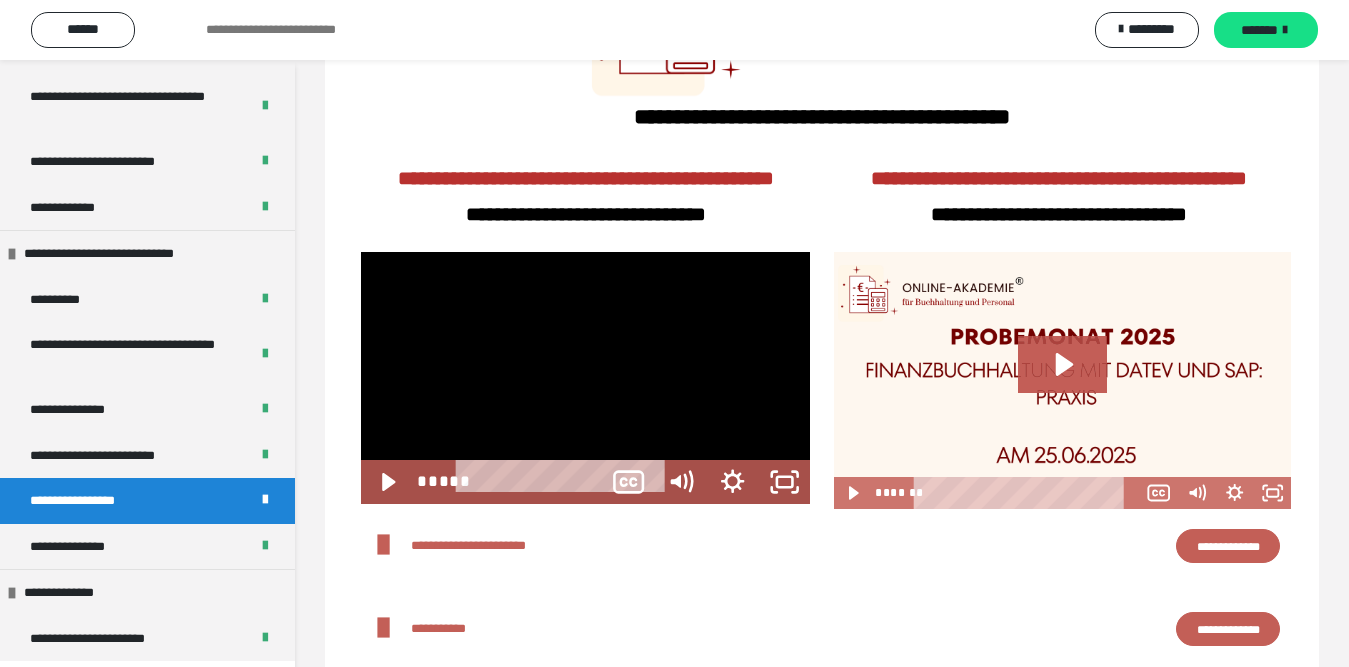 scroll, scrollTop: 671, scrollLeft: 0, axis: vertical 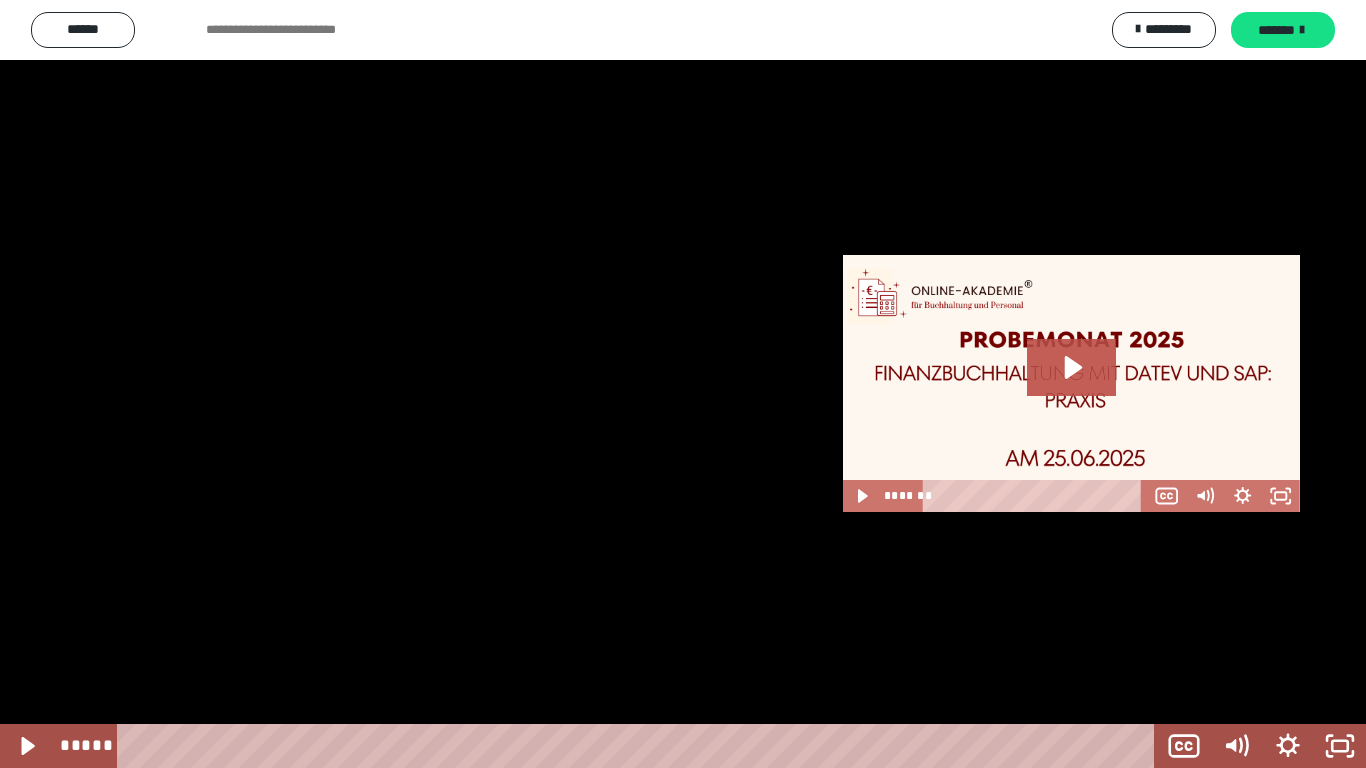click at bounding box center (683, 384) 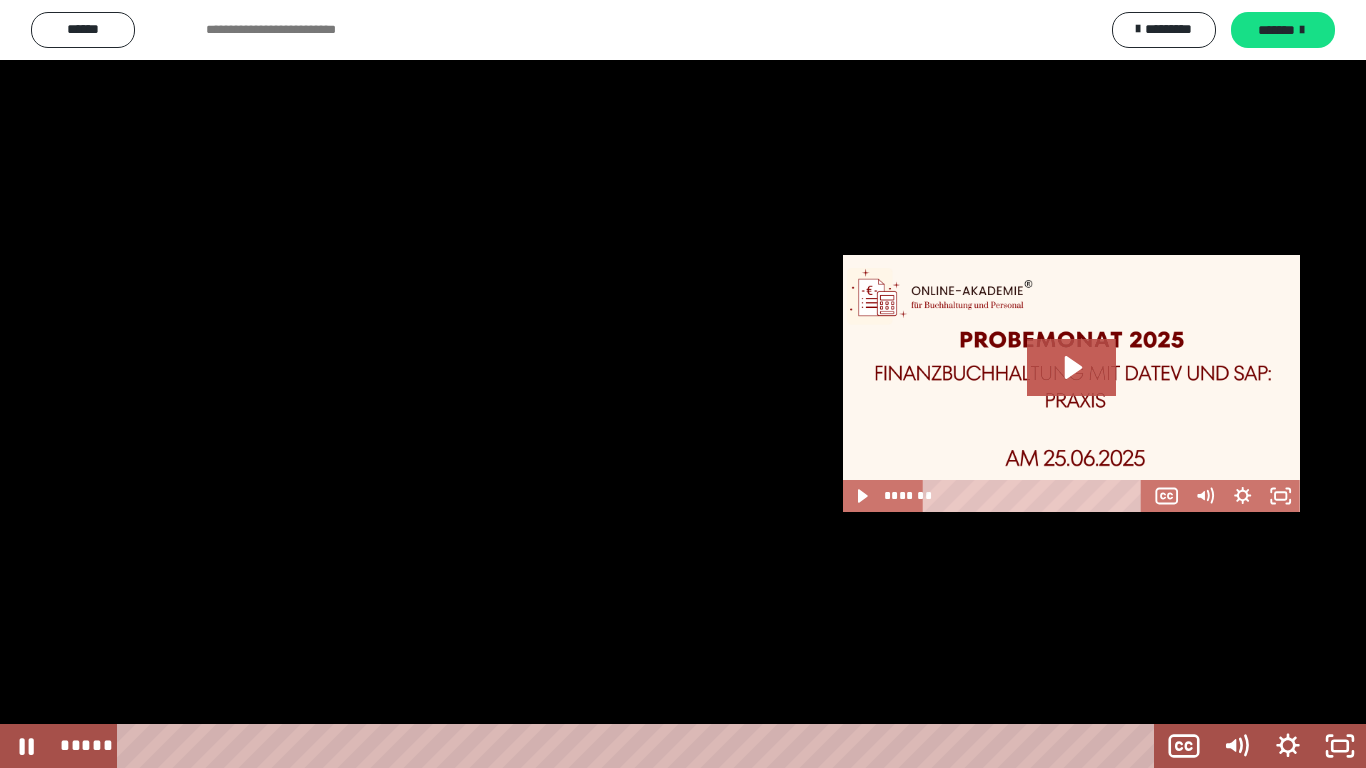 click at bounding box center (683, 384) 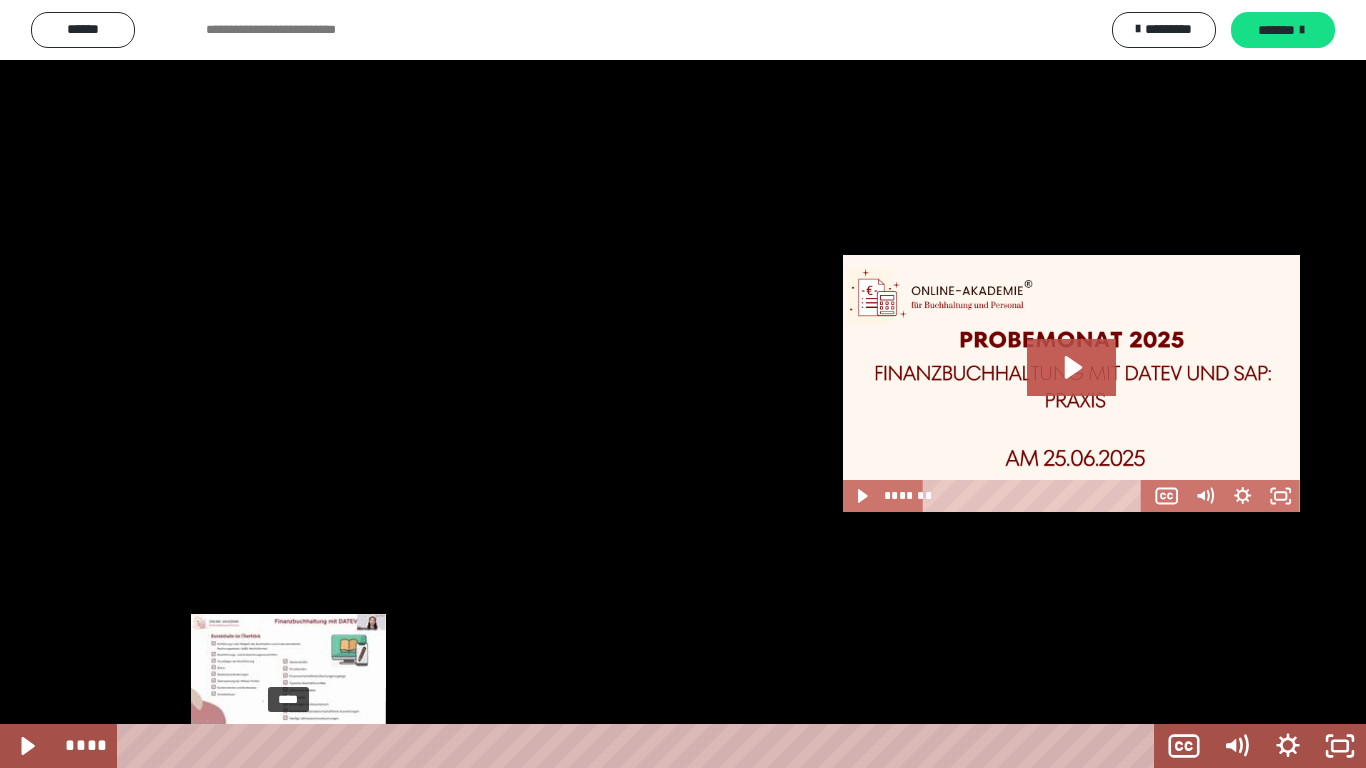 click on "****" at bounding box center [640, 746] 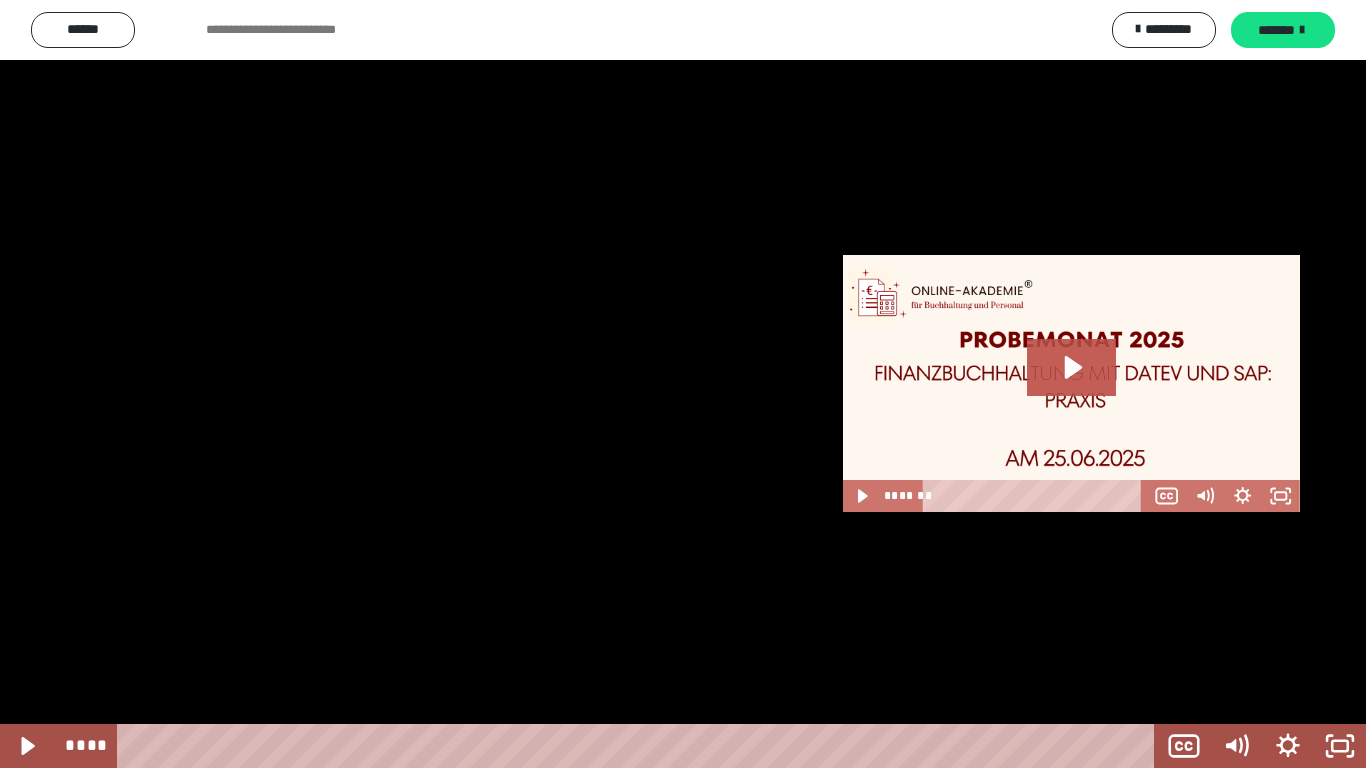 click at bounding box center (683, 384) 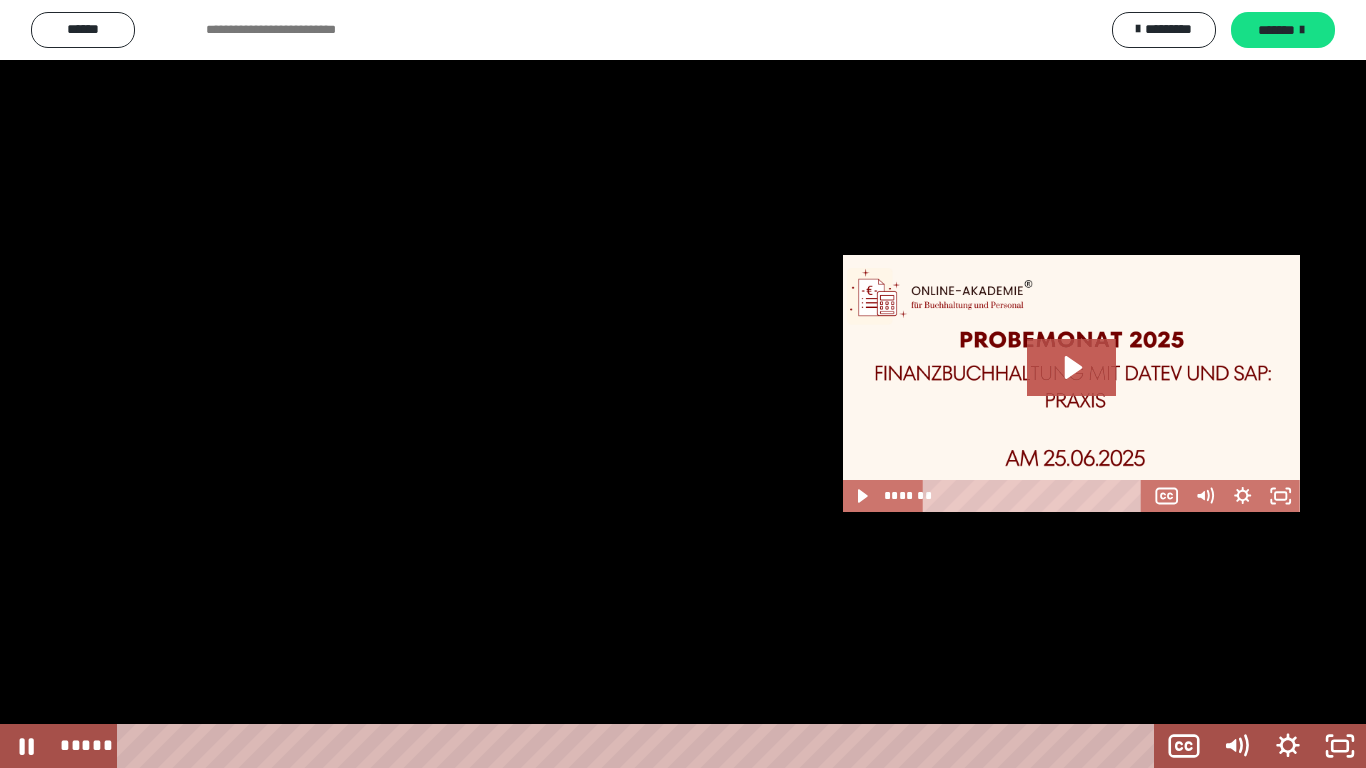 click at bounding box center (683, 384) 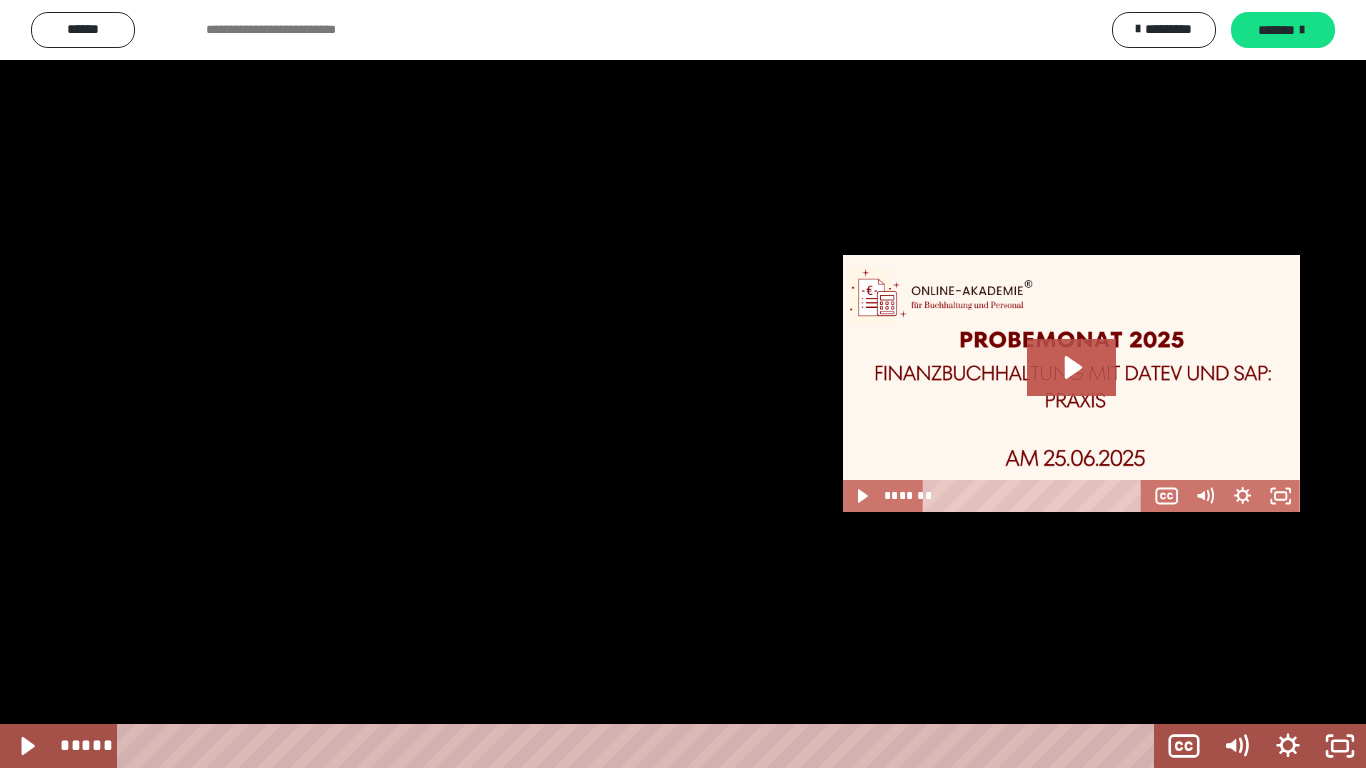 click at bounding box center [683, 384] 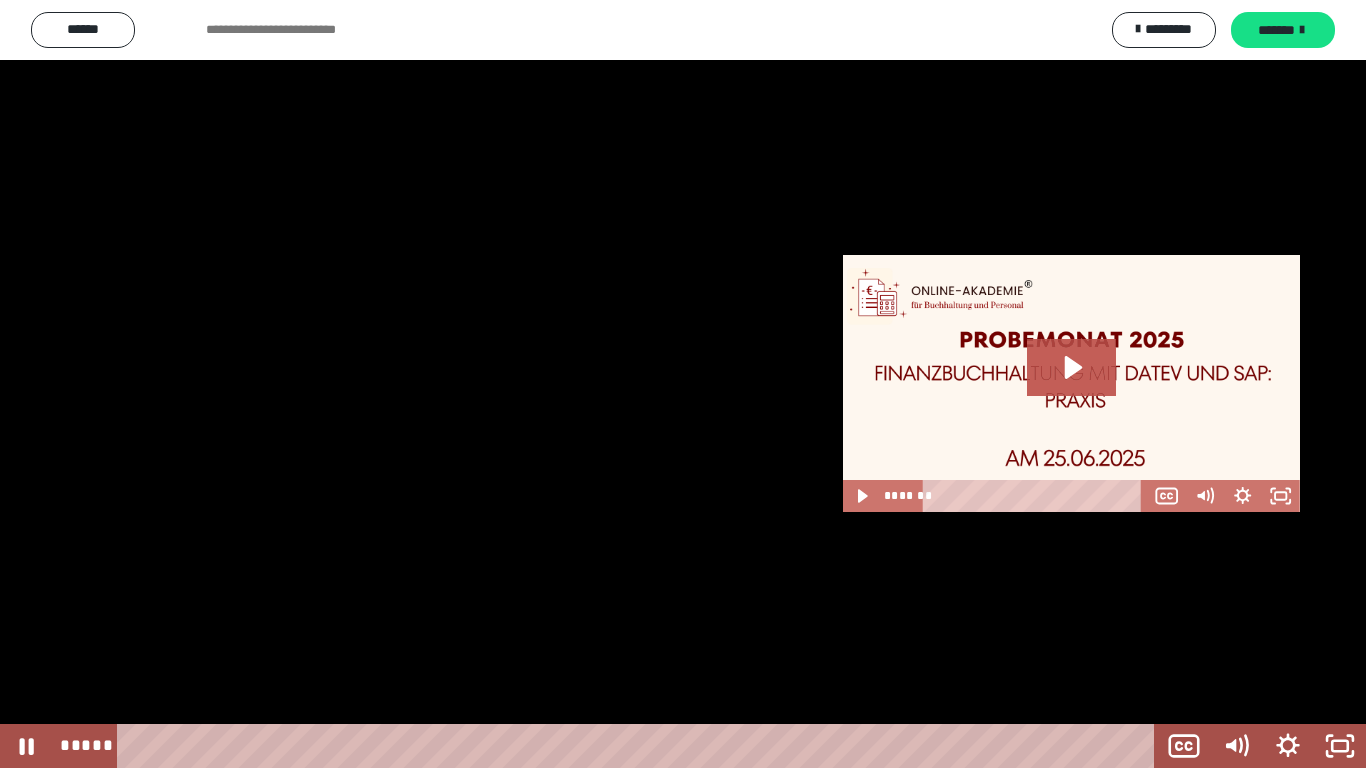 click at bounding box center (683, 384) 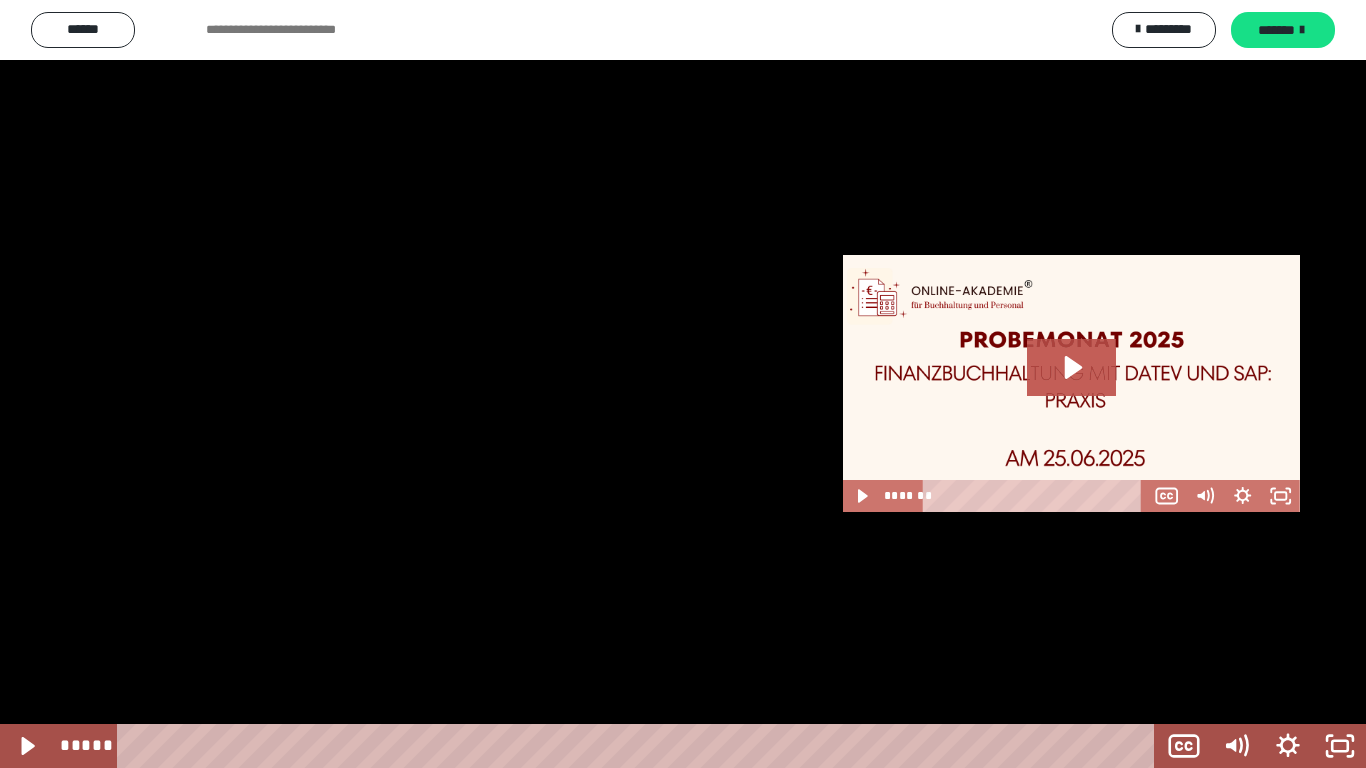 click at bounding box center [683, 384] 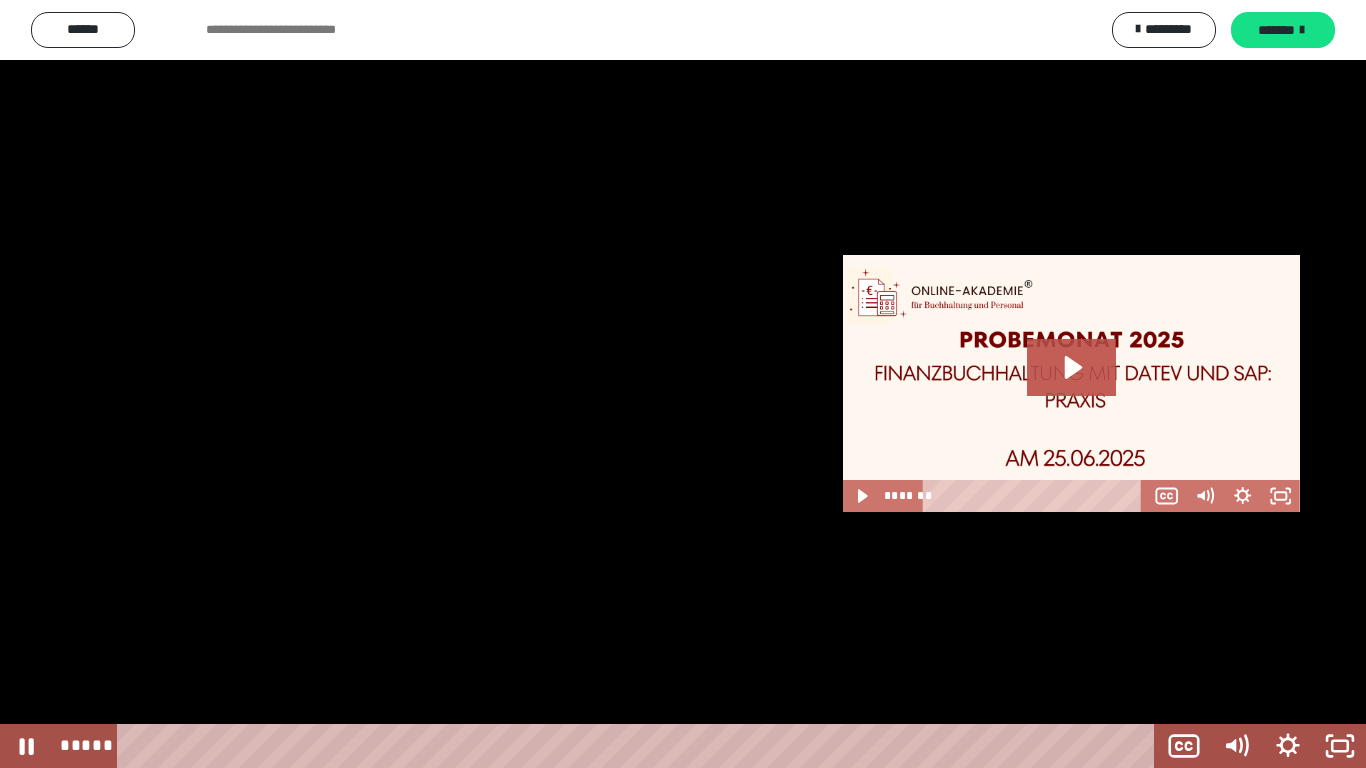 click at bounding box center (683, 384) 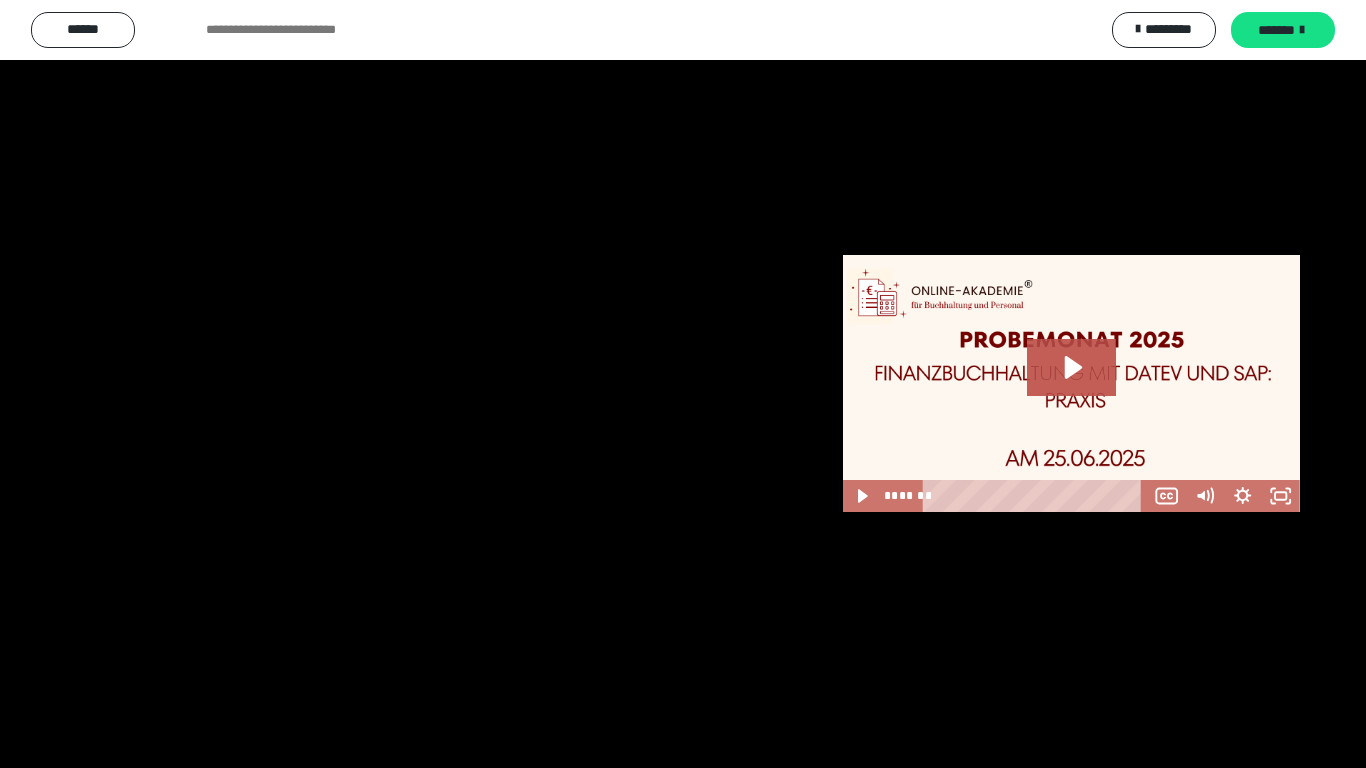 click at bounding box center (683, 384) 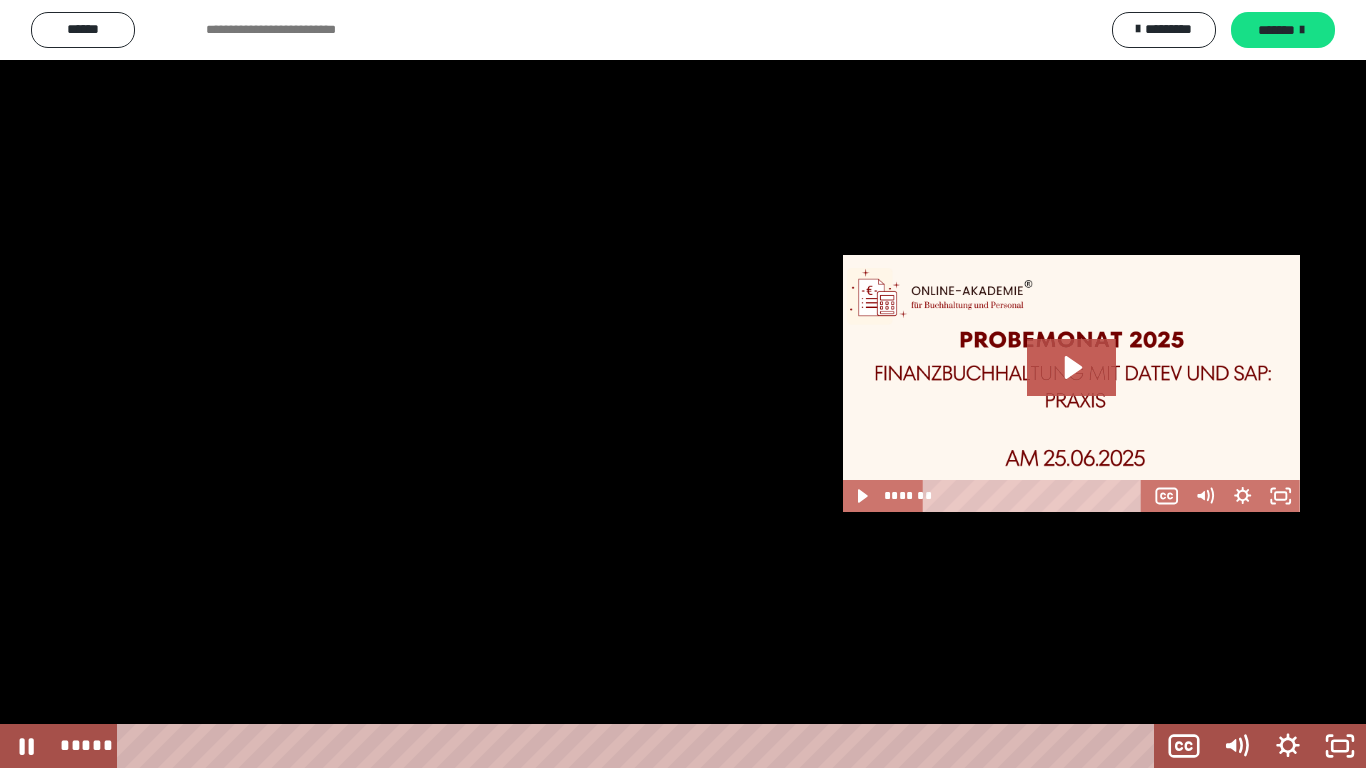 click at bounding box center (683, 384) 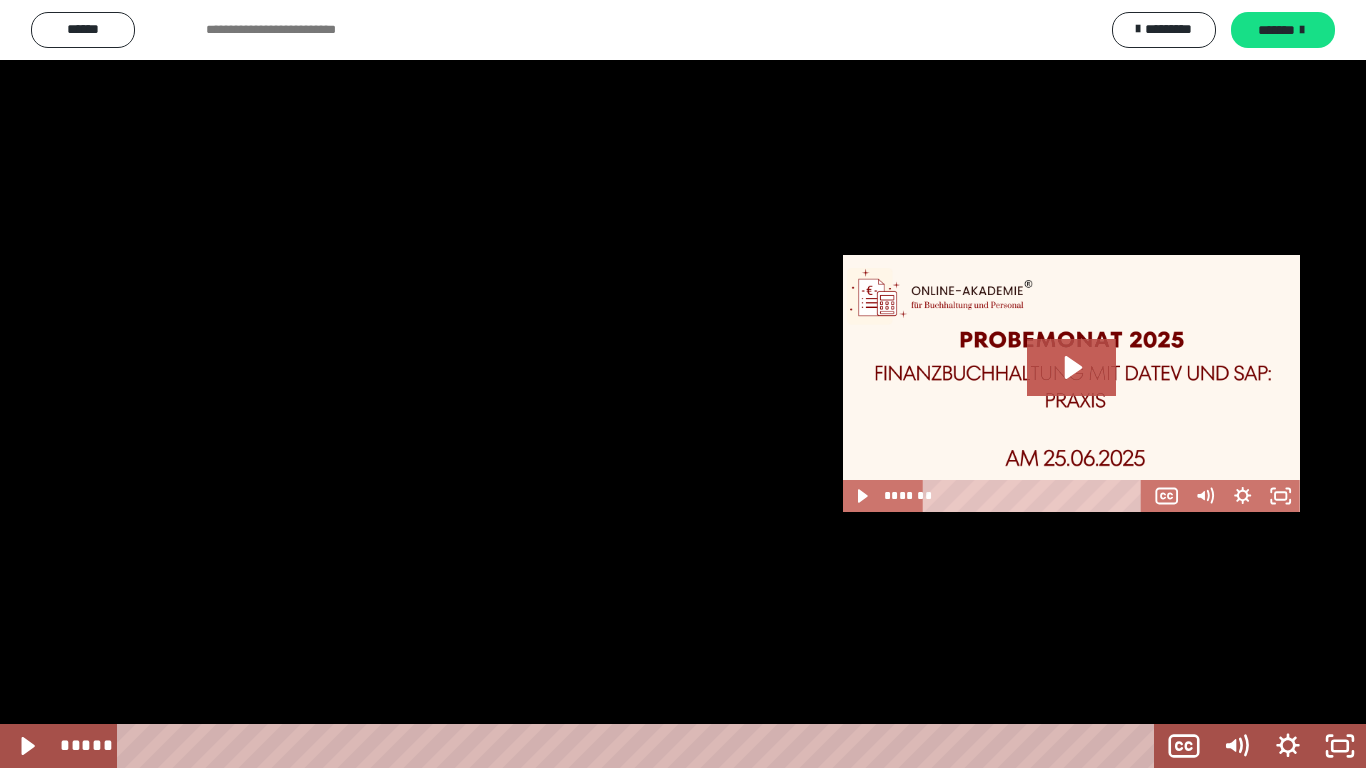 click at bounding box center [683, 384] 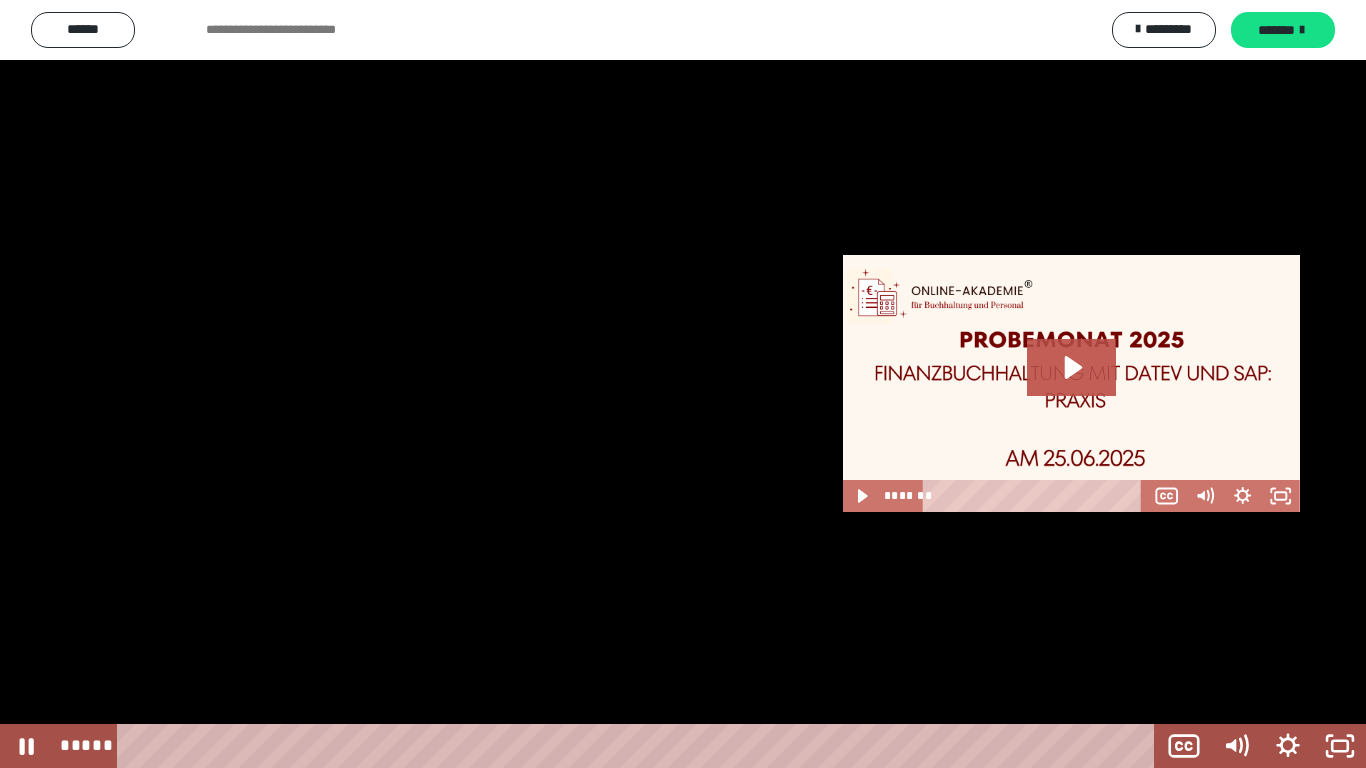click at bounding box center [683, 384] 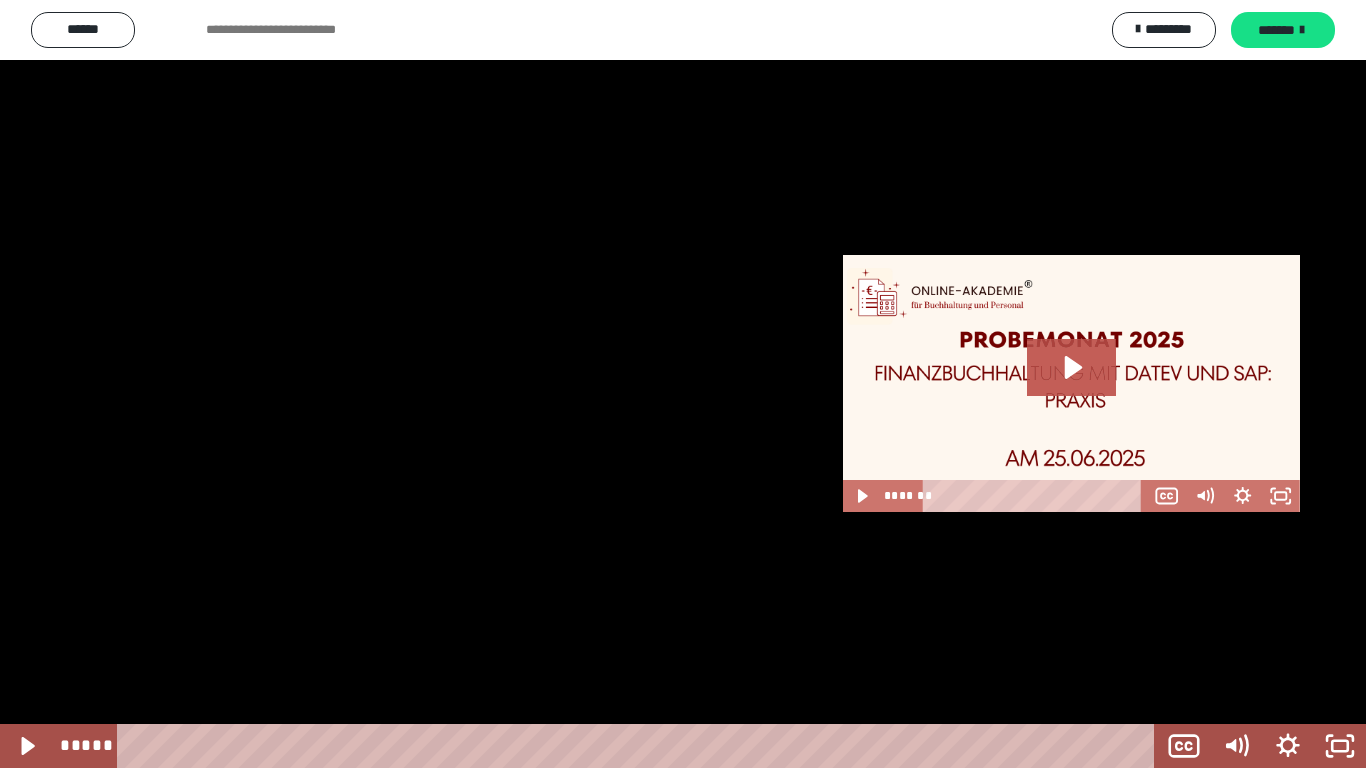 click at bounding box center (683, 384) 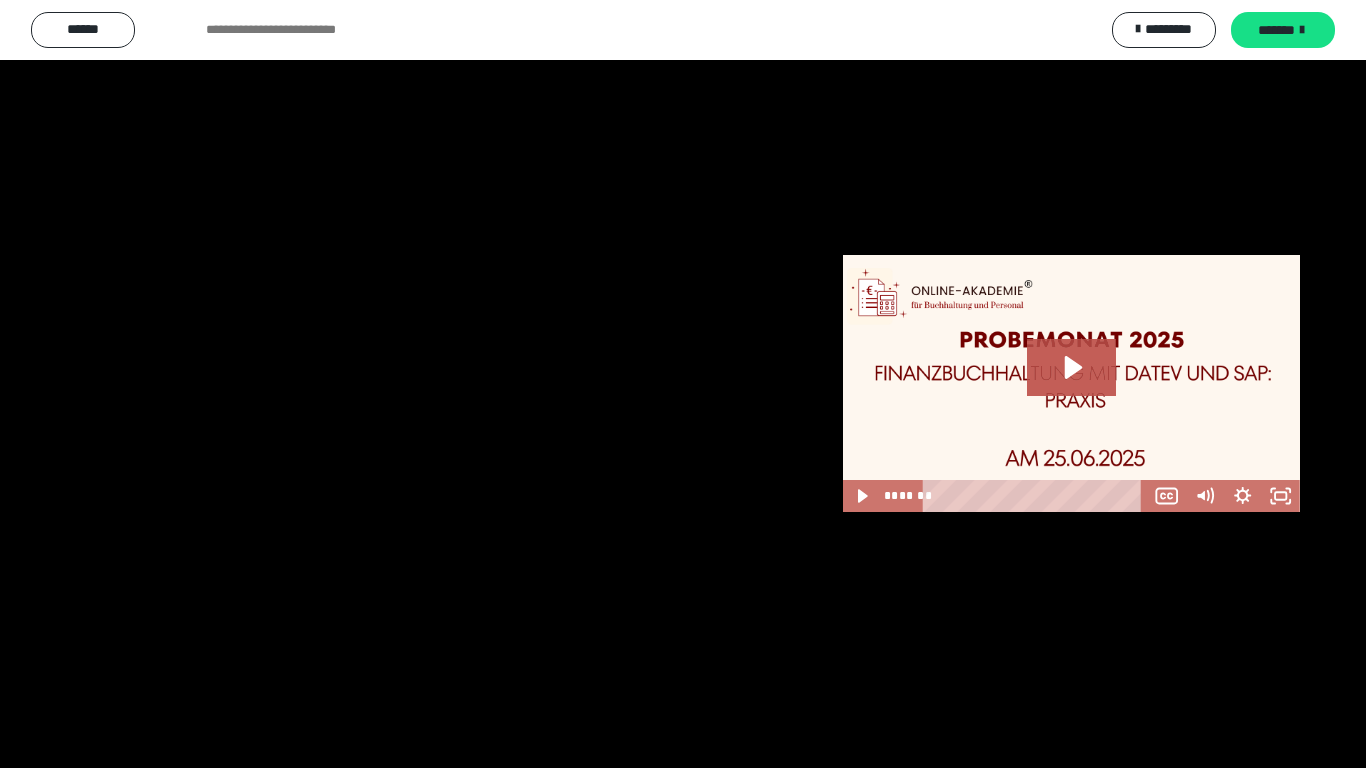 click at bounding box center [683, 384] 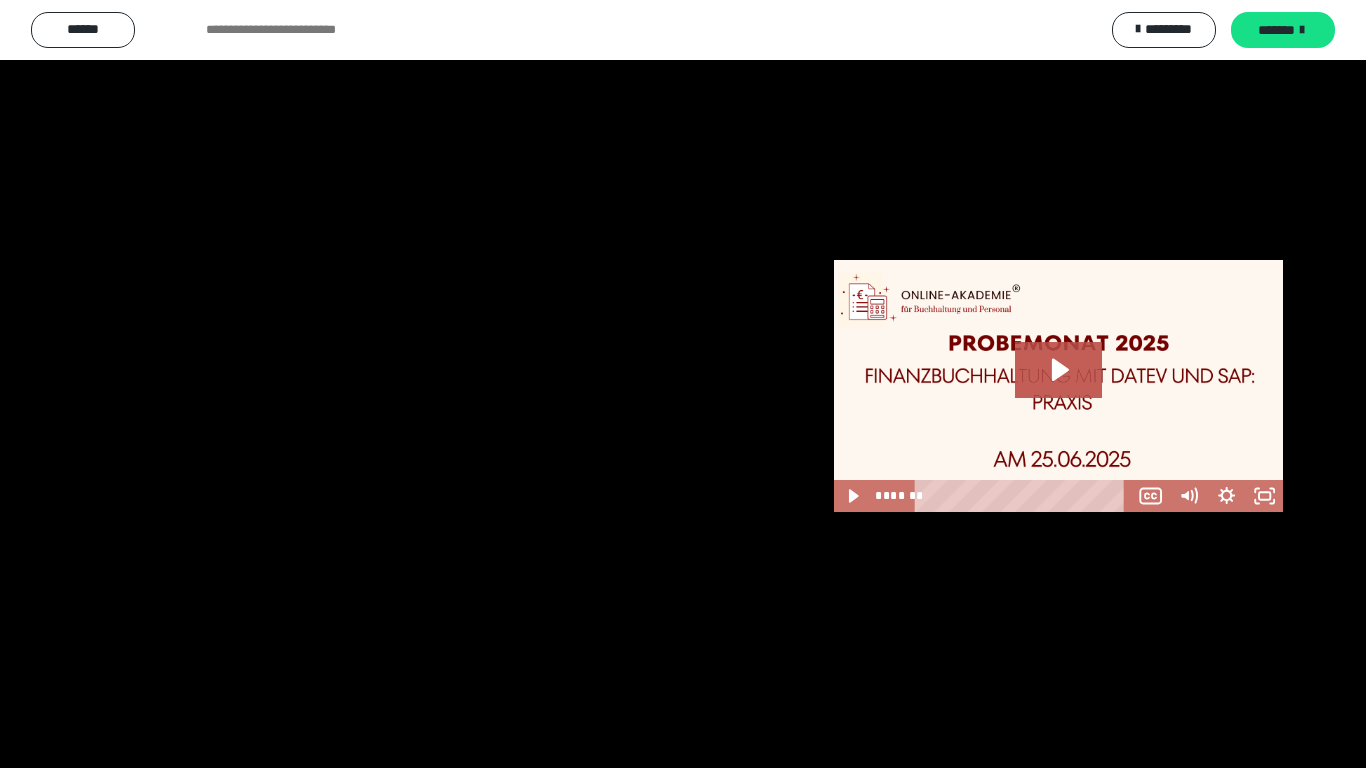 scroll, scrollTop: 772, scrollLeft: 0, axis: vertical 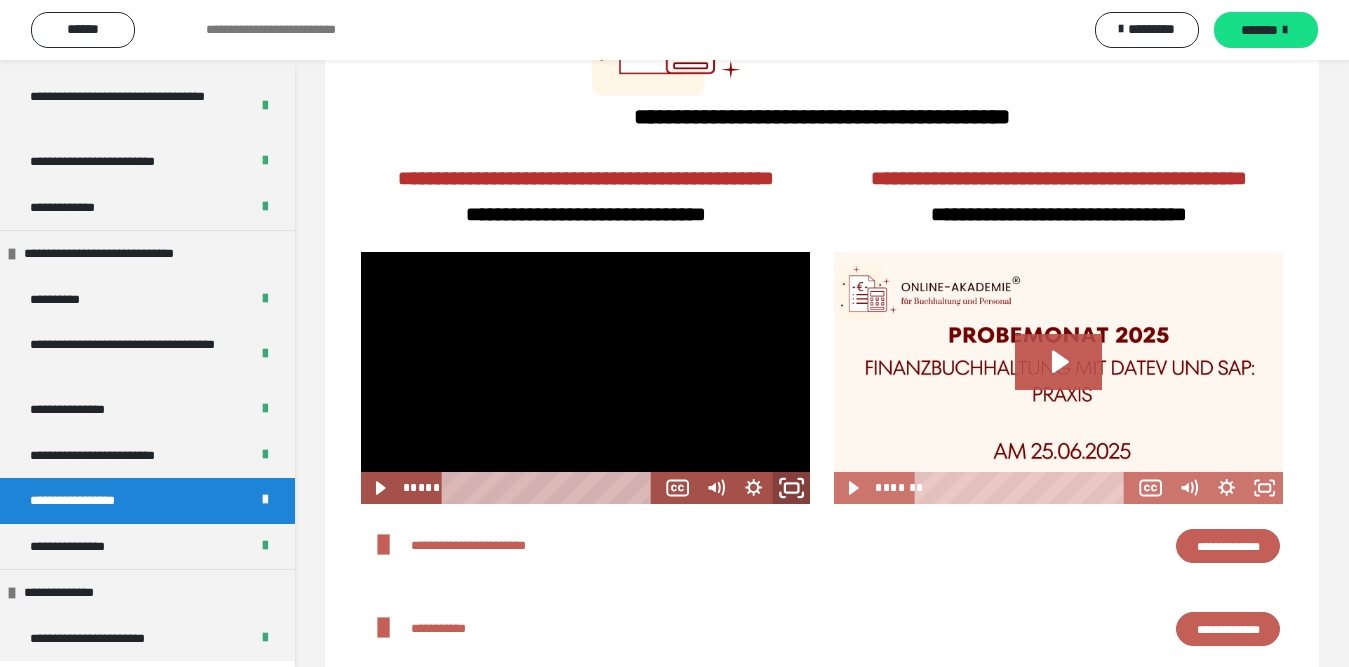 click 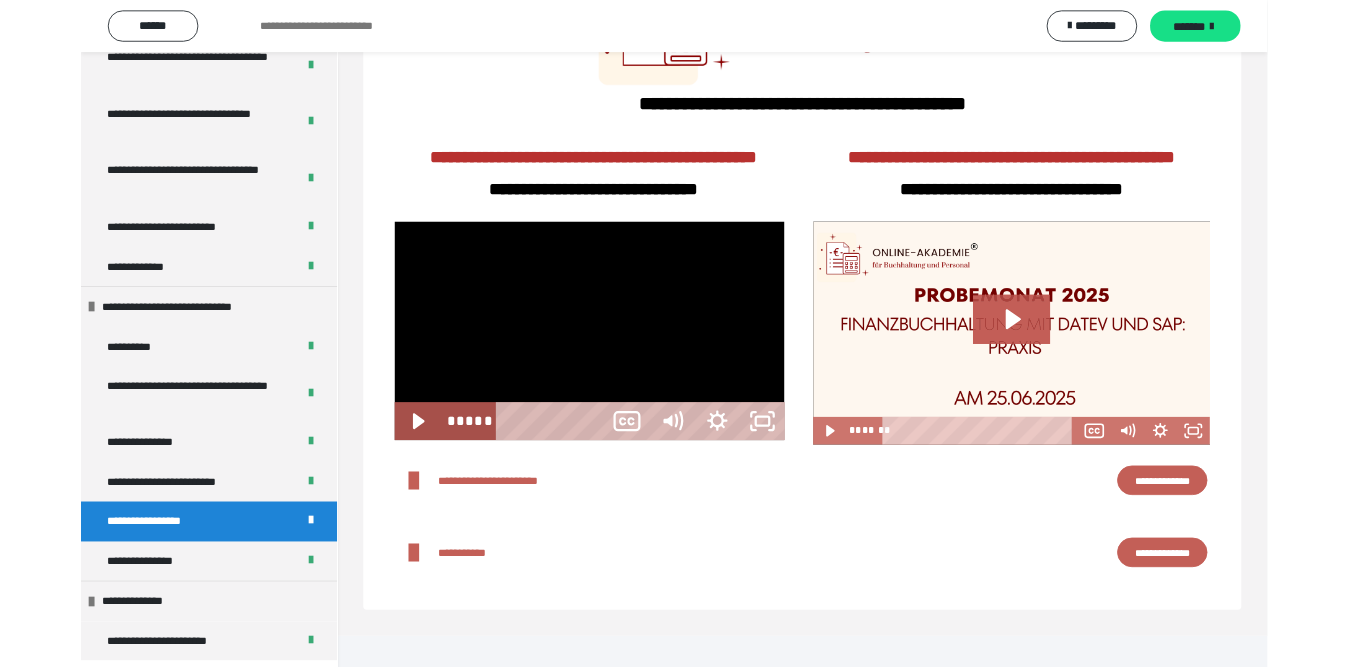 scroll, scrollTop: 671, scrollLeft: 0, axis: vertical 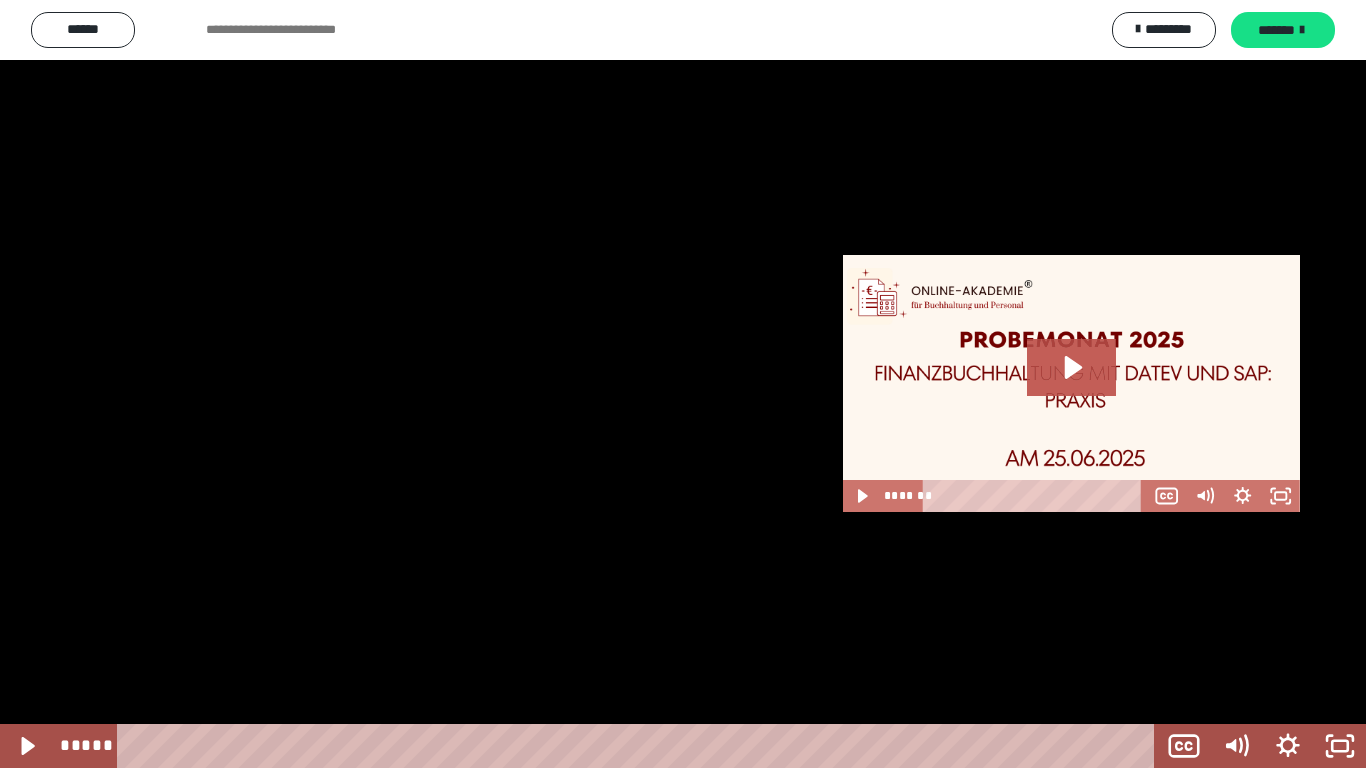click at bounding box center (683, 384) 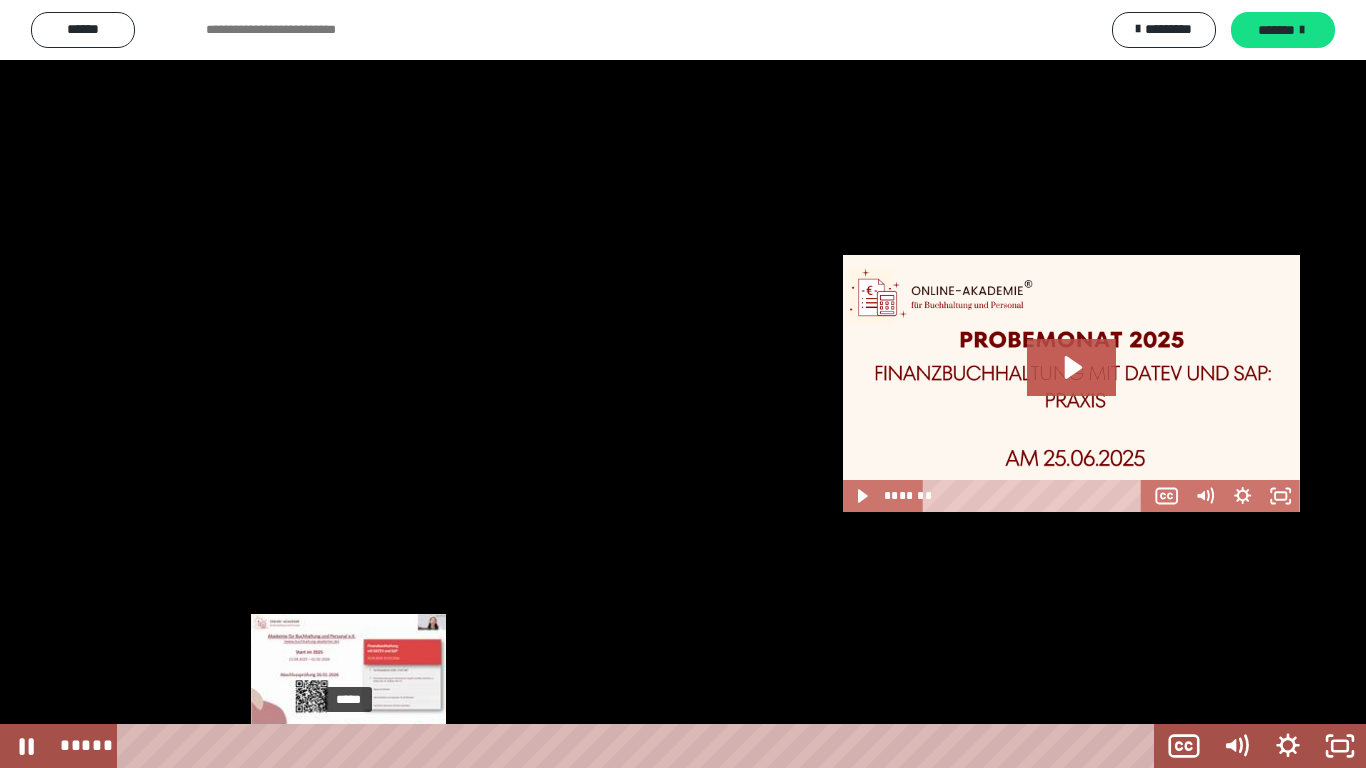 click on "*****" at bounding box center (640, 746) 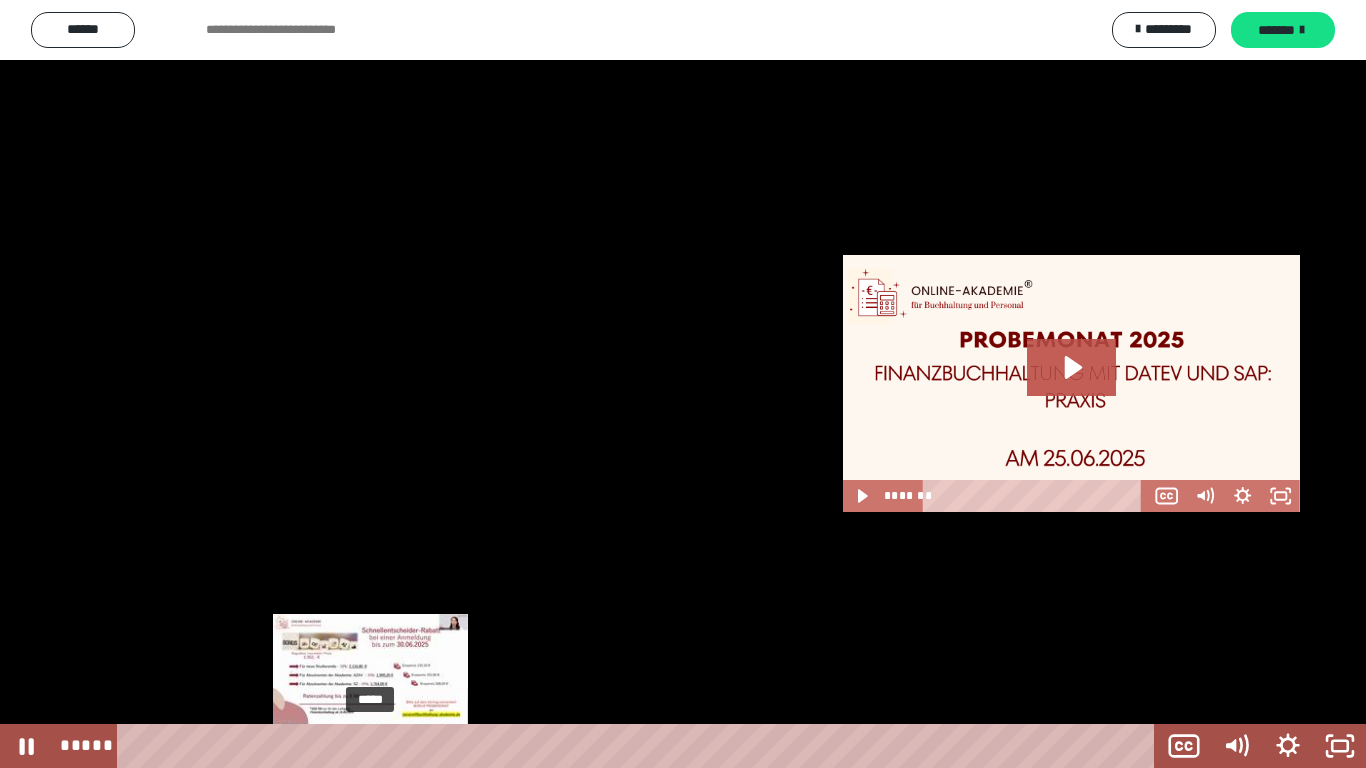 click on "*****" at bounding box center (640, 746) 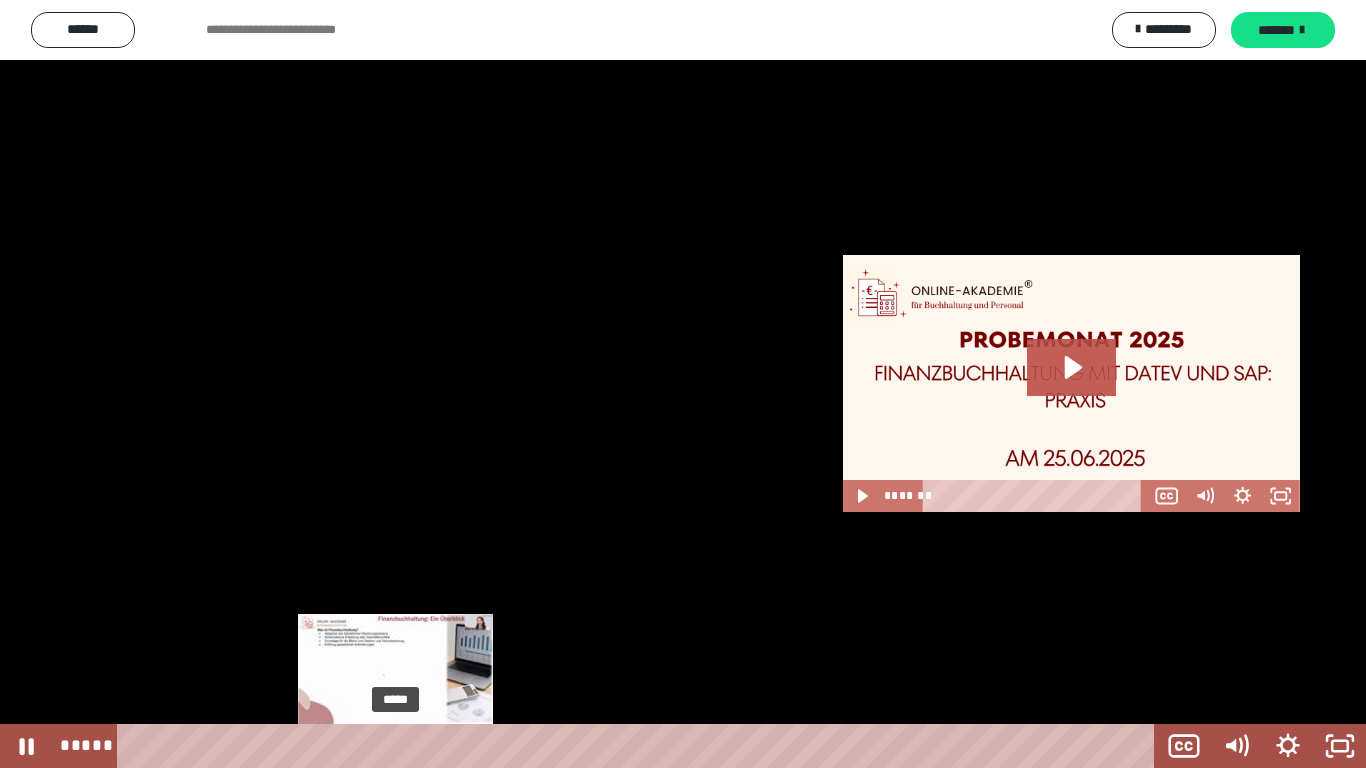 click on "*****" at bounding box center [640, 746] 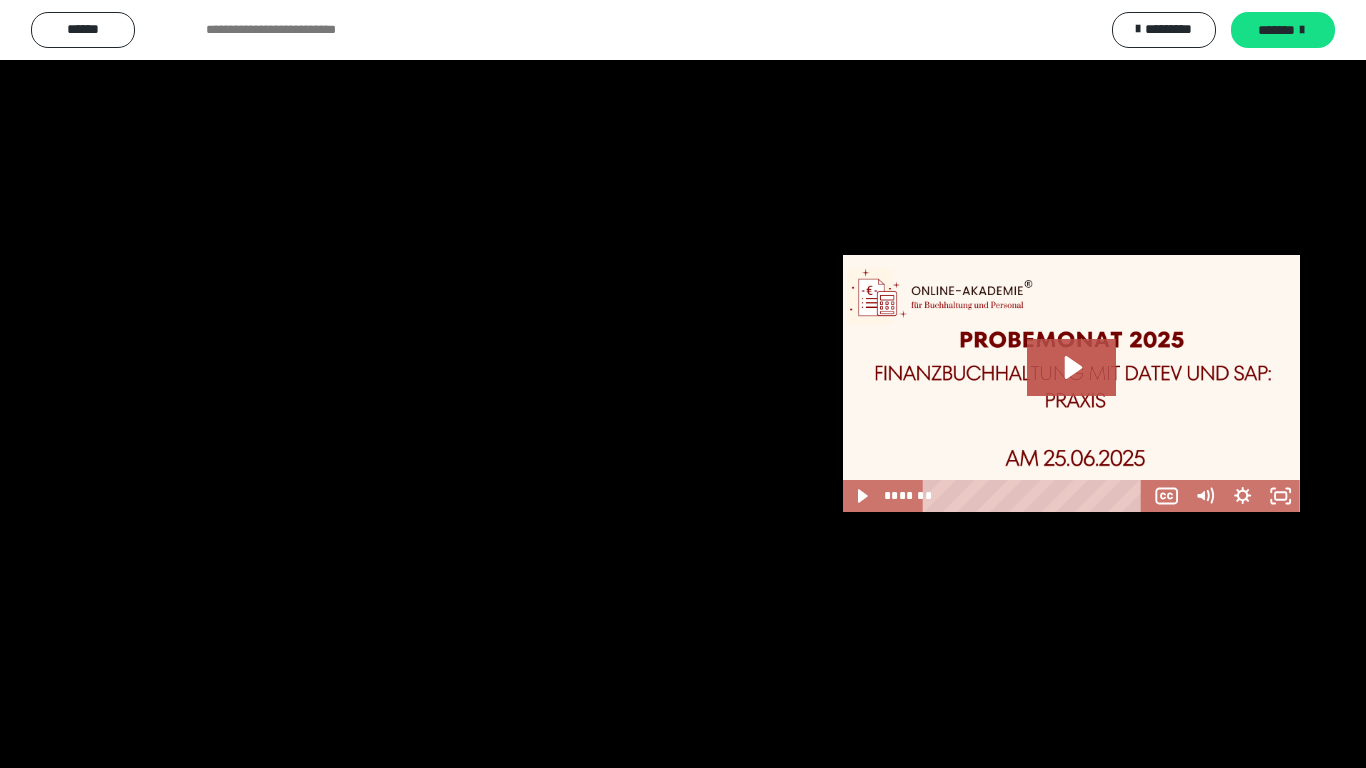 click at bounding box center (683, 384) 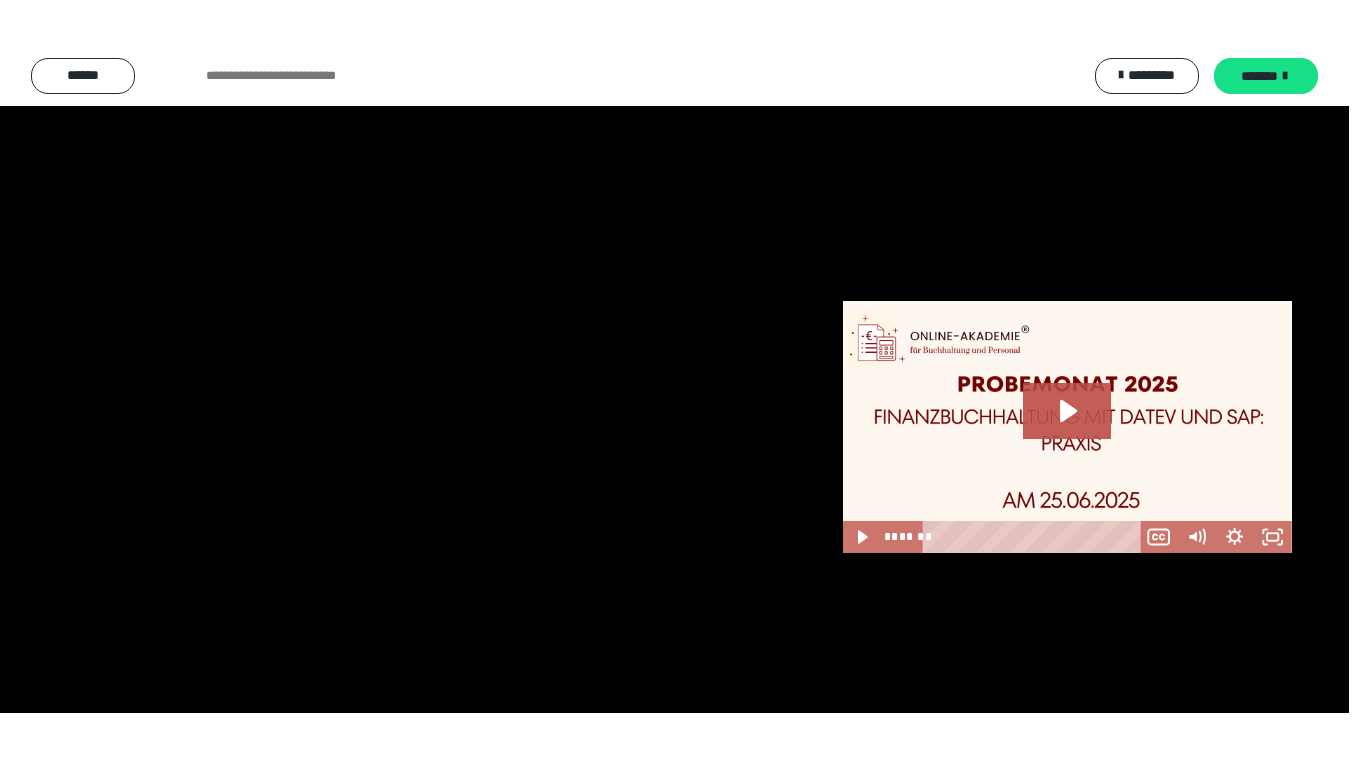 scroll, scrollTop: 772, scrollLeft: 0, axis: vertical 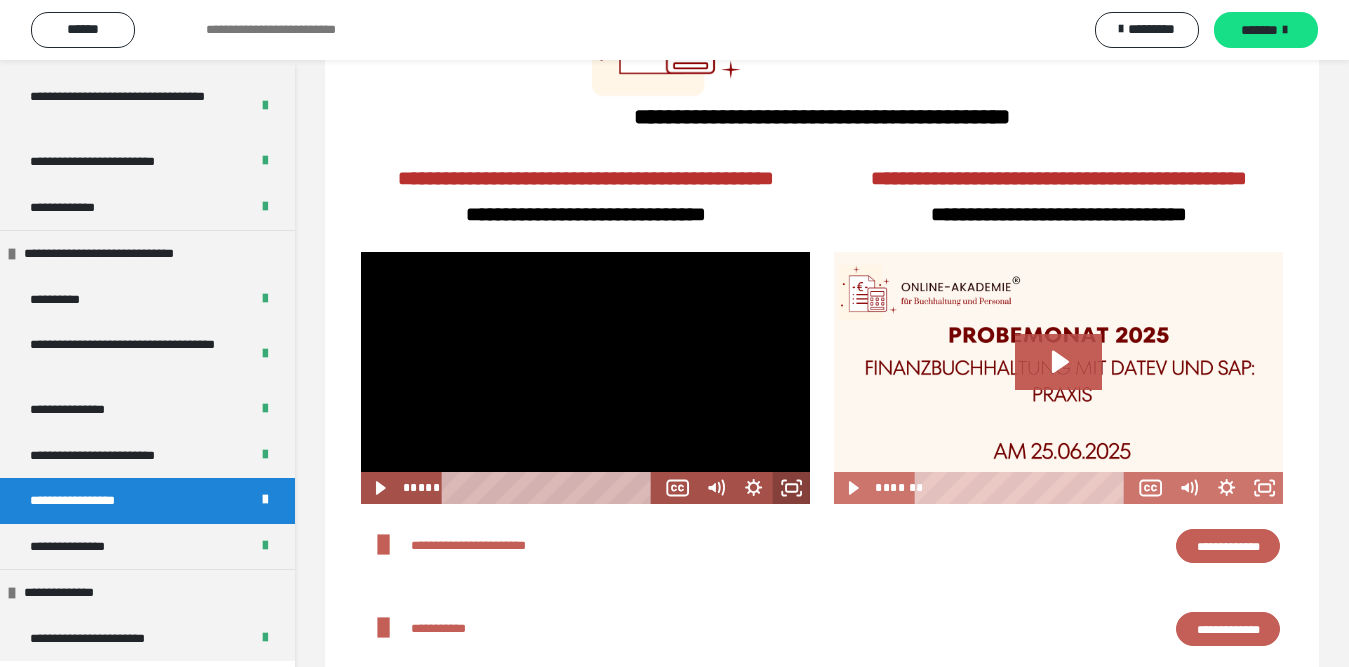 click 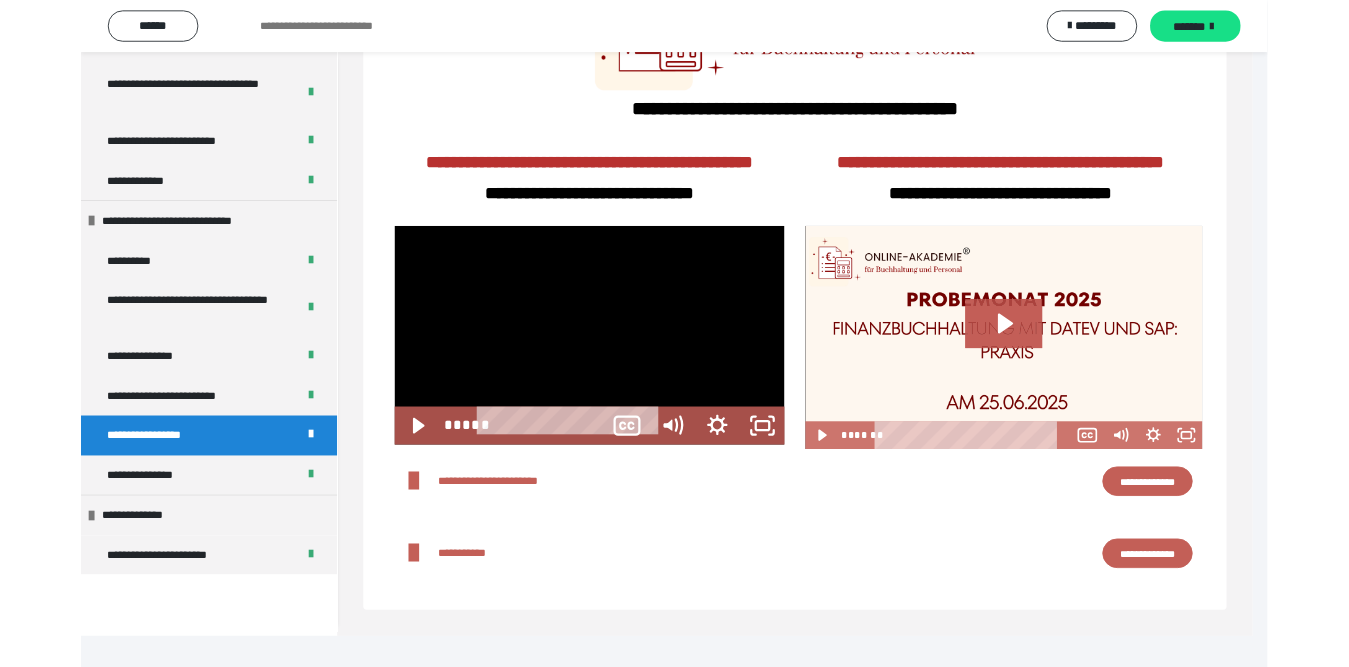 scroll, scrollTop: 671, scrollLeft: 0, axis: vertical 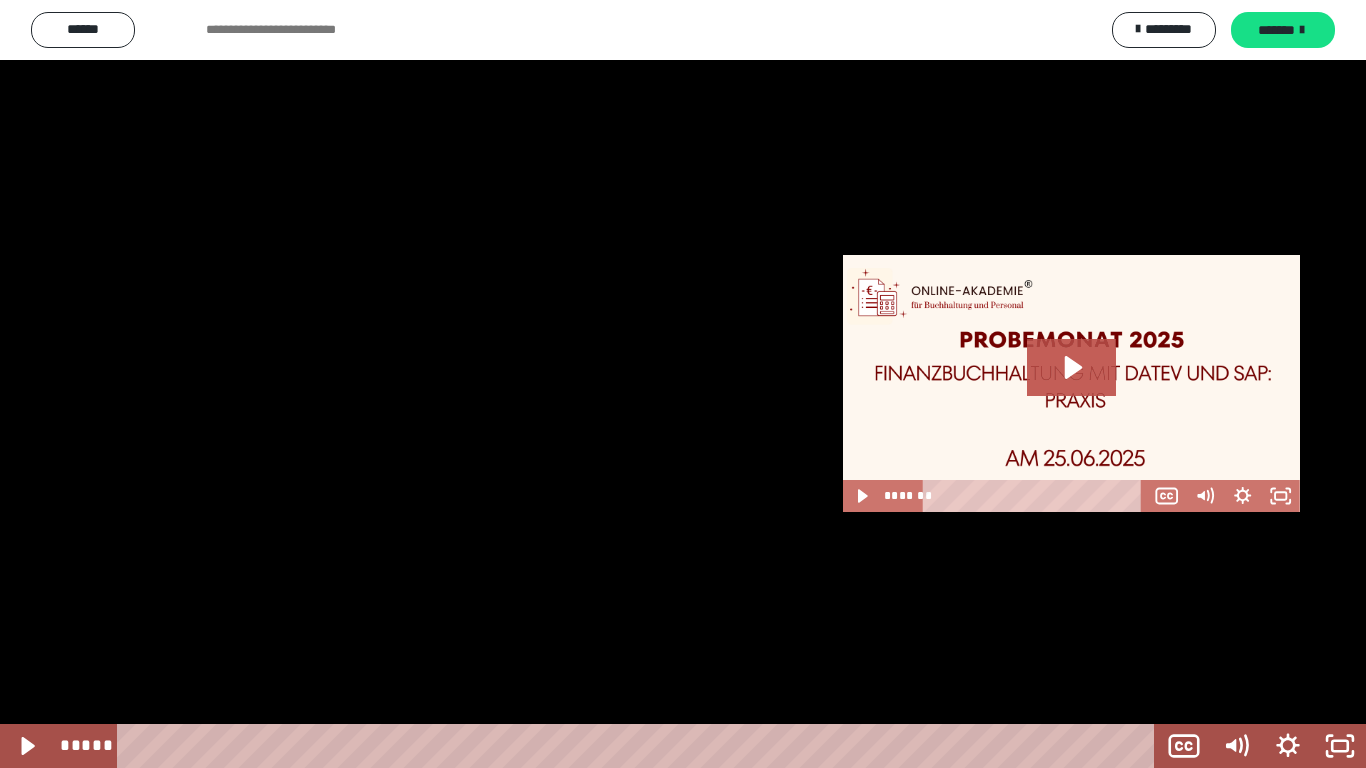 click at bounding box center [683, 384] 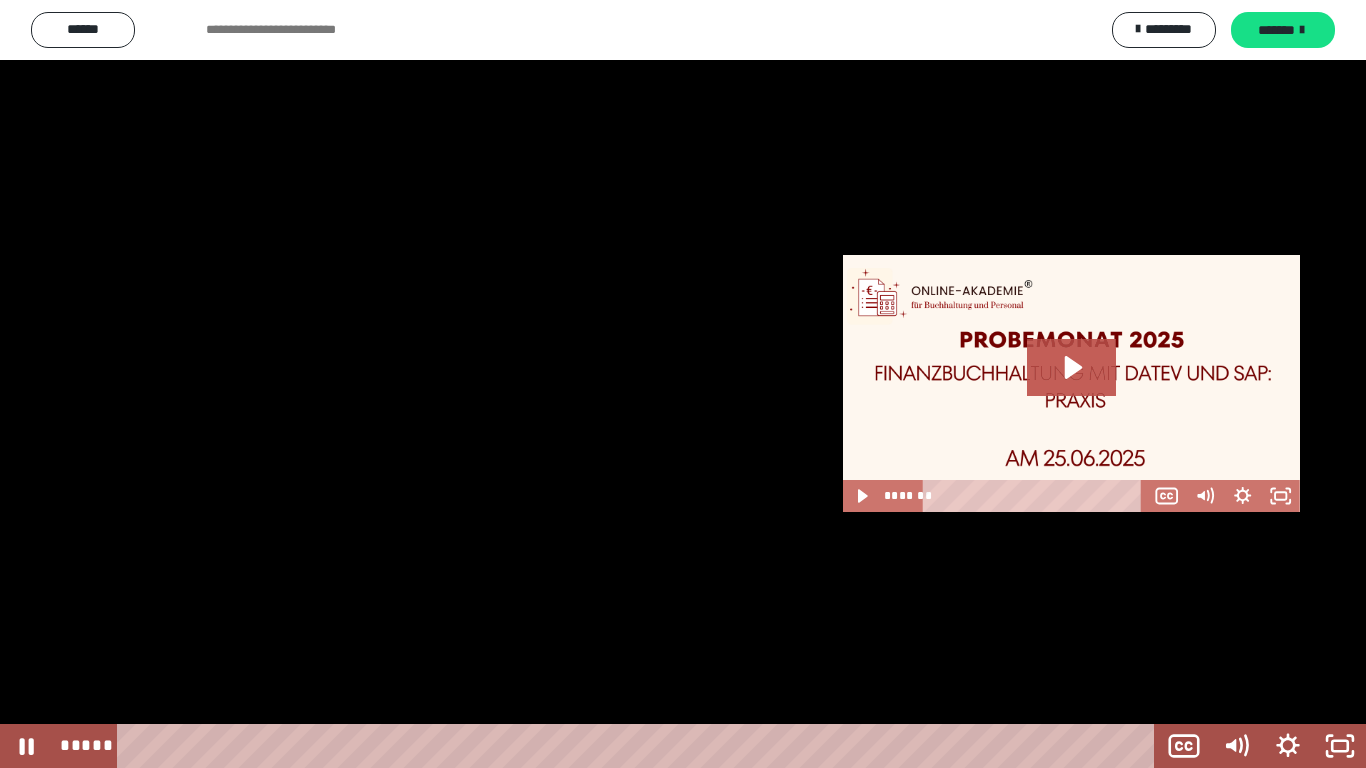 click at bounding box center (683, 384) 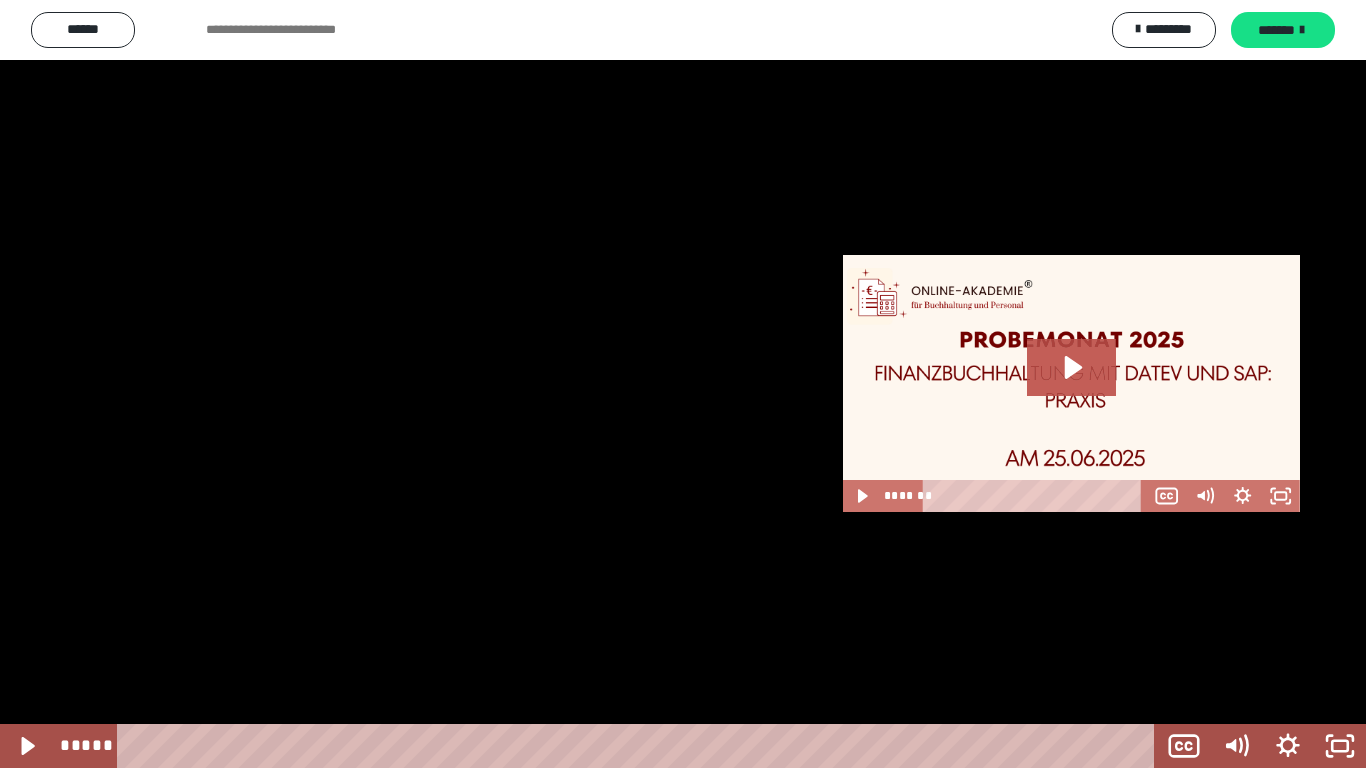 click at bounding box center [683, 384] 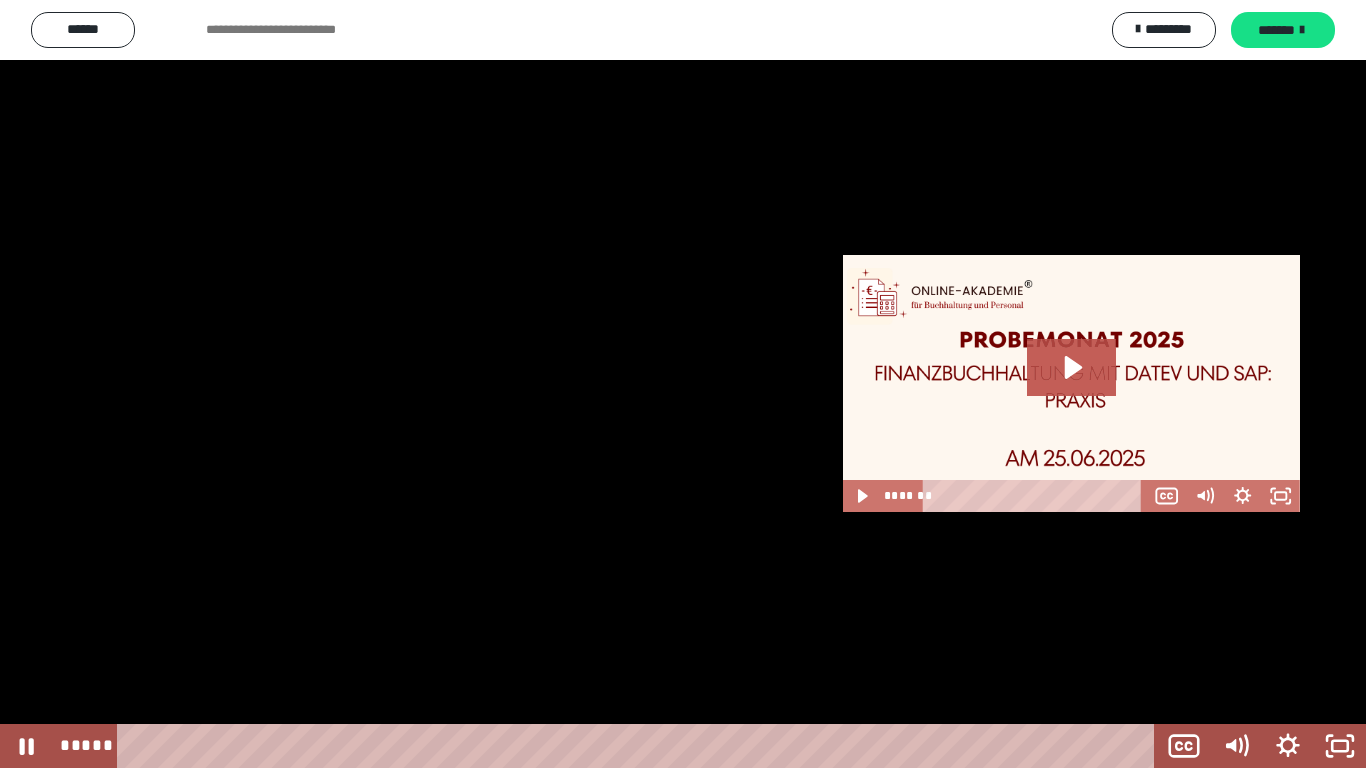click at bounding box center [683, 384] 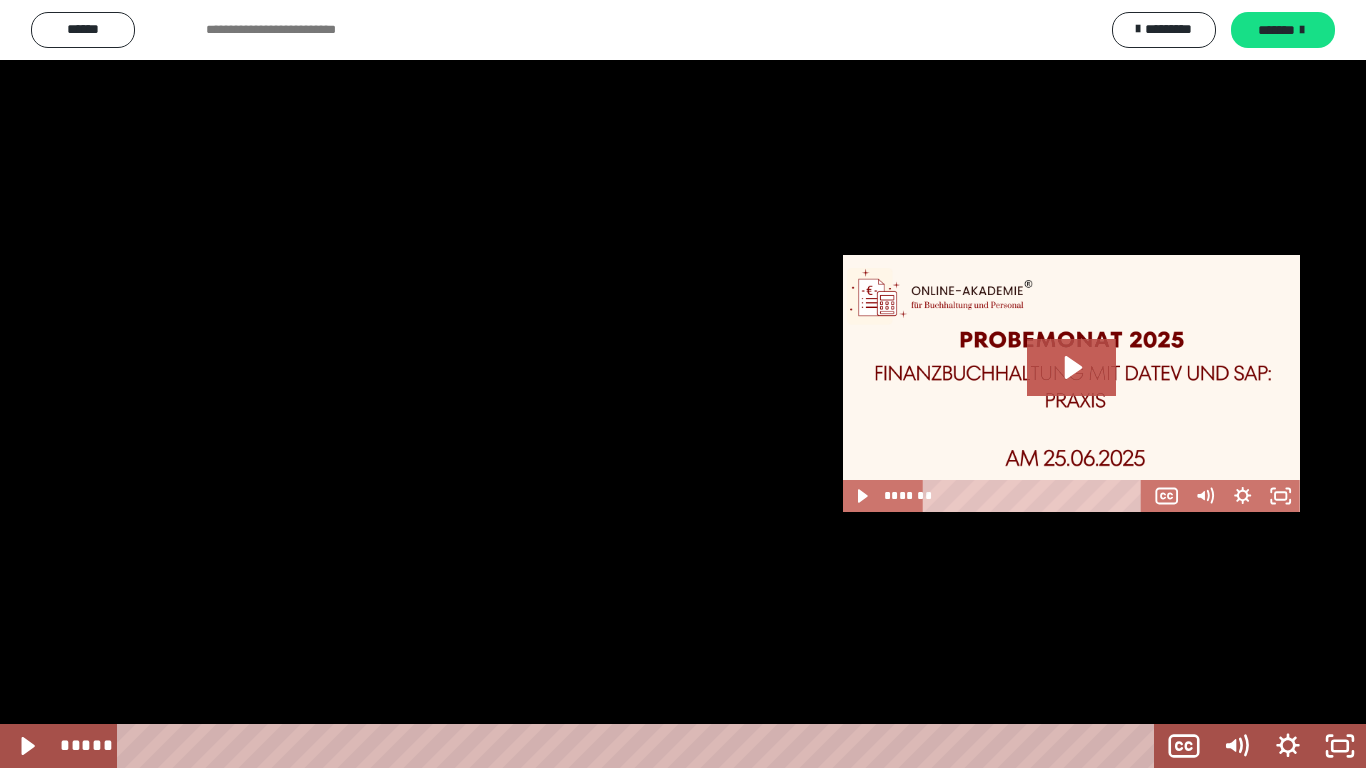 click at bounding box center [683, 384] 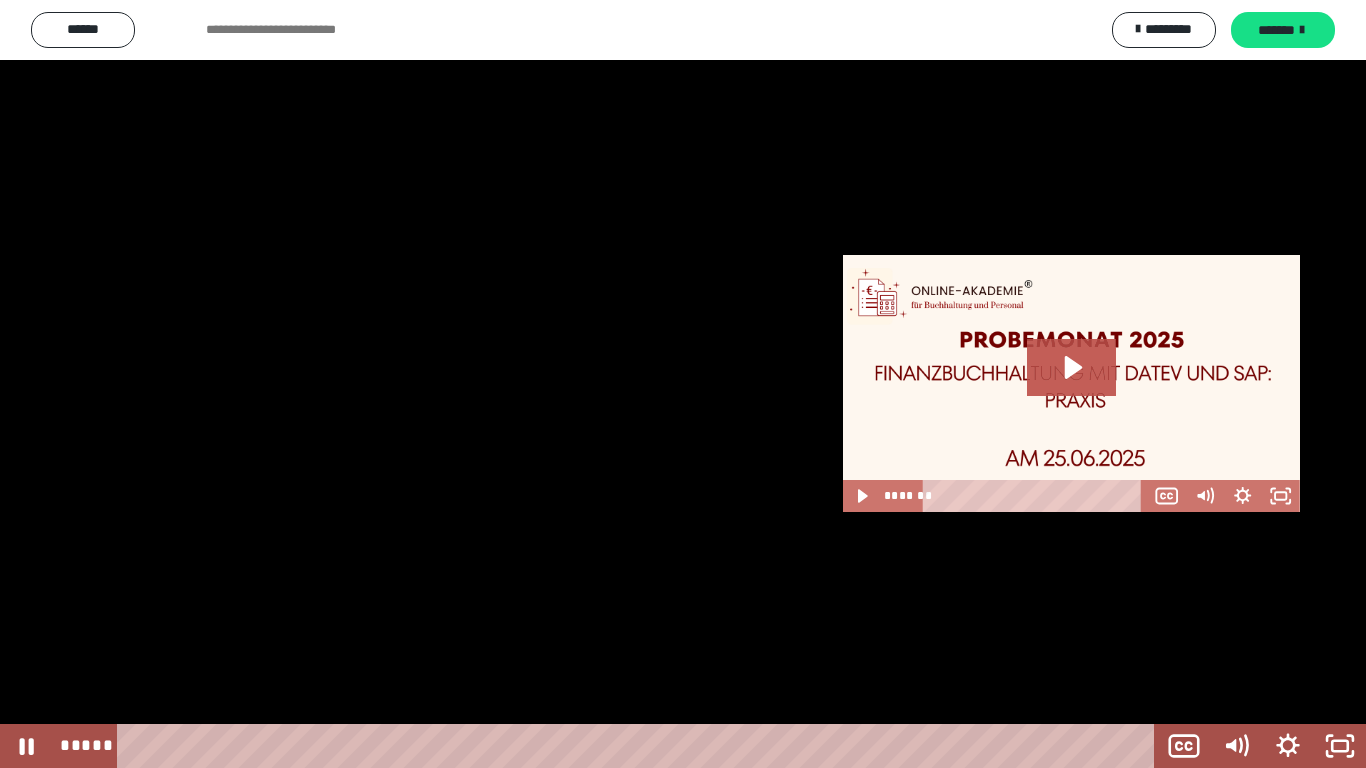 click at bounding box center [683, 384] 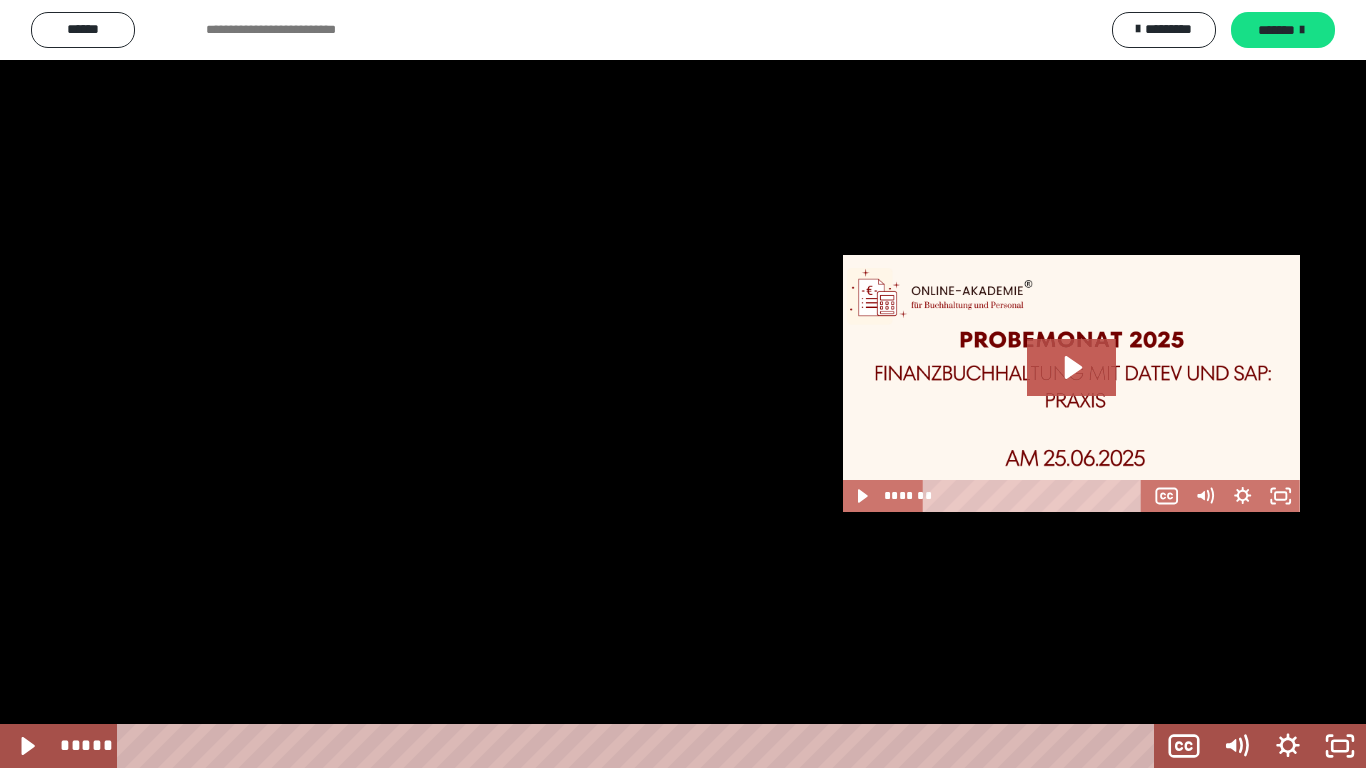 click at bounding box center (683, 384) 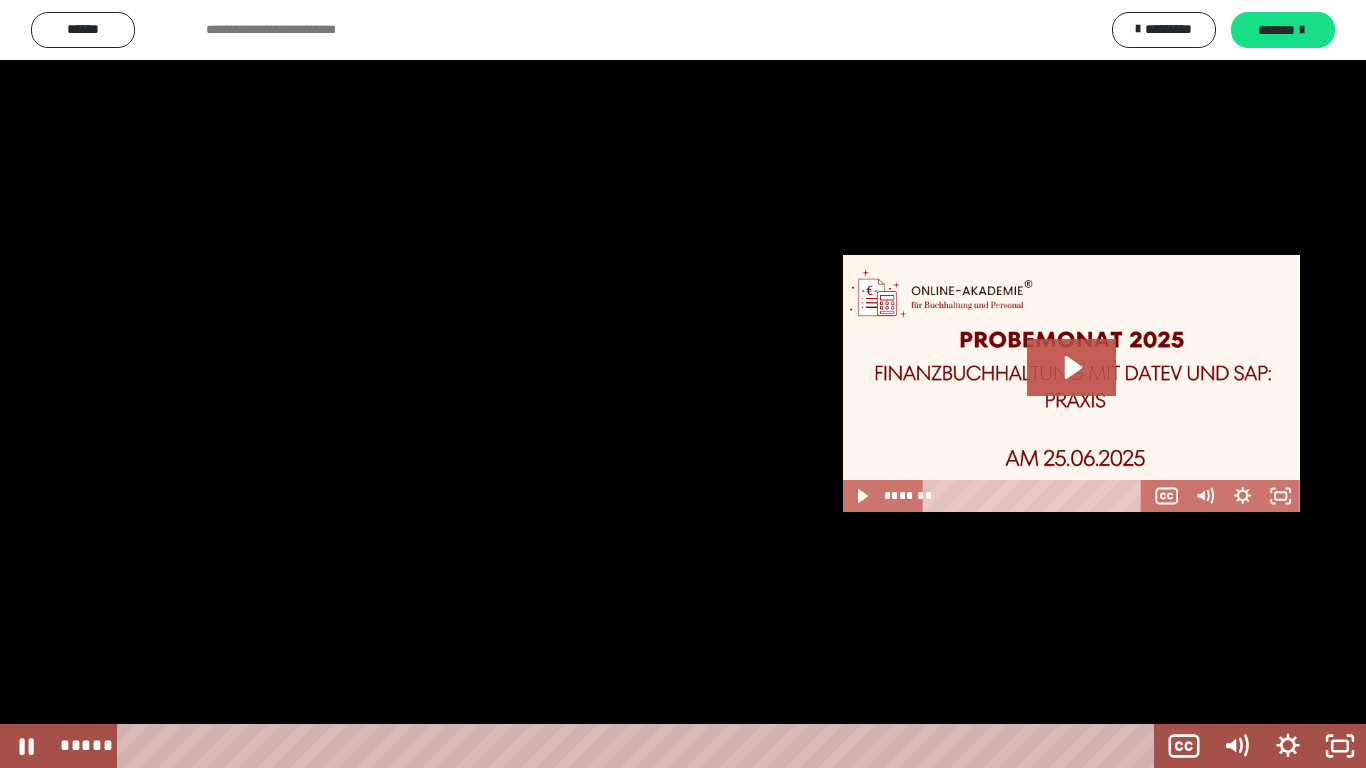 click at bounding box center (683, 384) 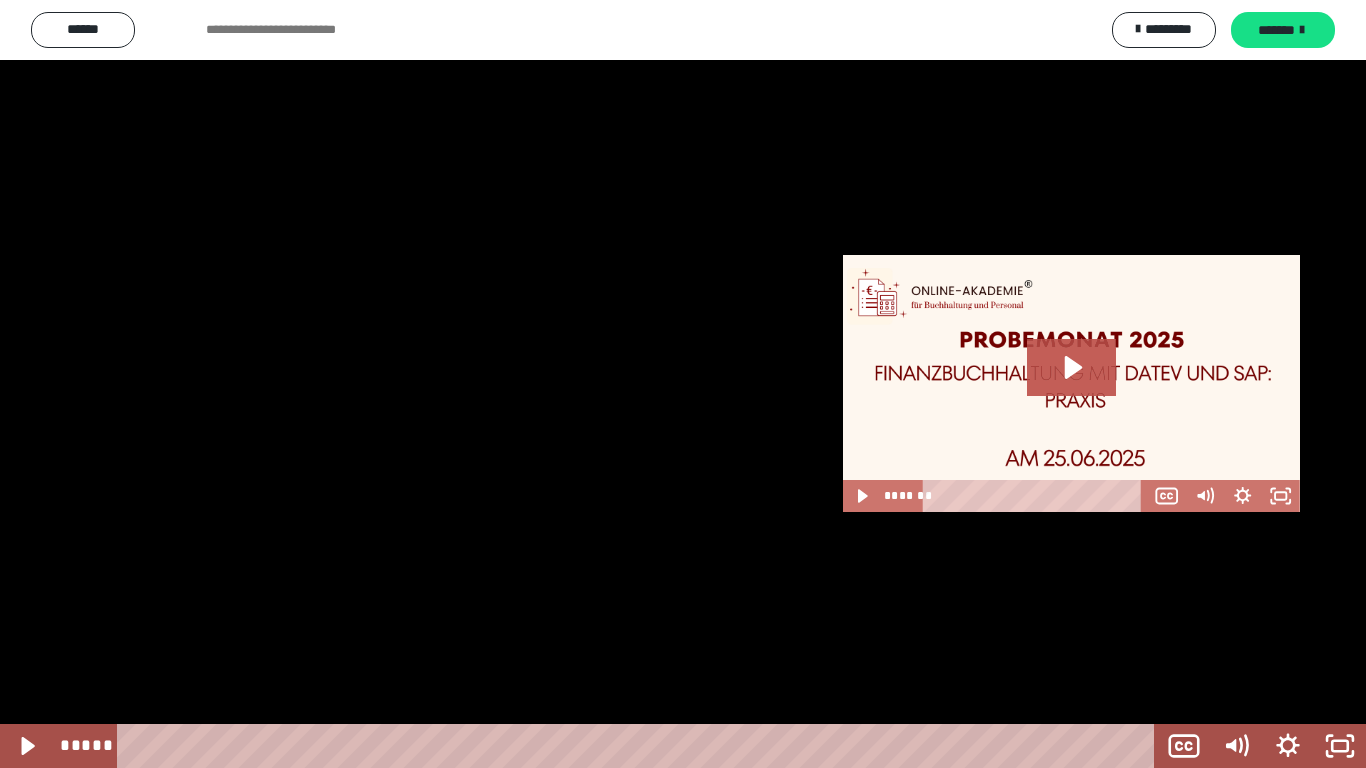 click at bounding box center (683, 384) 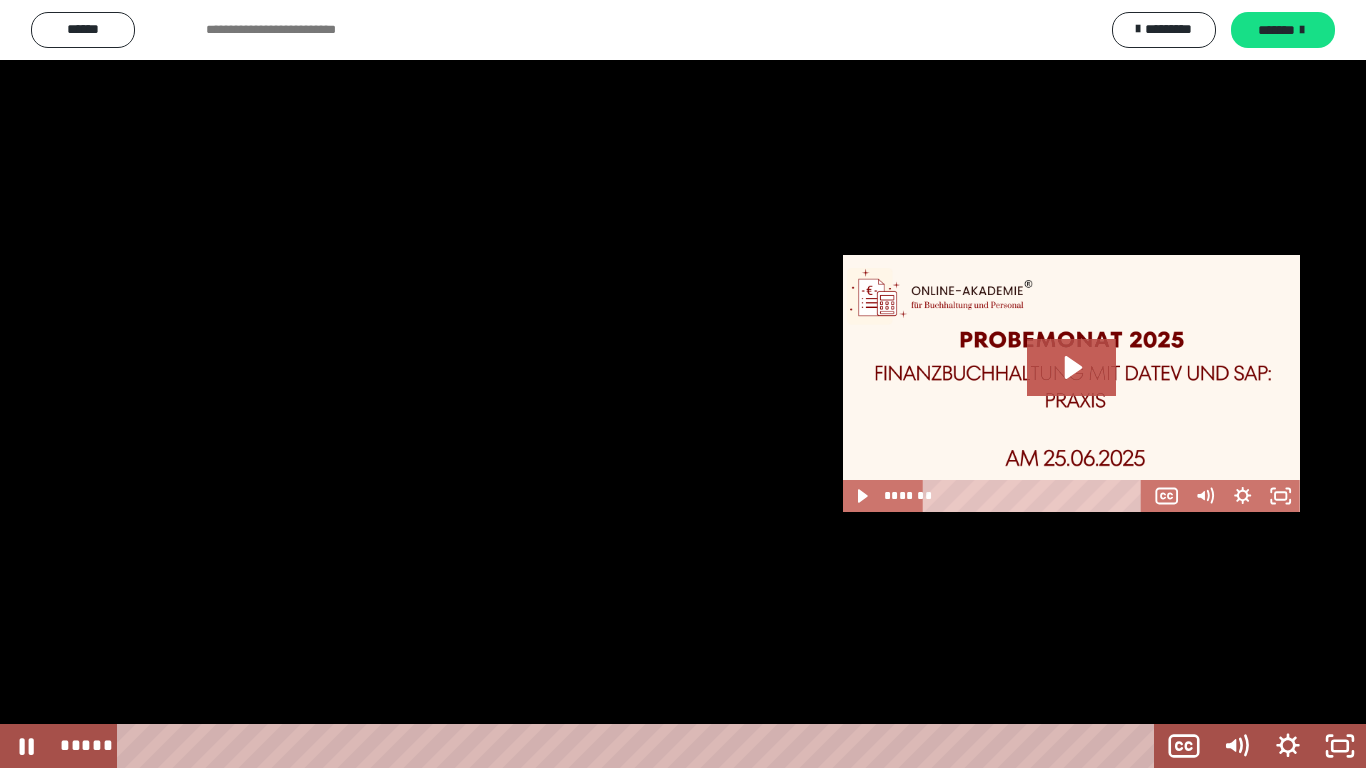 click at bounding box center (683, 384) 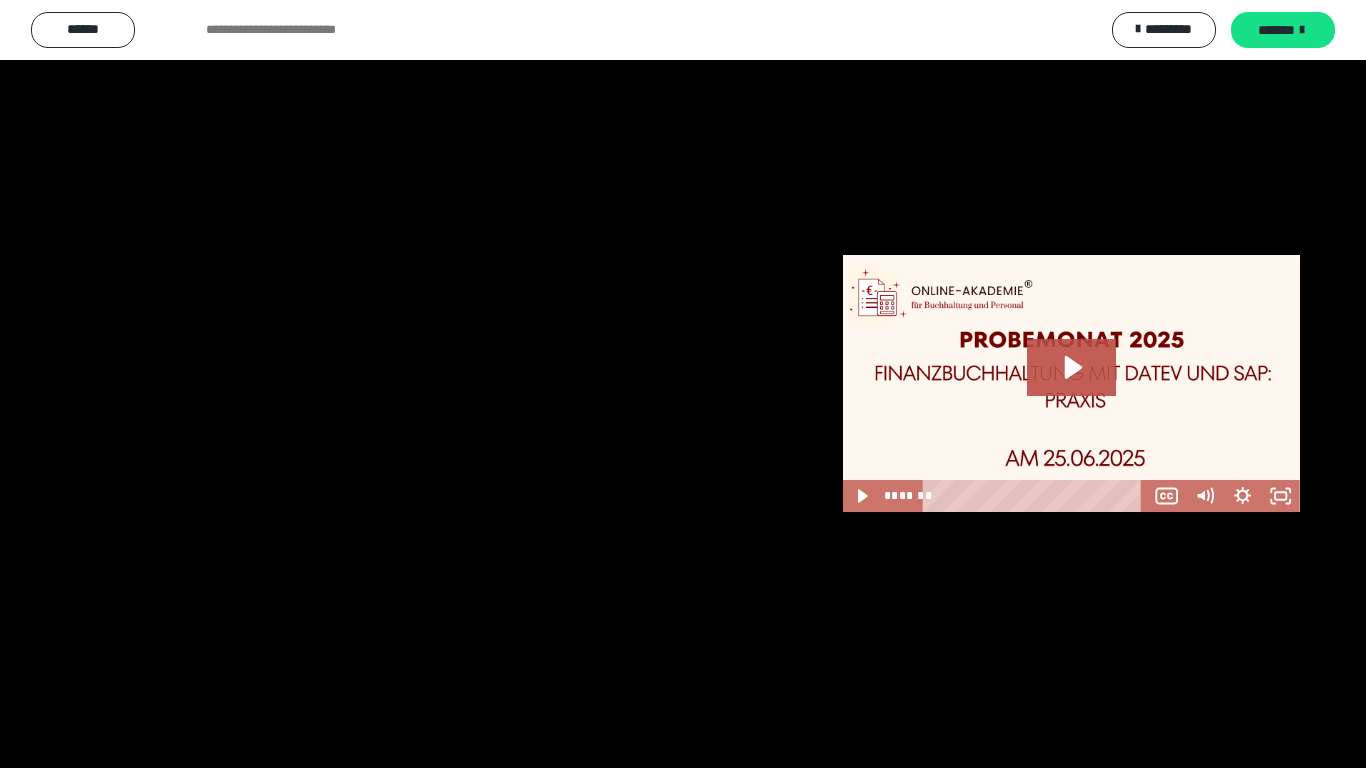 click at bounding box center [683, 384] 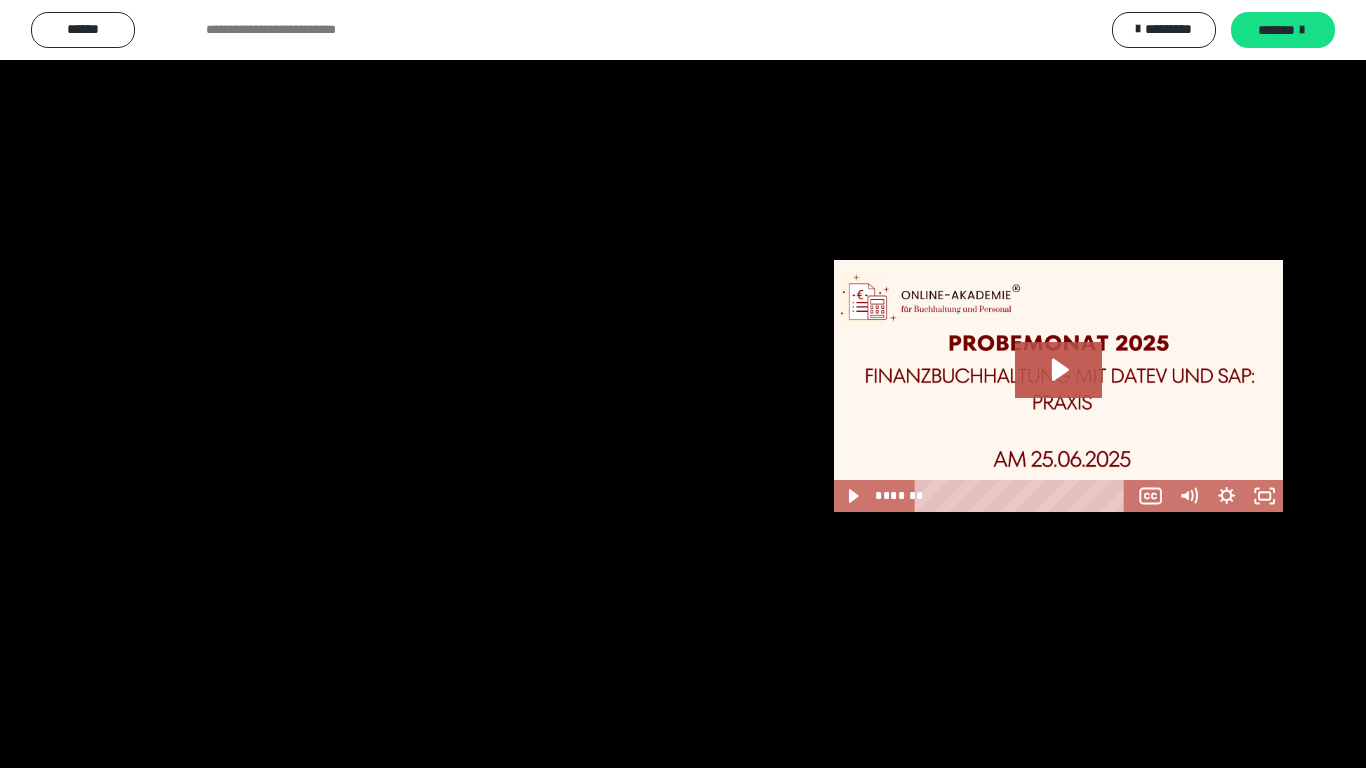 scroll, scrollTop: 772, scrollLeft: 0, axis: vertical 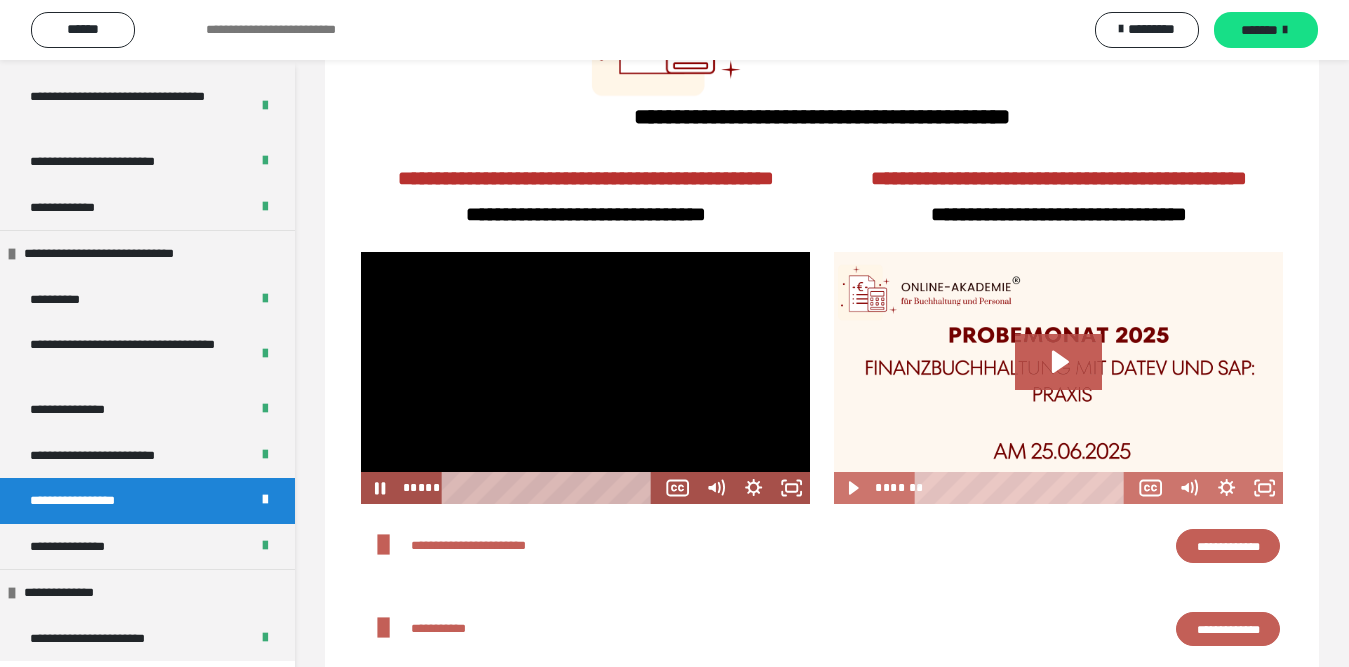 click at bounding box center (585, 378) 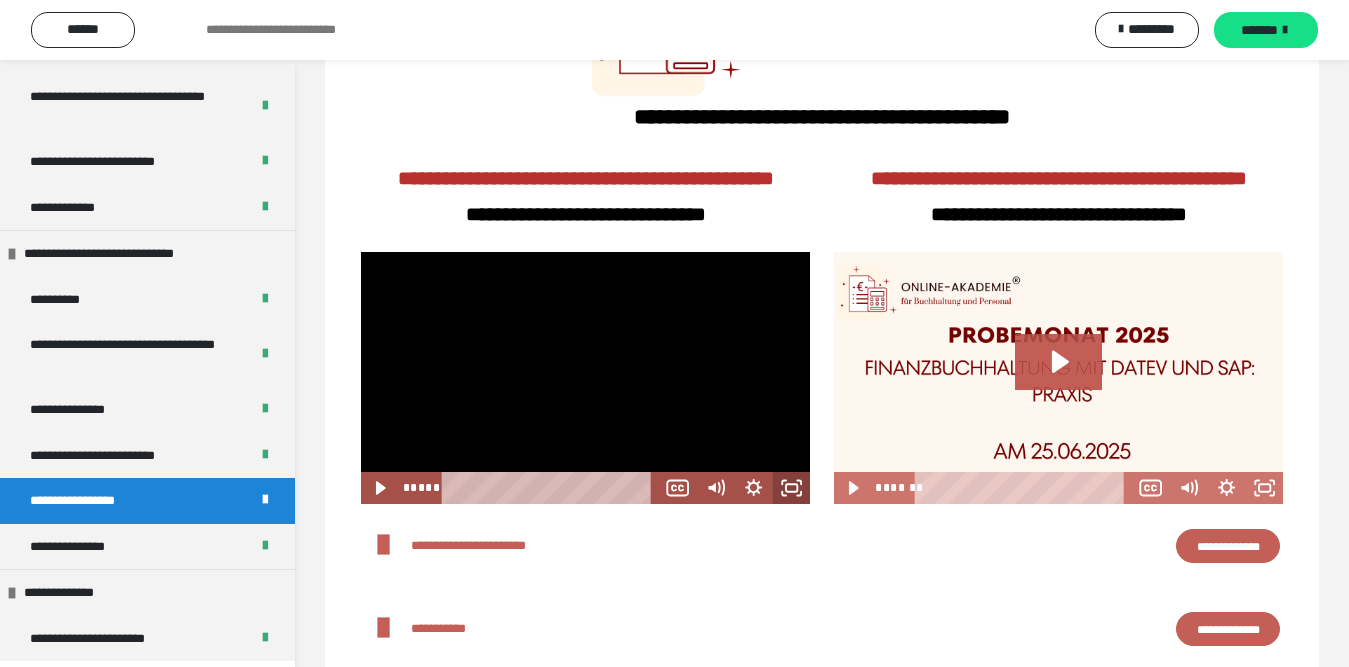 click 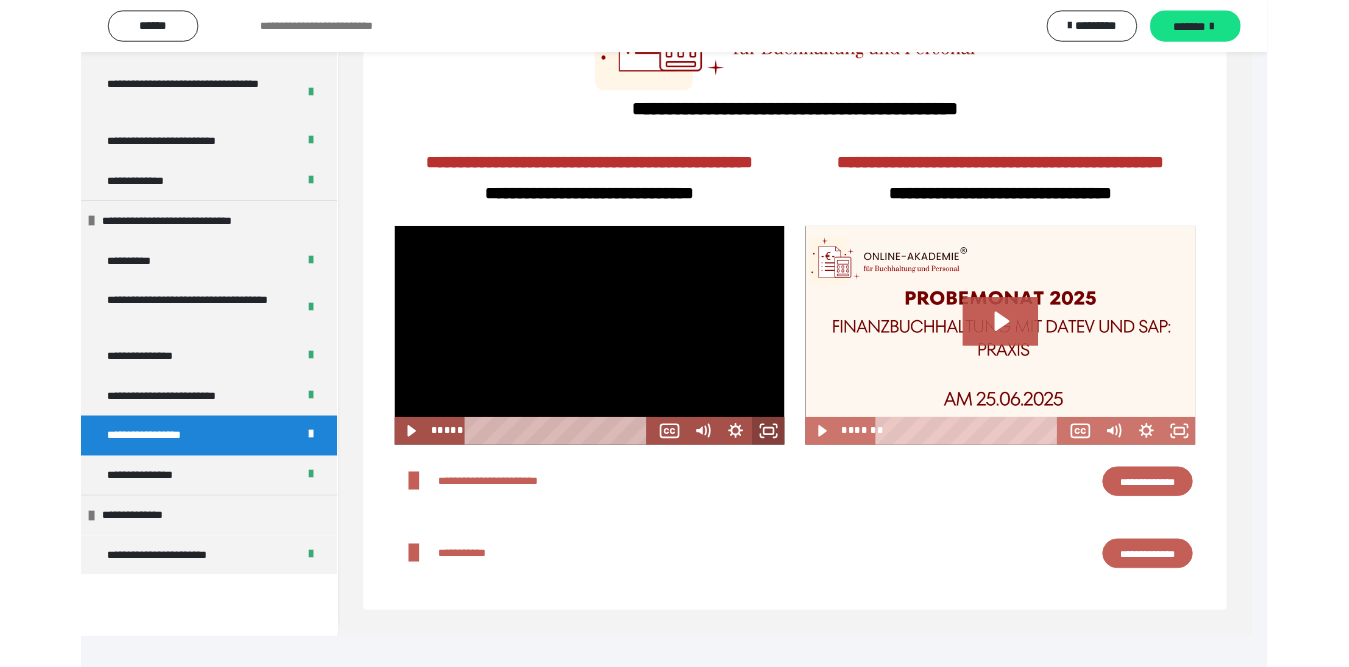 scroll, scrollTop: 671, scrollLeft: 0, axis: vertical 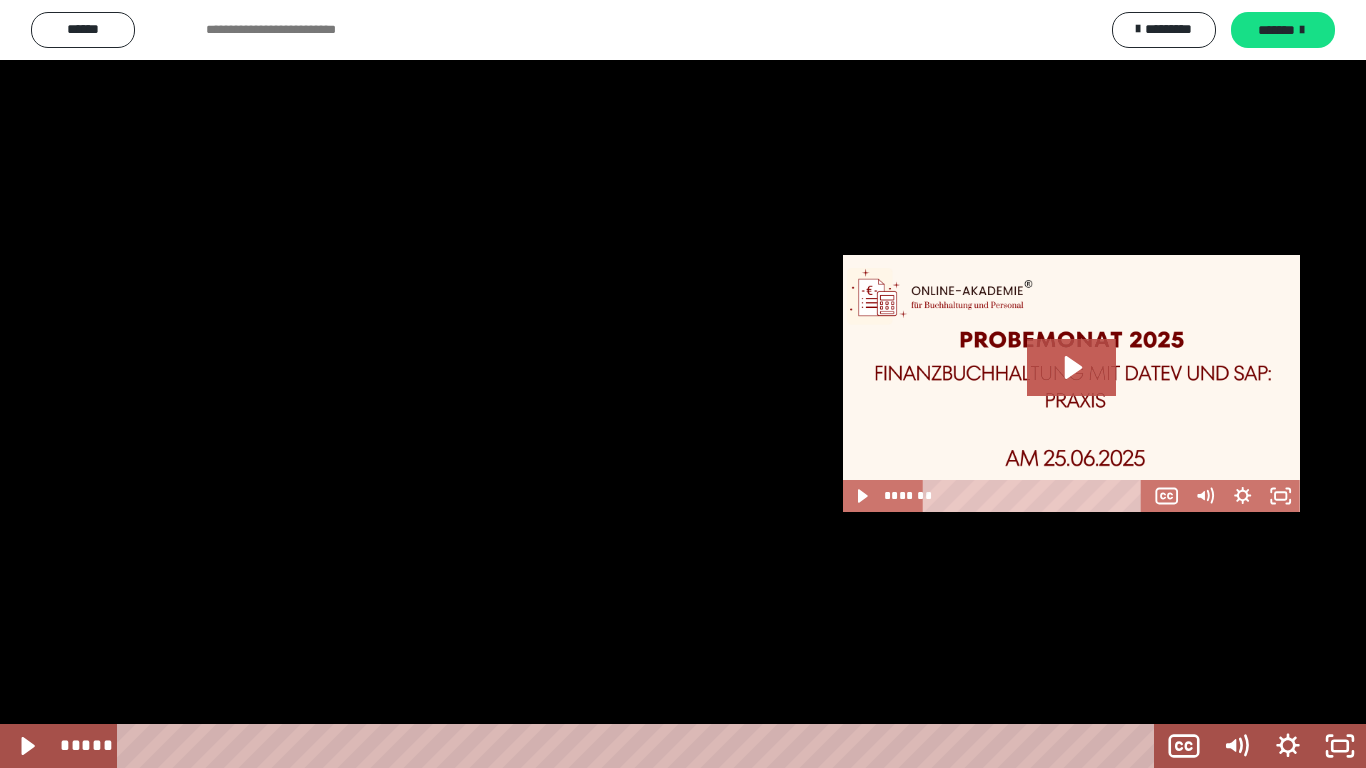 click at bounding box center [683, 384] 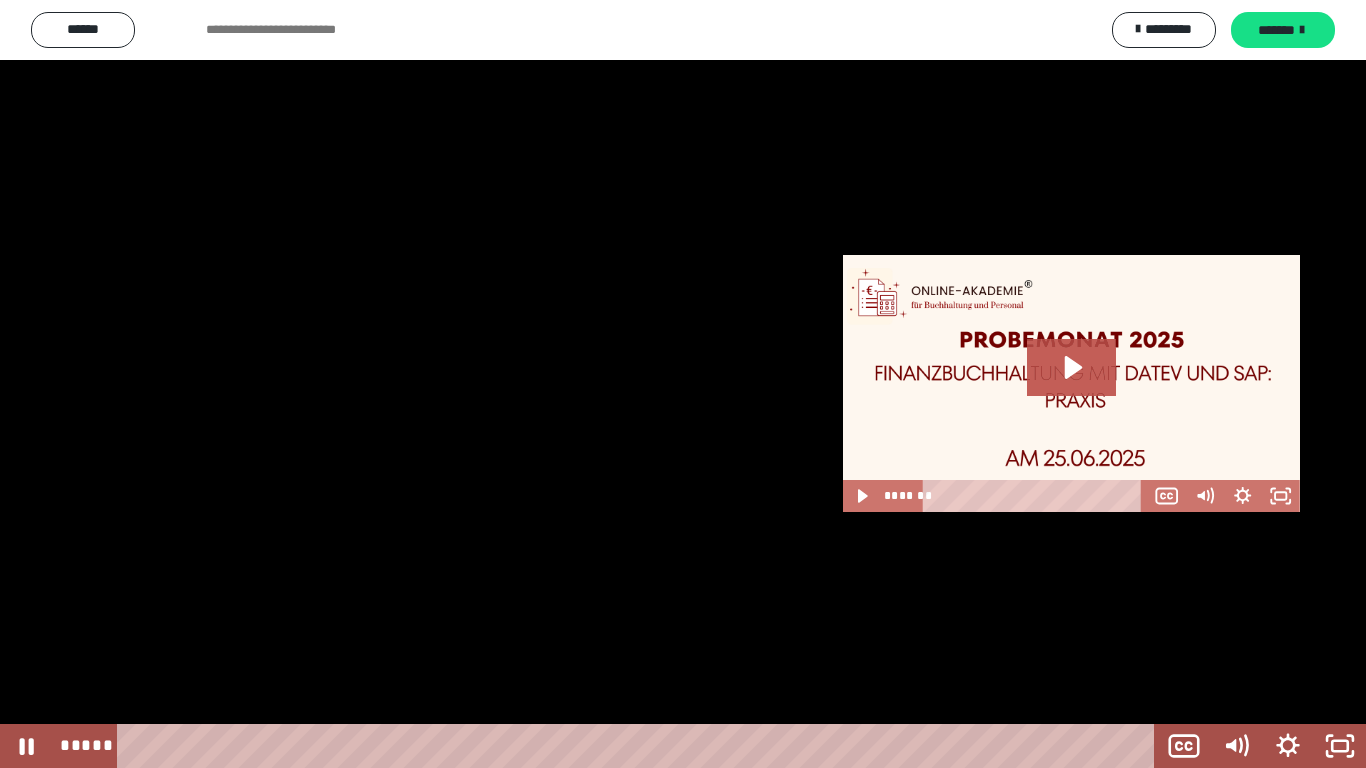click at bounding box center (683, 384) 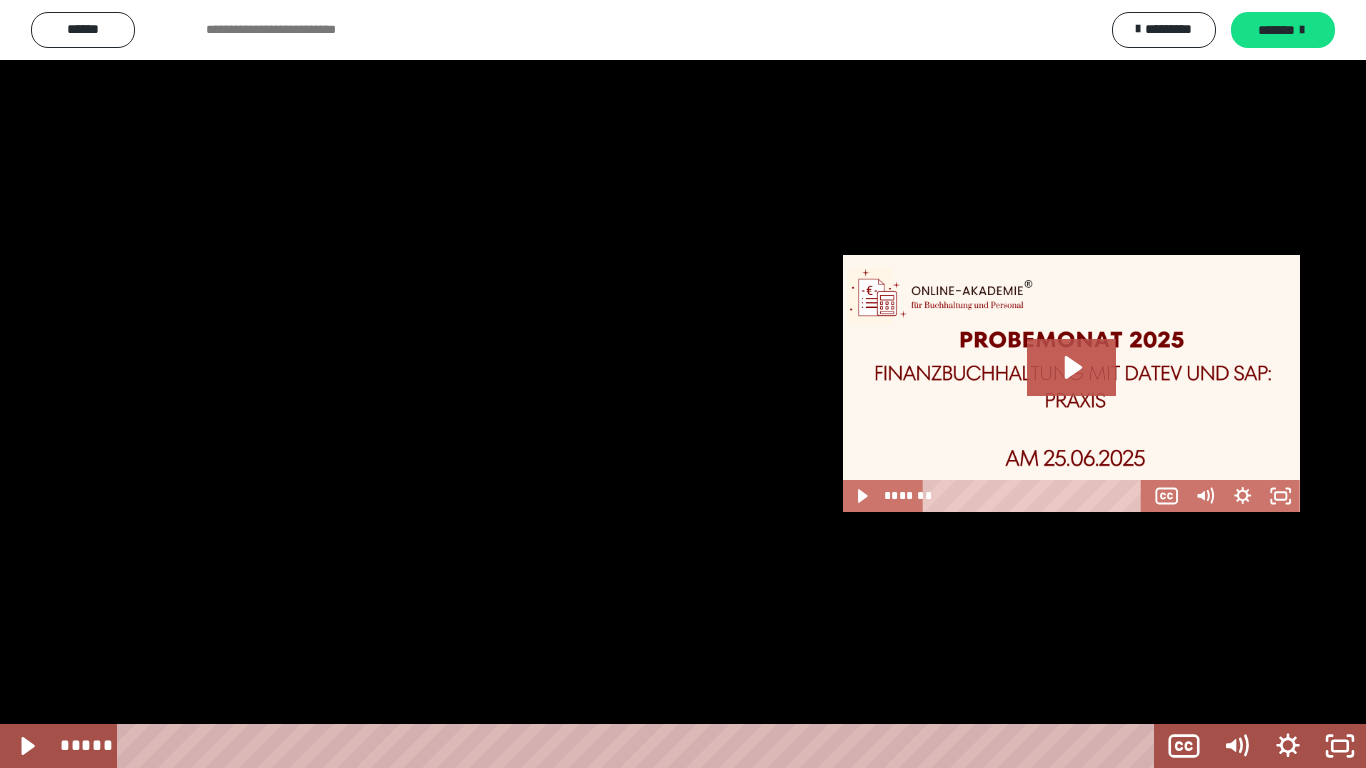 click at bounding box center [683, 384] 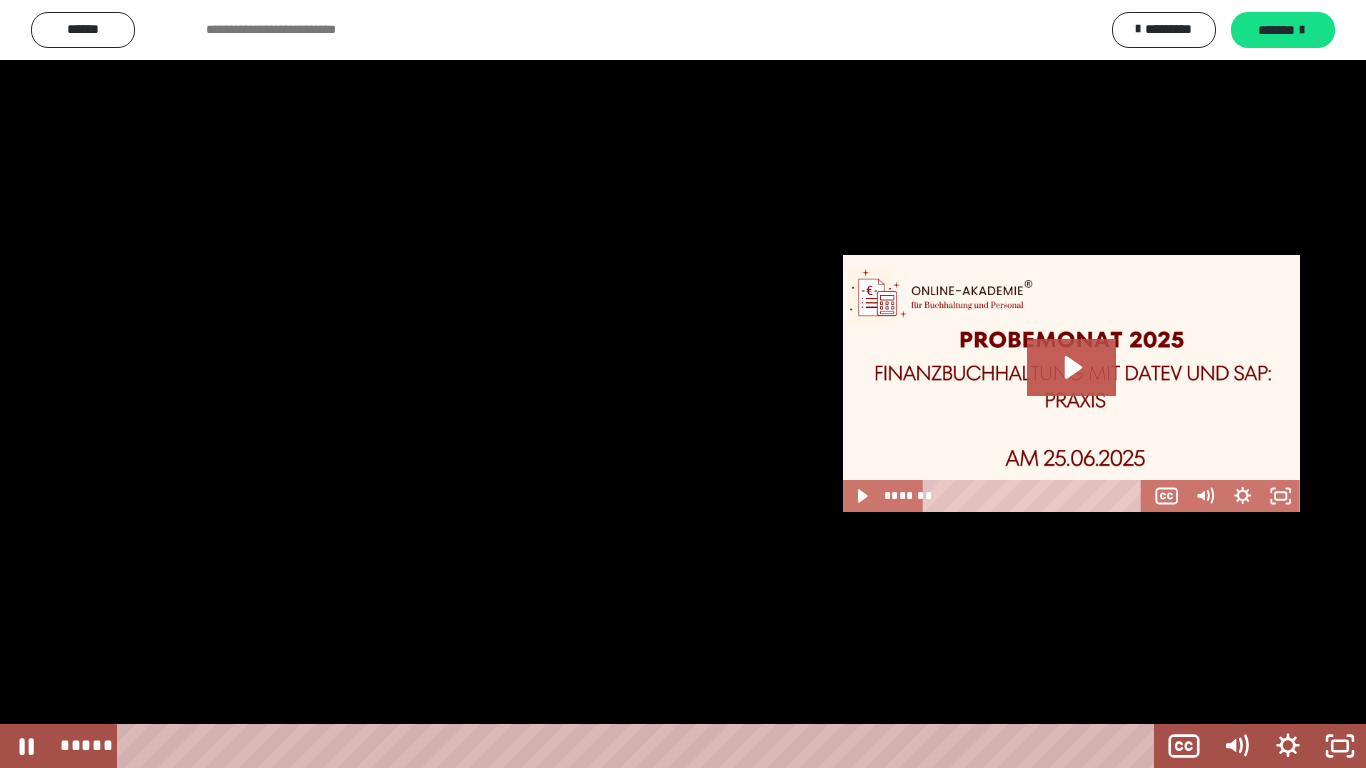 click at bounding box center [683, 384] 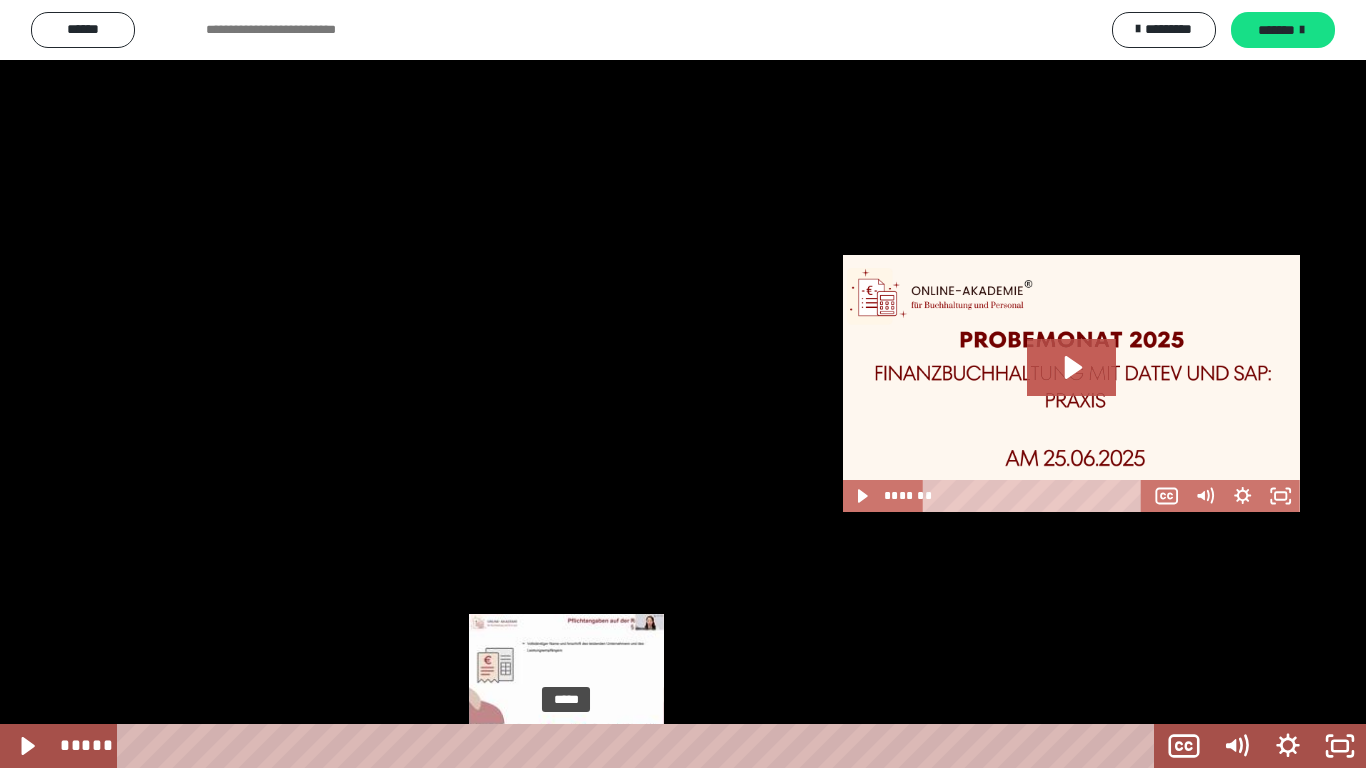 click at bounding box center [566, 746] 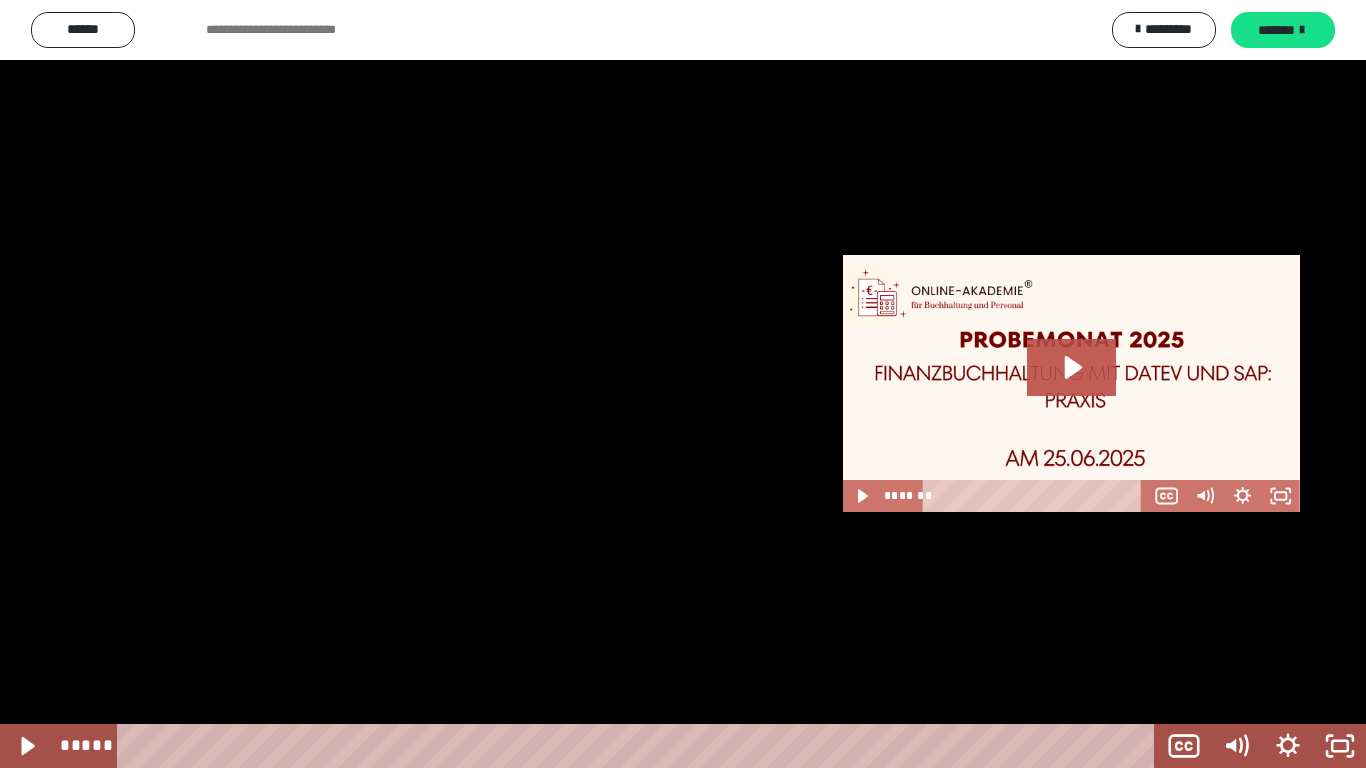 click at bounding box center (683, 384) 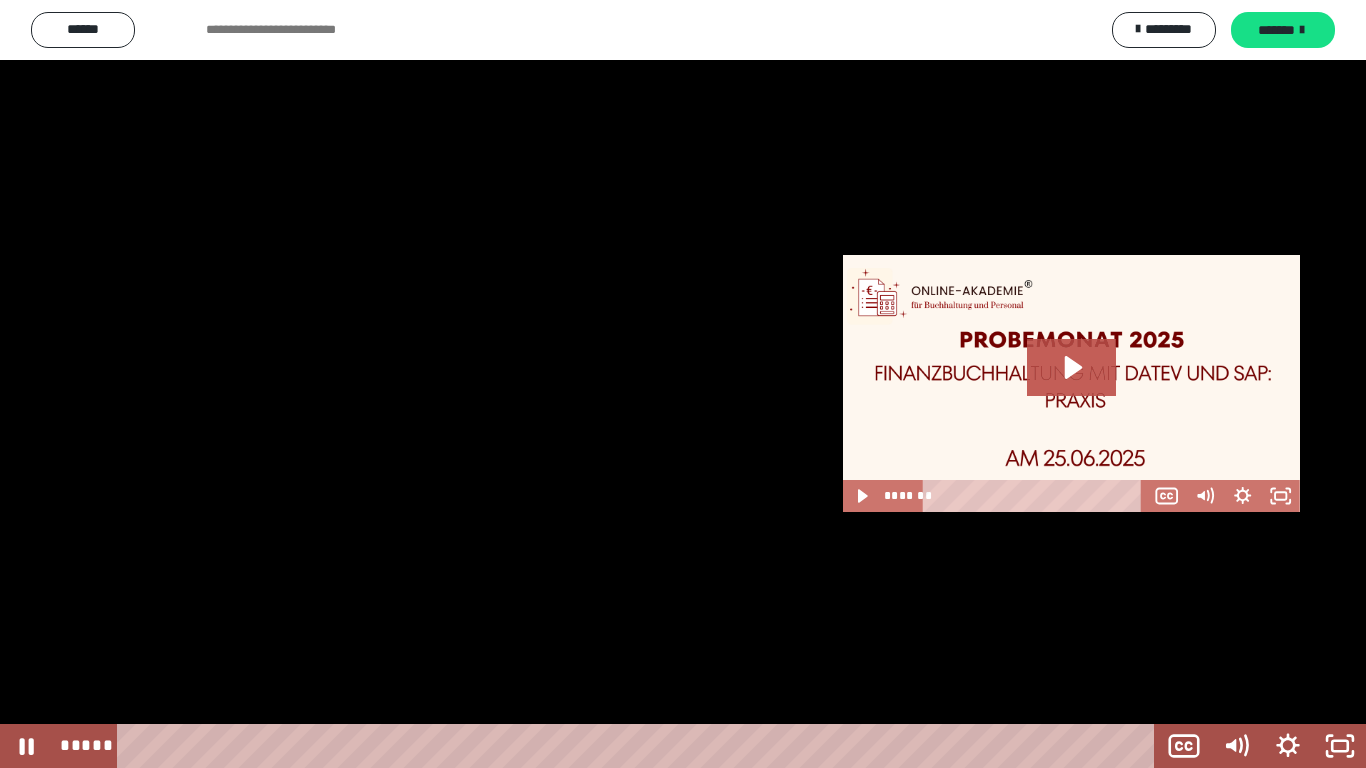 click at bounding box center [683, 384] 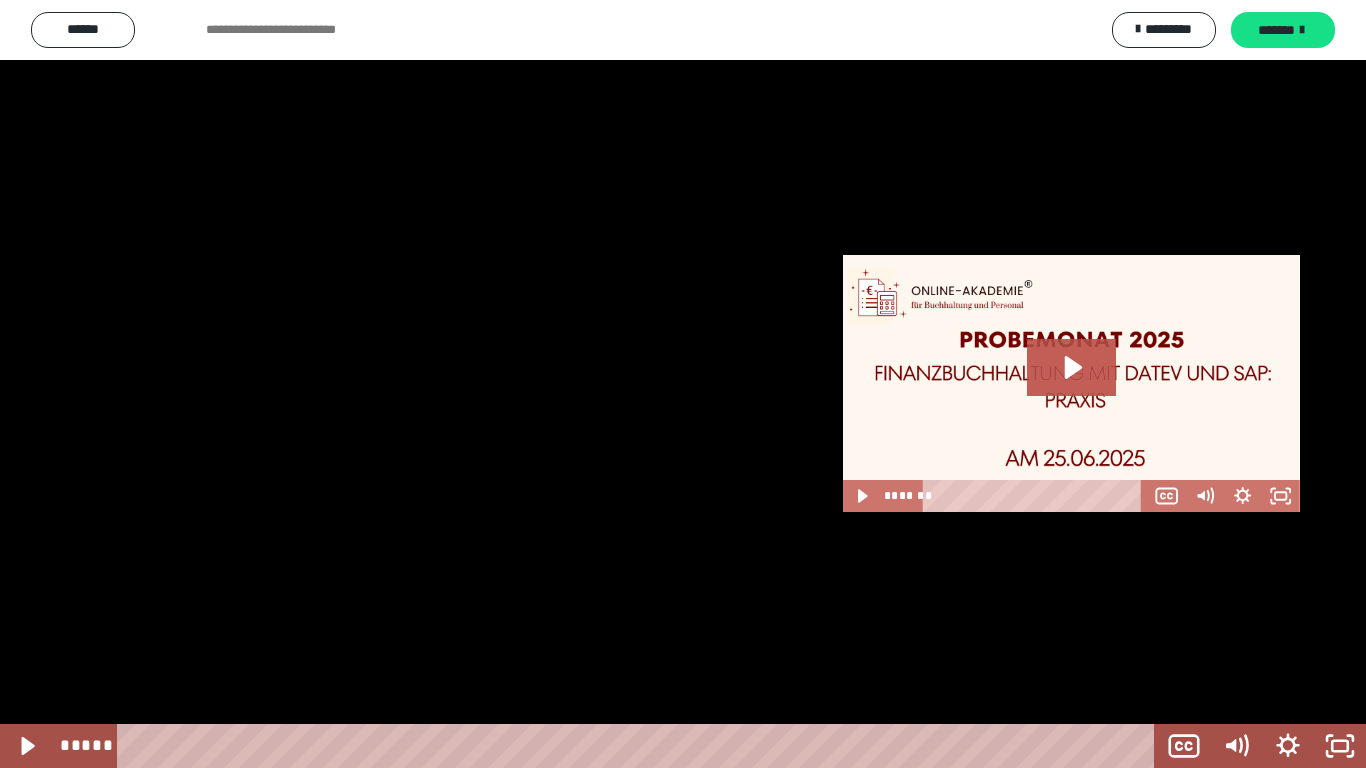 click at bounding box center (683, 384) 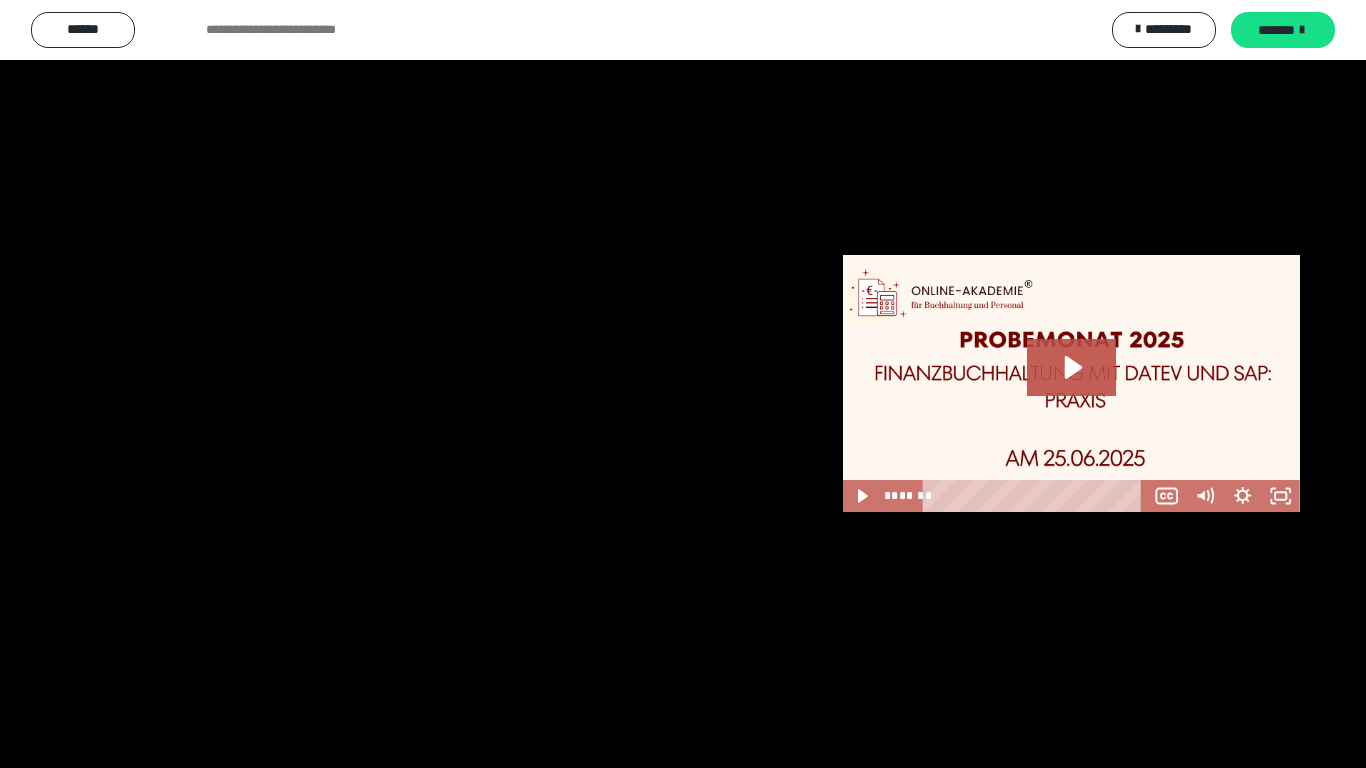 click at bounding box center [683, 384] 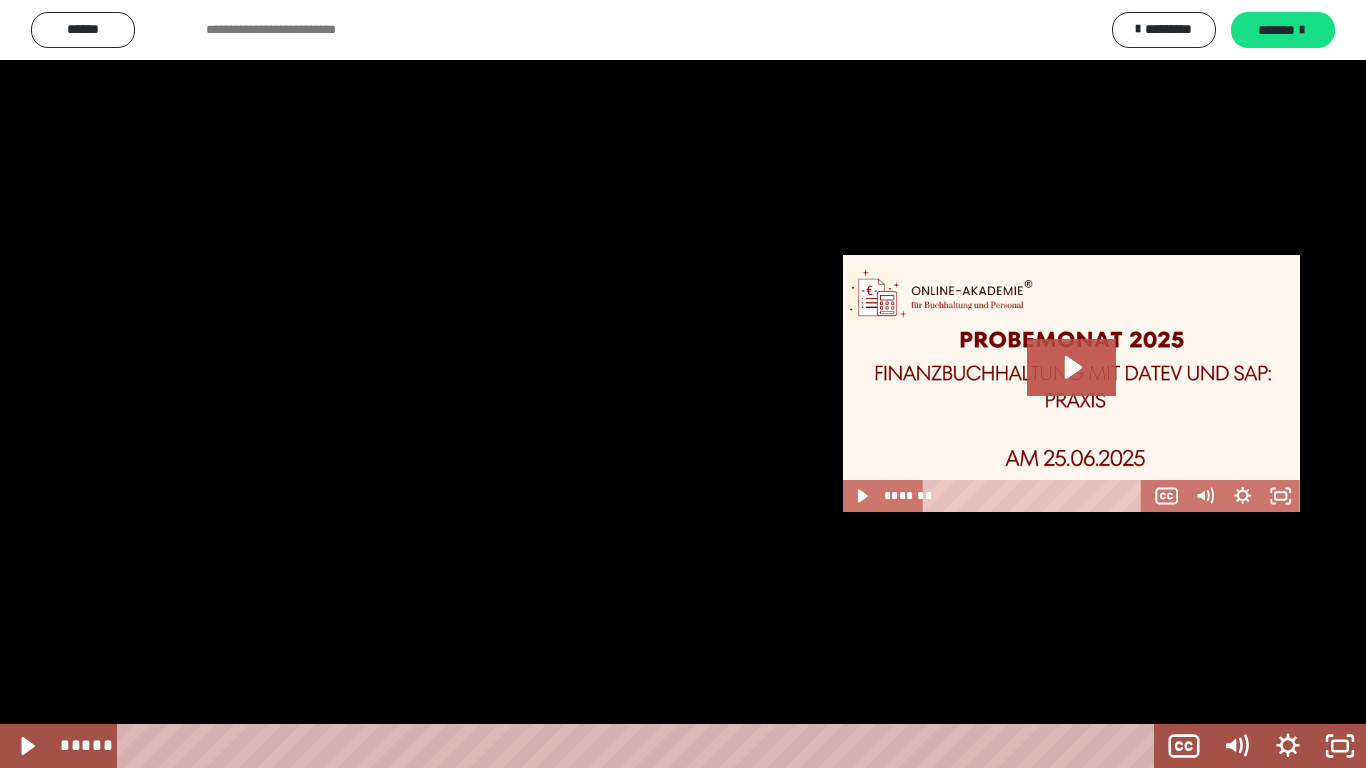 click at bounding box center (683, 384) 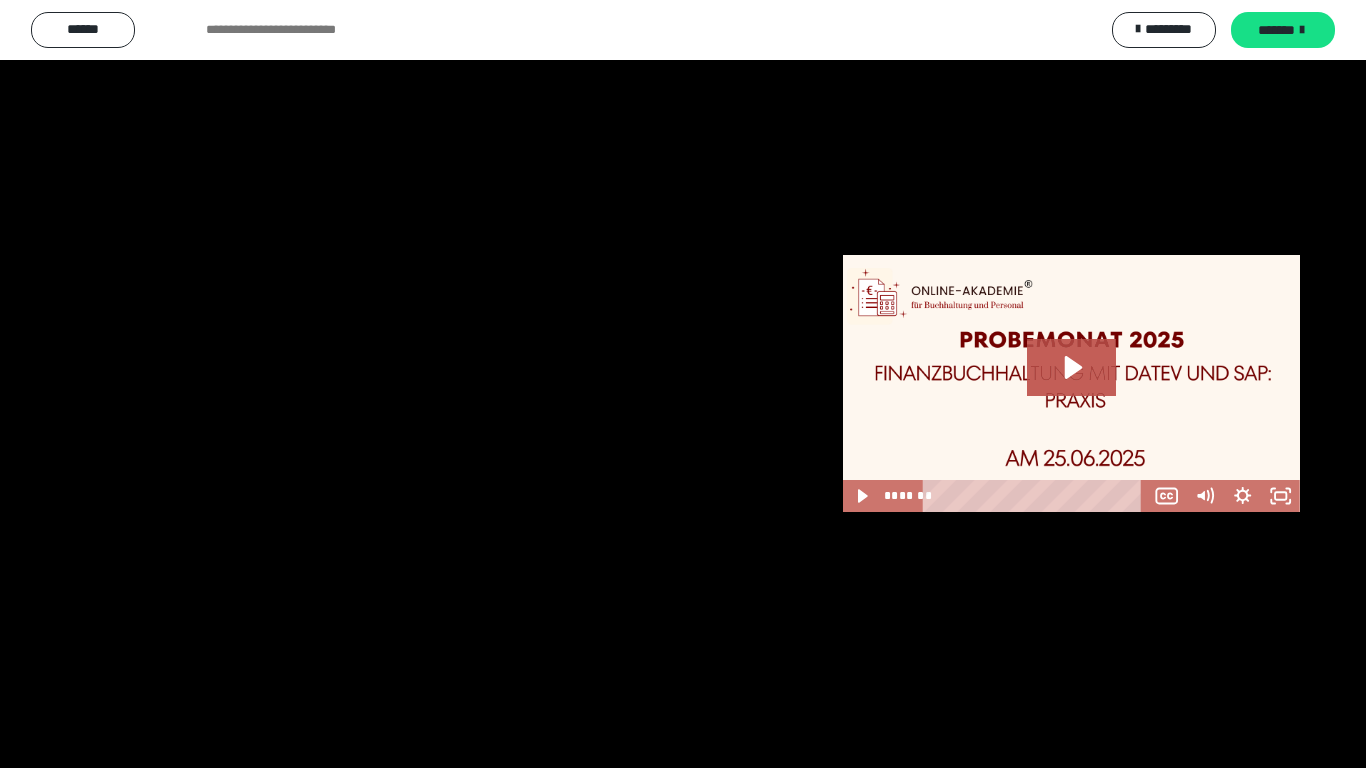 click at bounding box center [683, 384] 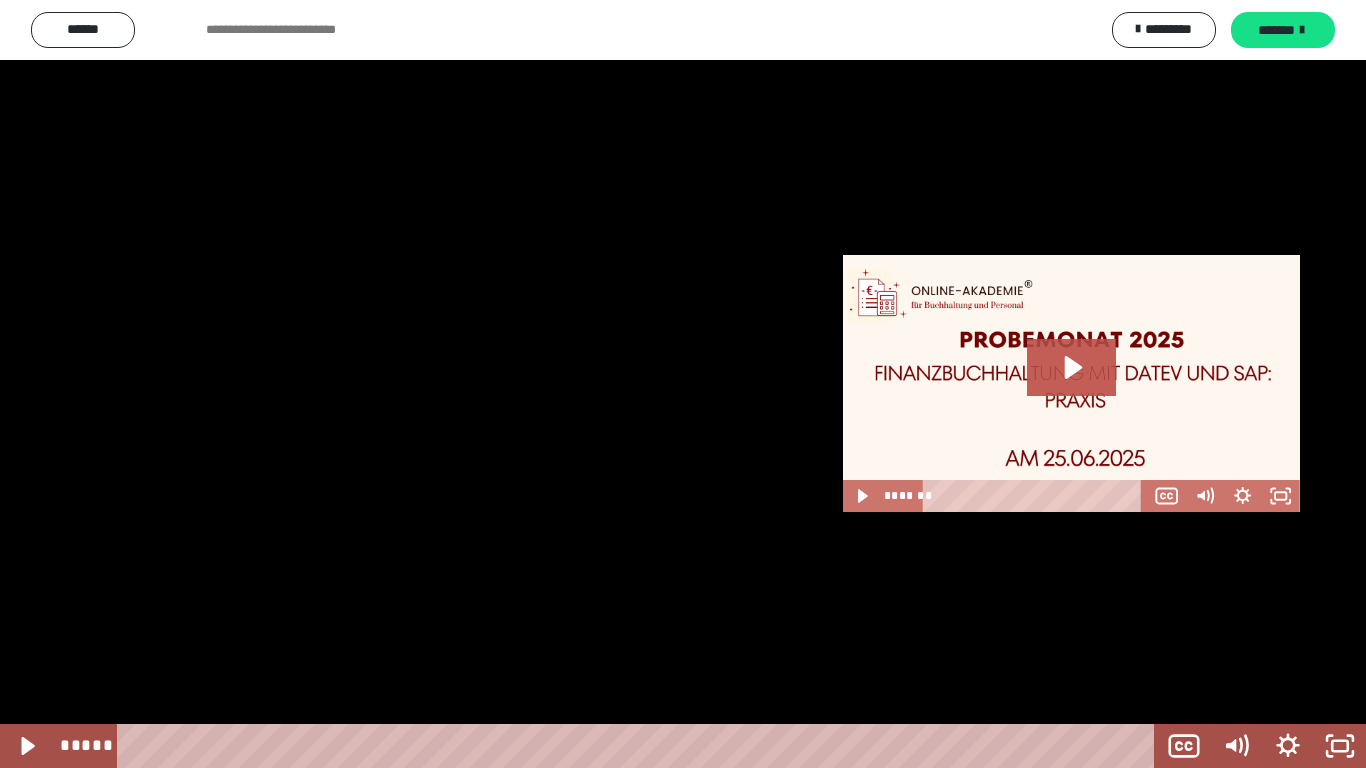 click at bounding box center [683, 384] 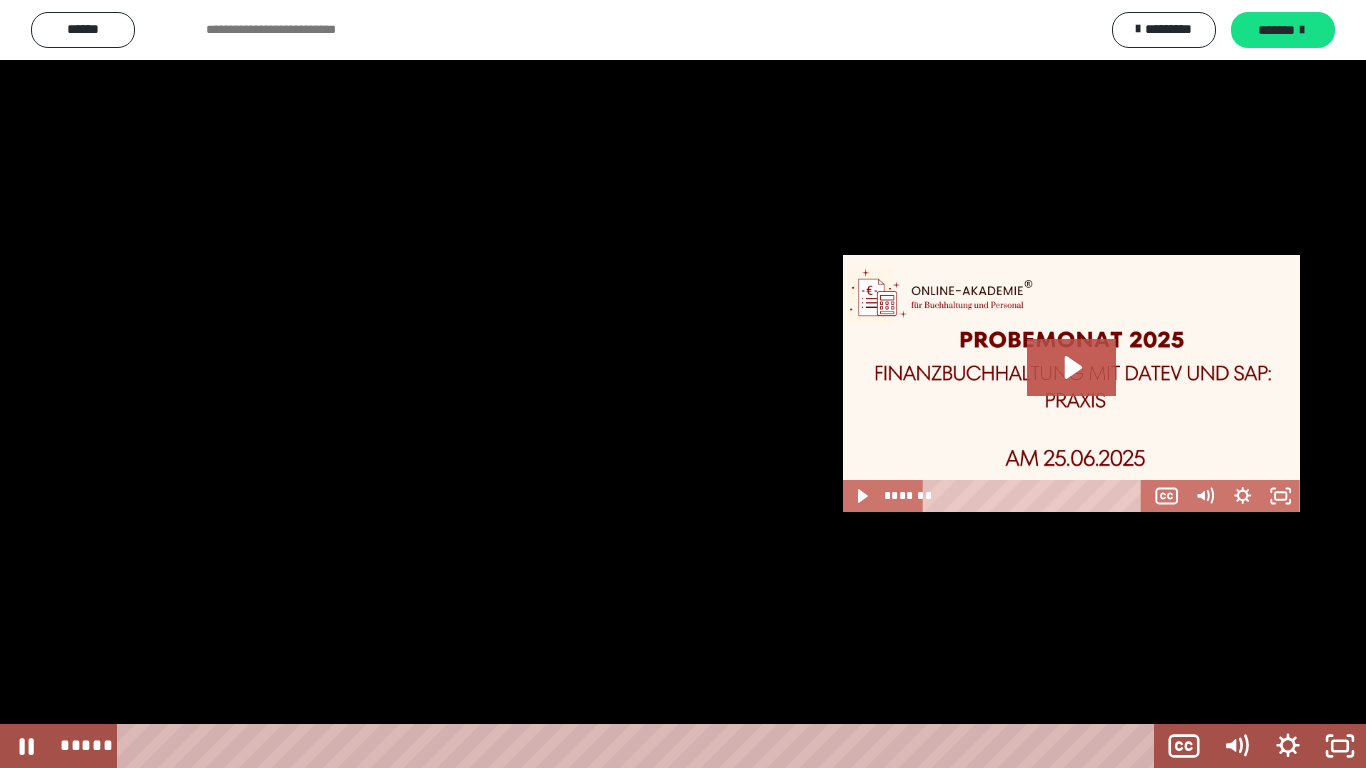 click at bounding box center [683, 384] 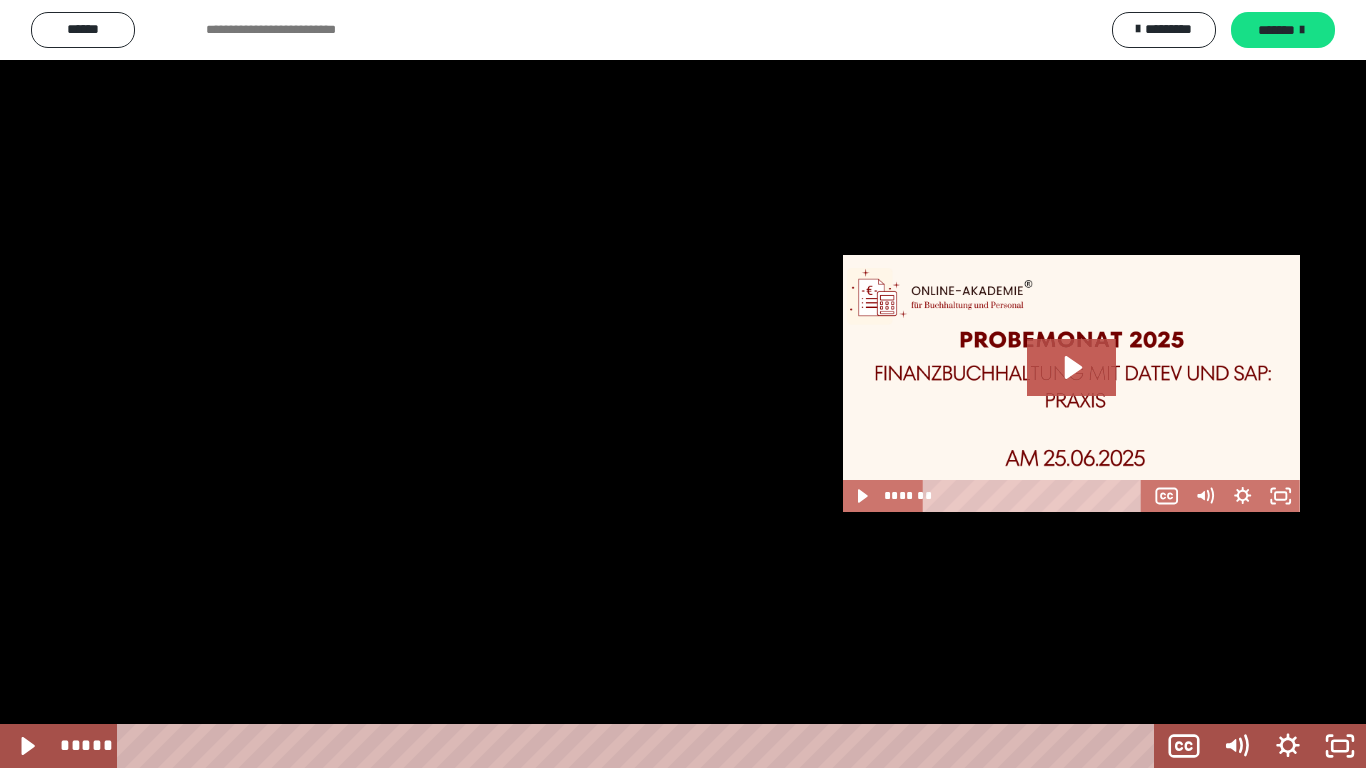 click at bounding box center [683, 384] 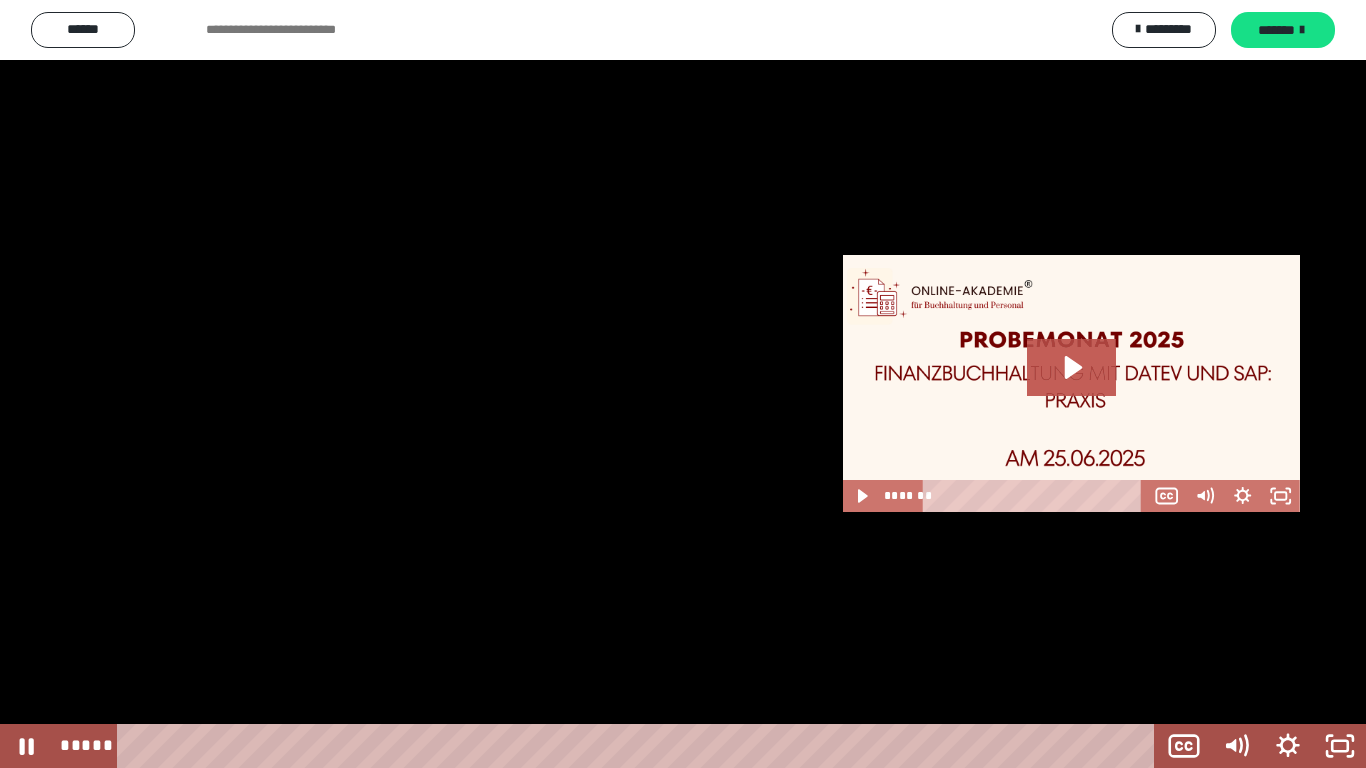 click at bounding box center [683, 384] 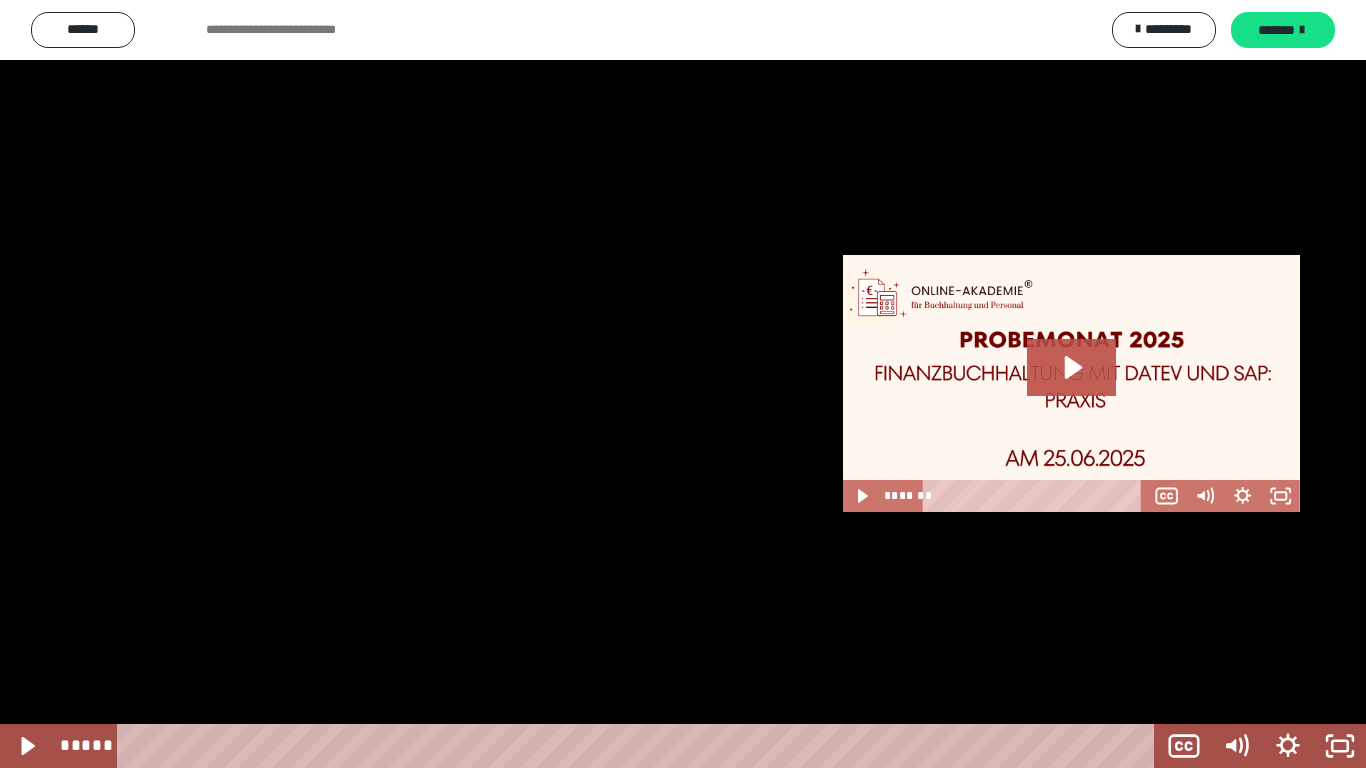 click at bounding box center [683, 384] 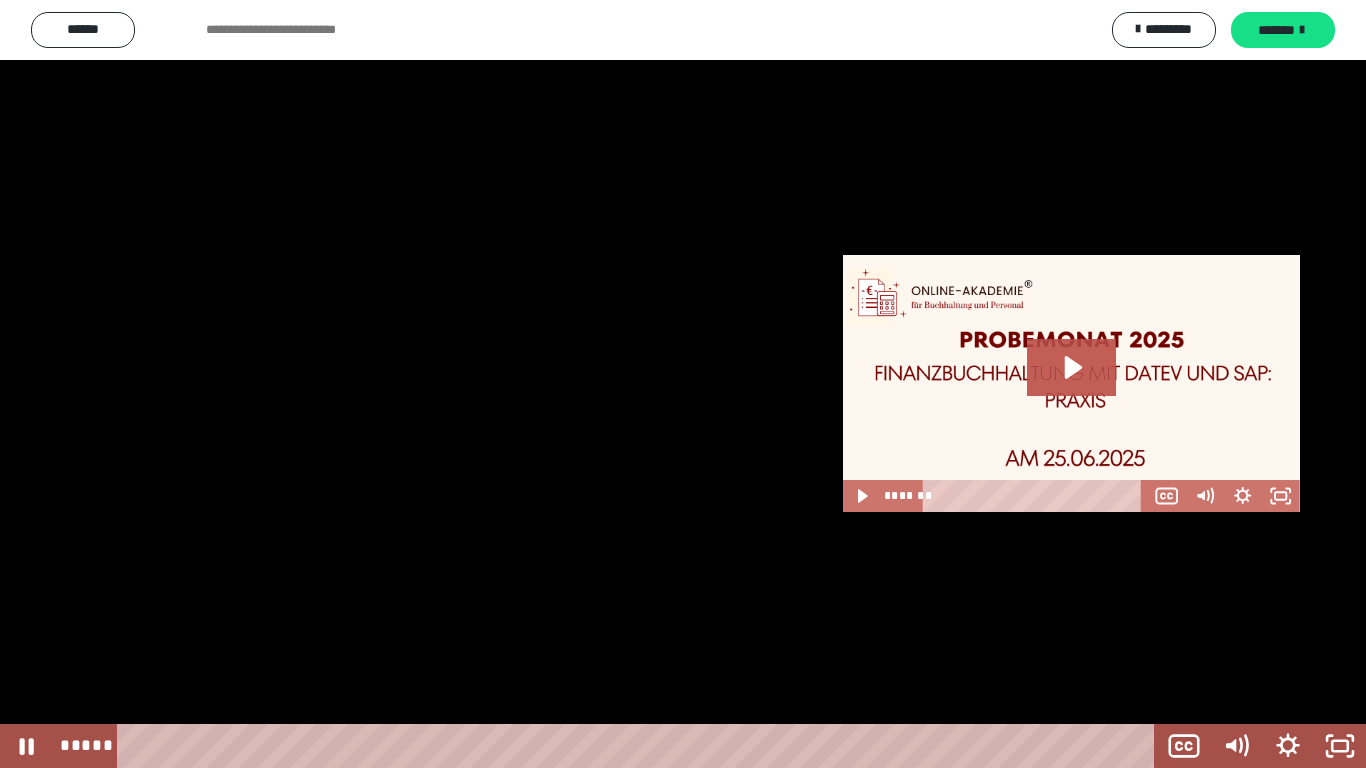click at bounding box center [683, 384] 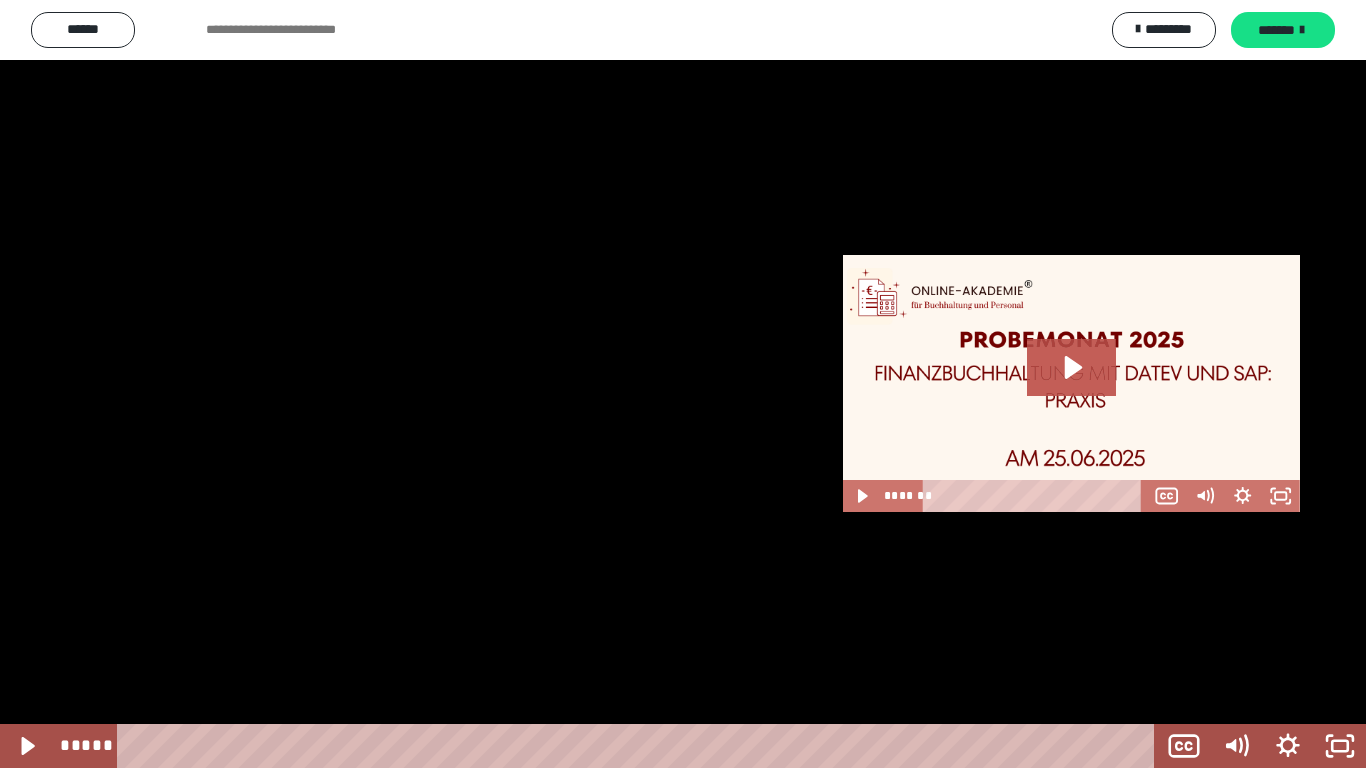 click at bounding box center [683, 384] 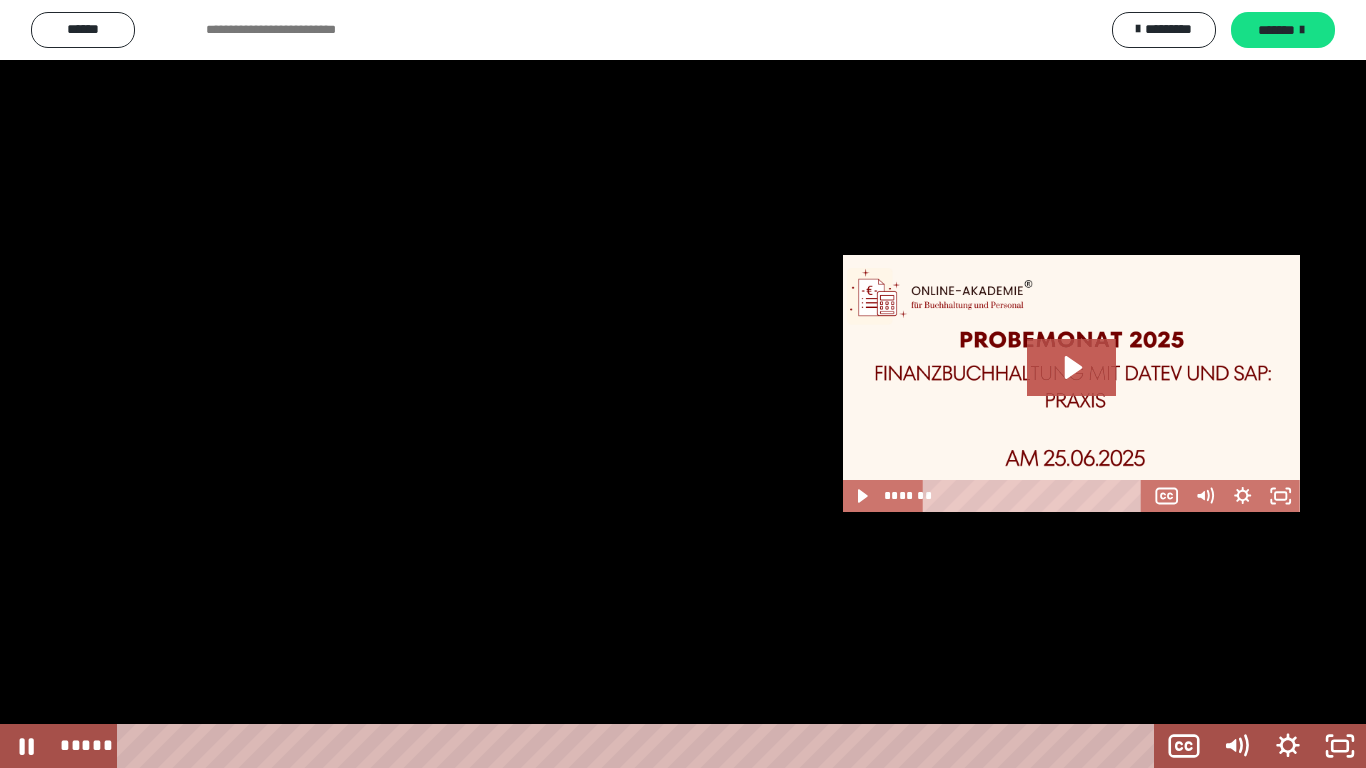 click at bounding box center (683, 384) 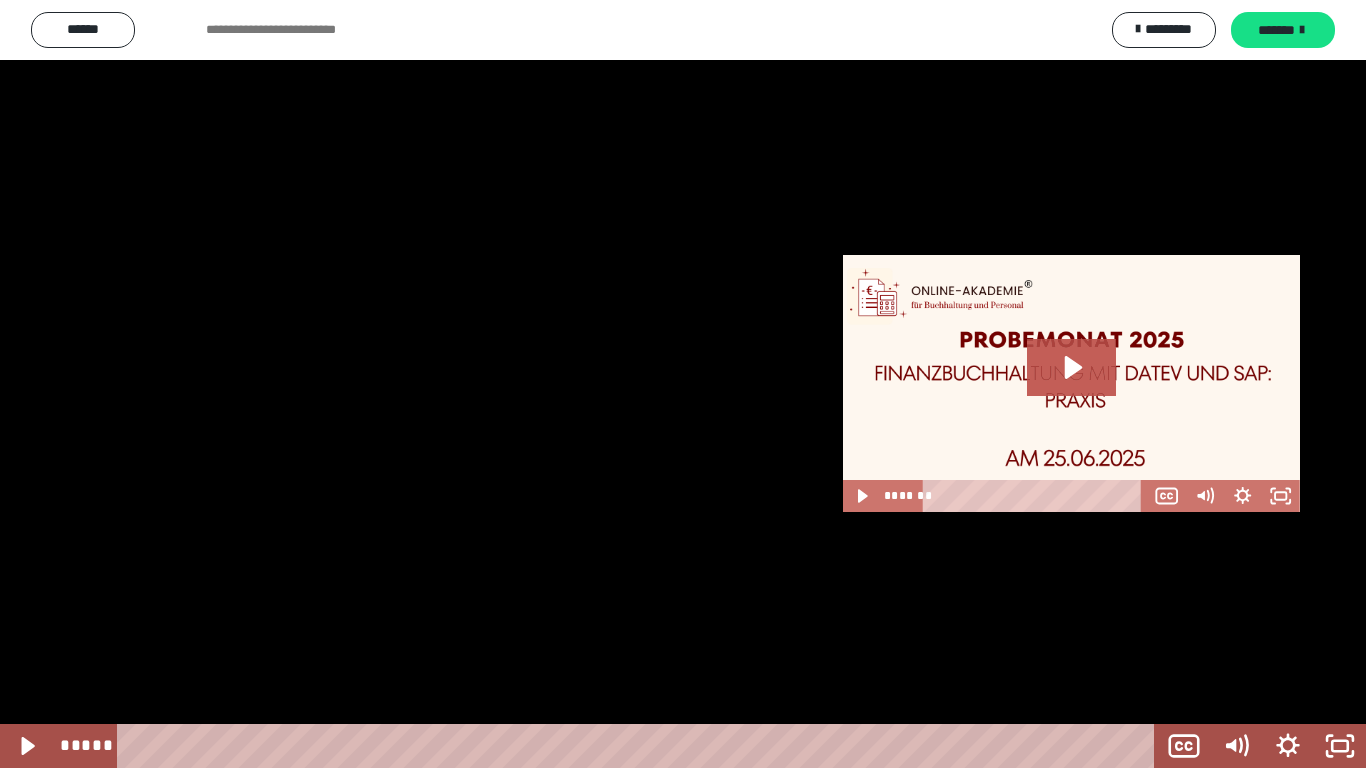 click at bounding box center (683, 384) 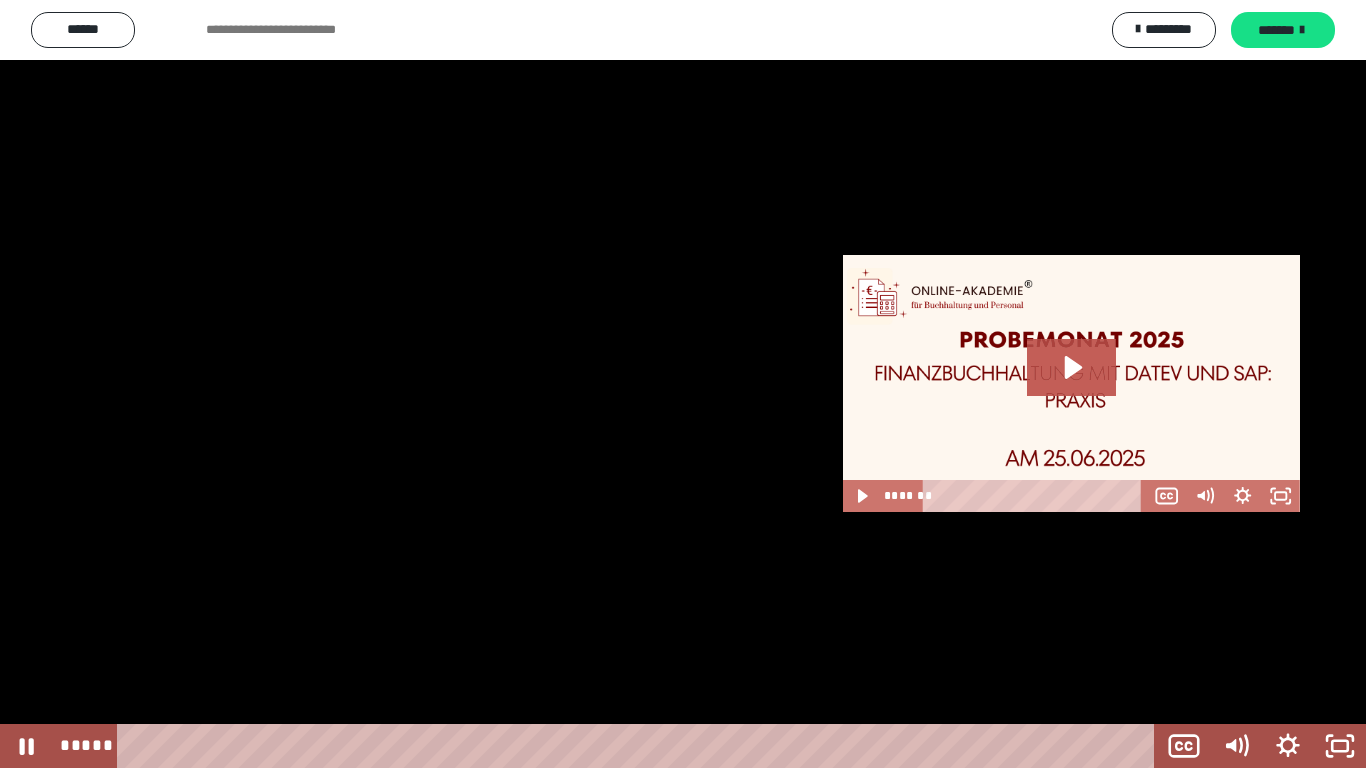 click at bounding box center [683, 384] 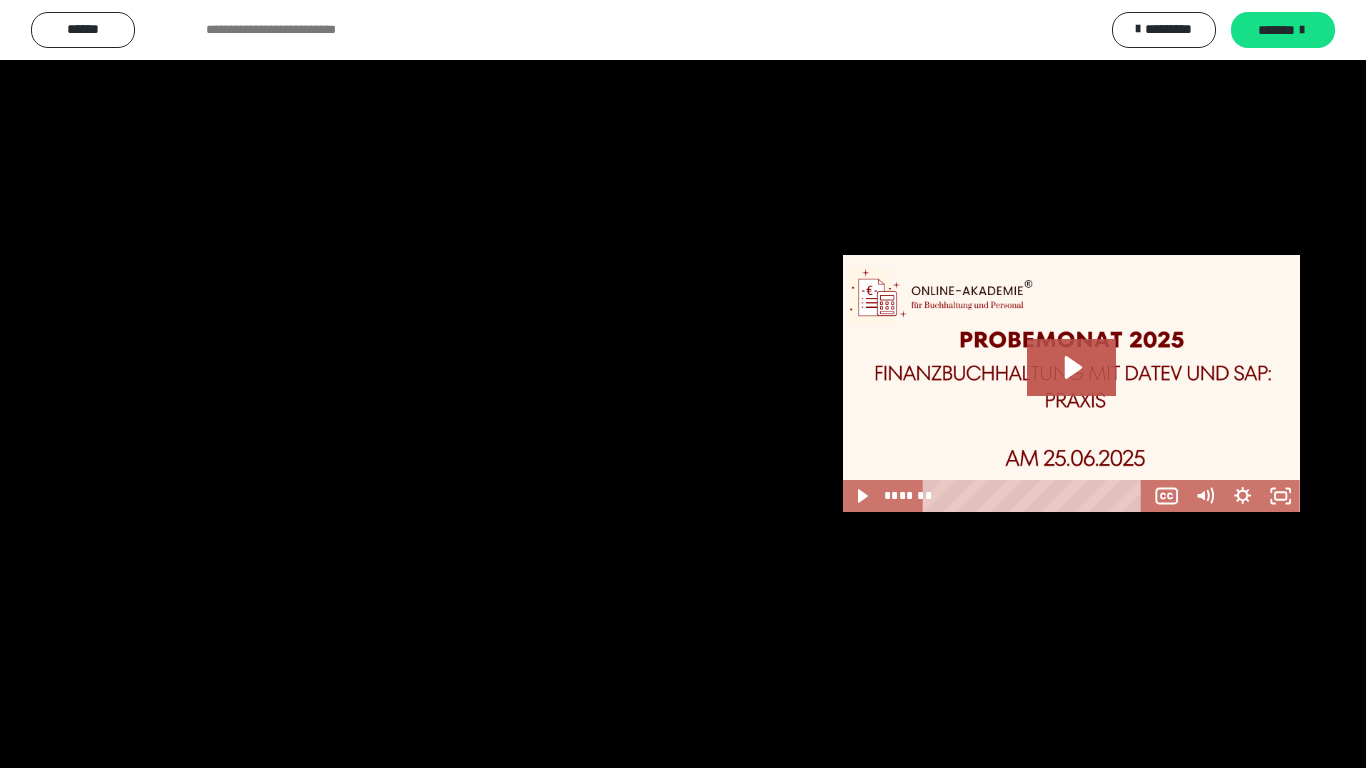 click at bounding box center (683, 384) 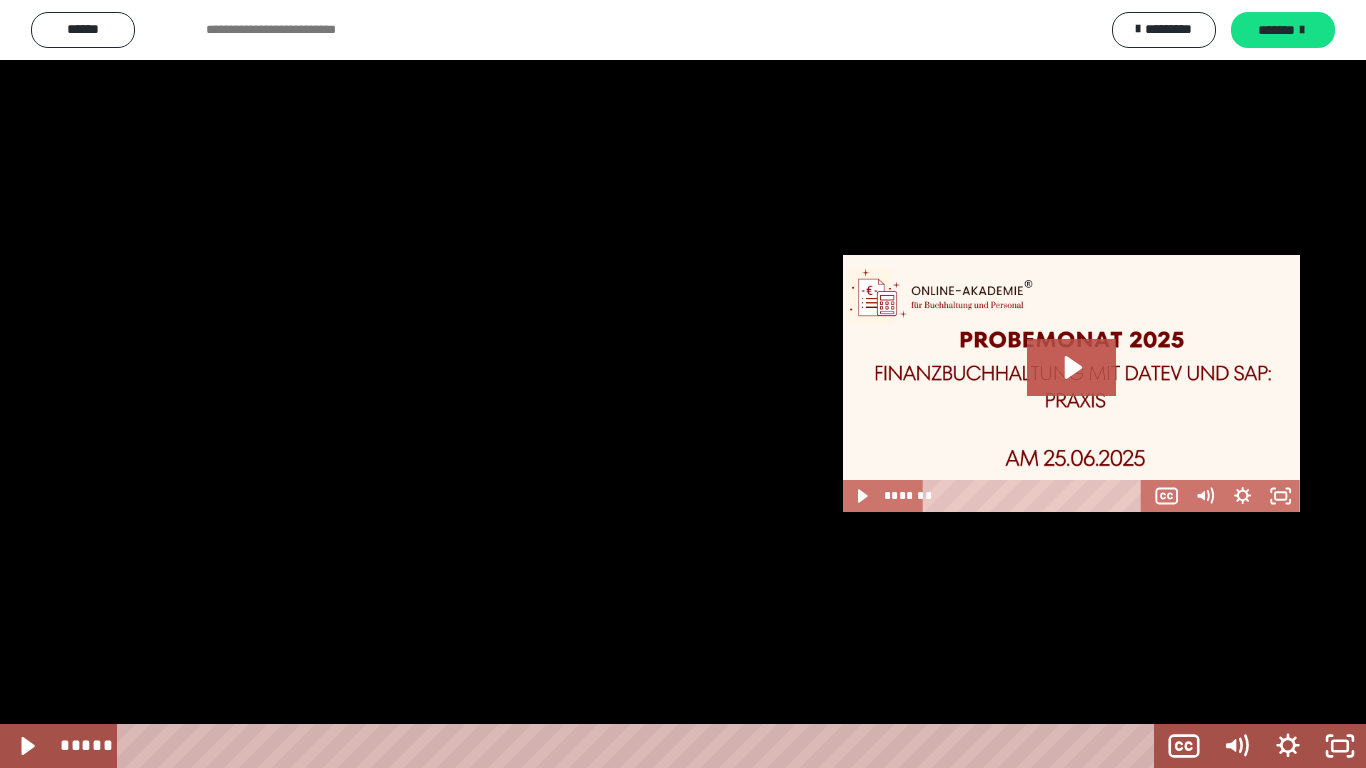 click at bounding box center (683, 384) 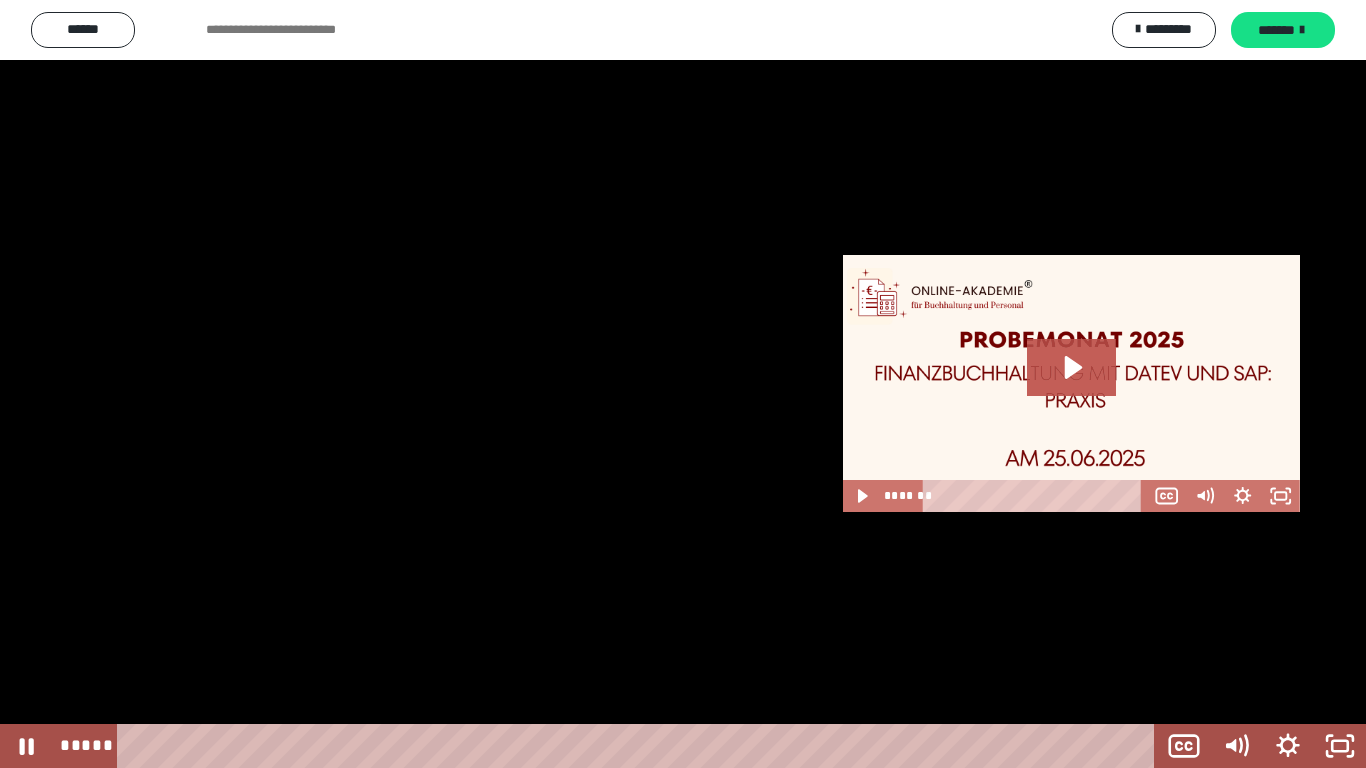 click at bounding box center (683, 384) 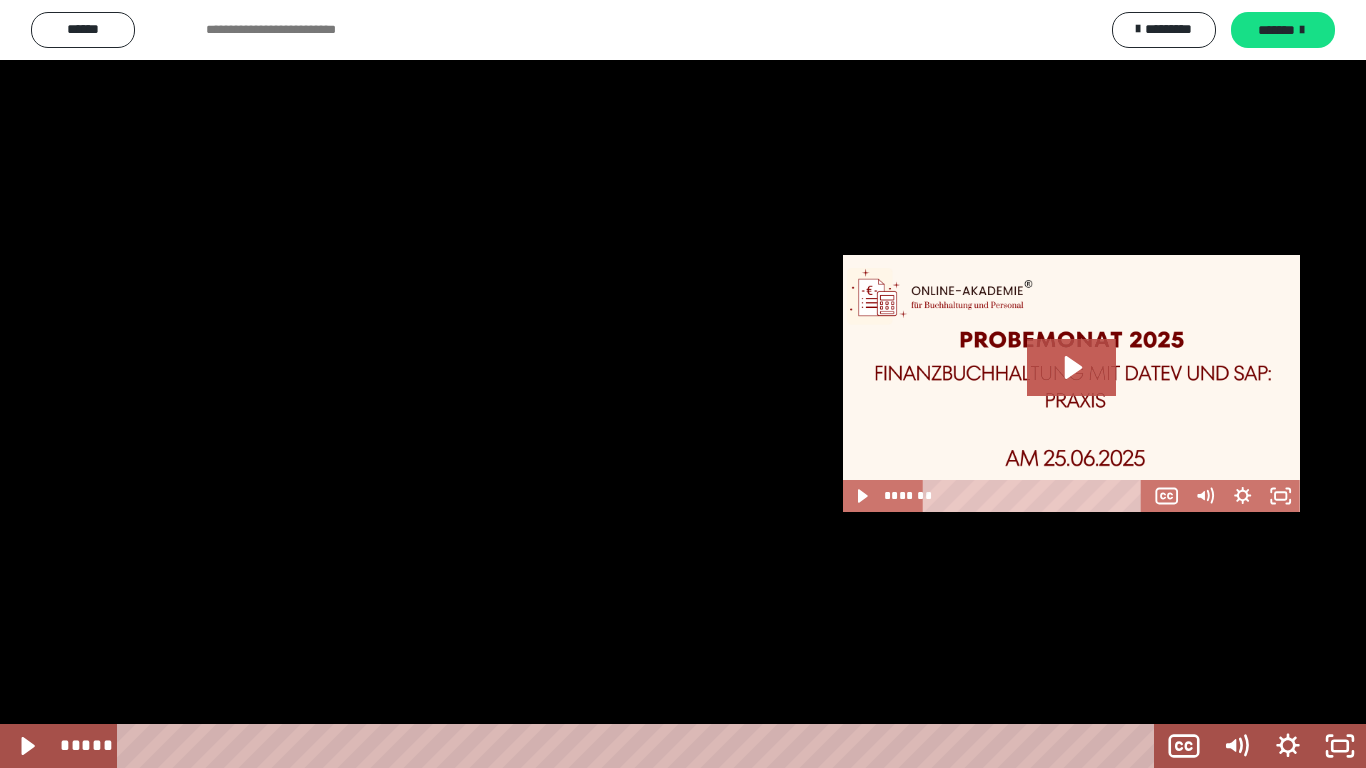 click at bounding box center (683, 384) 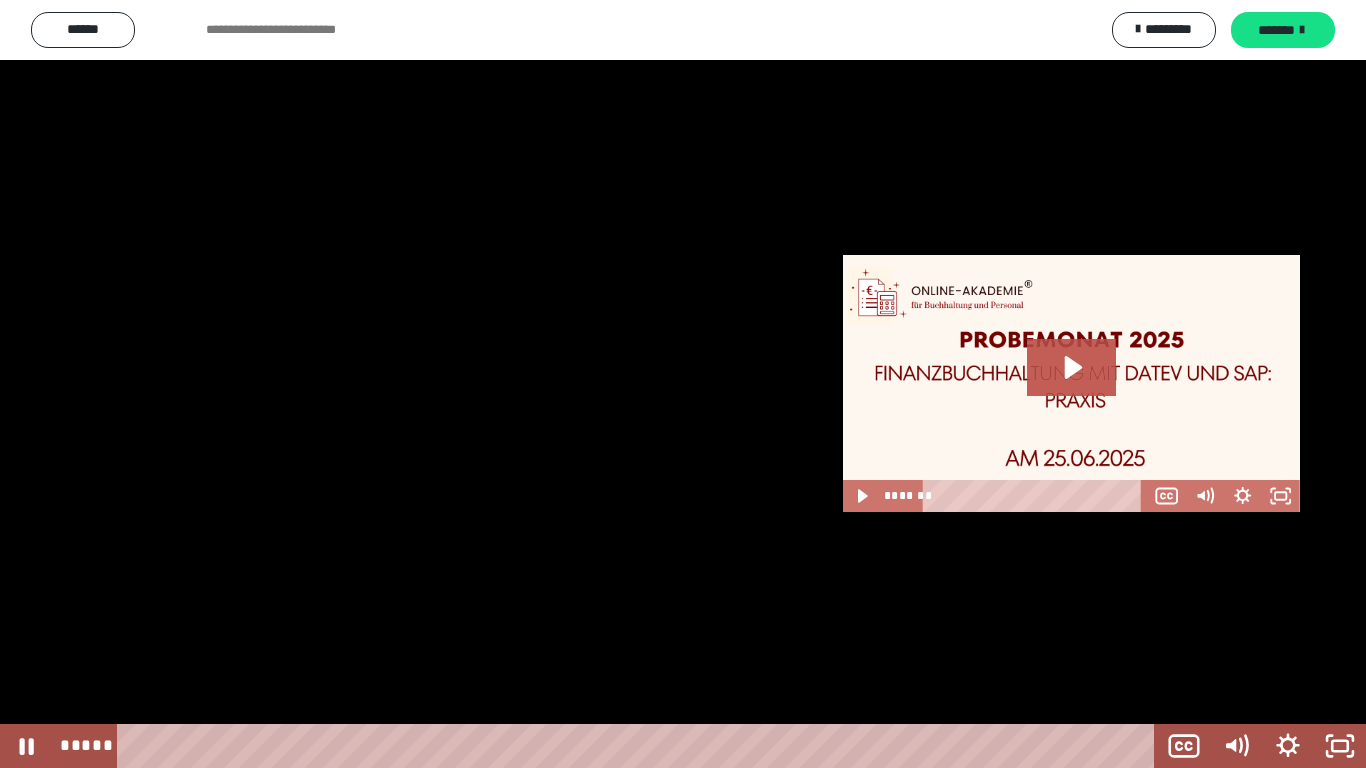 click at bounding box center [683, 384] 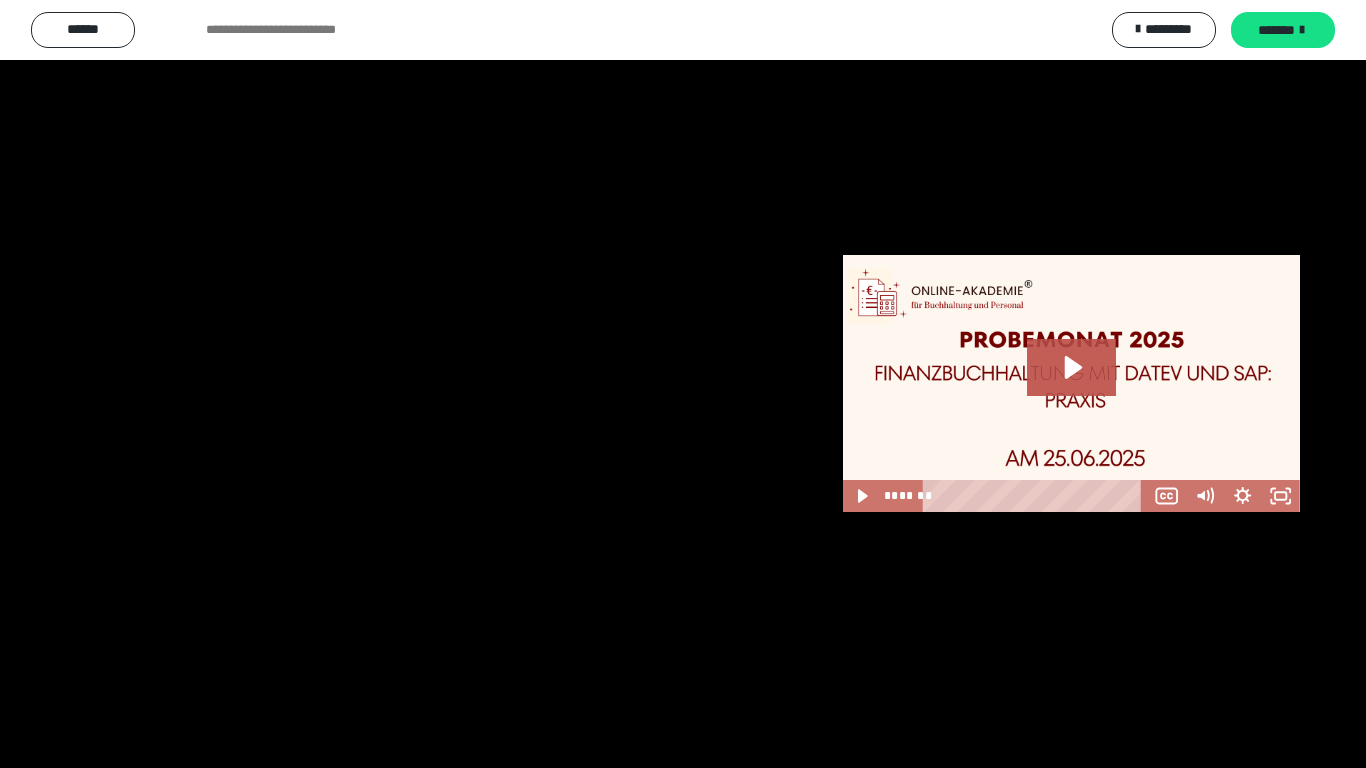 click at bounding box center [683, 384] 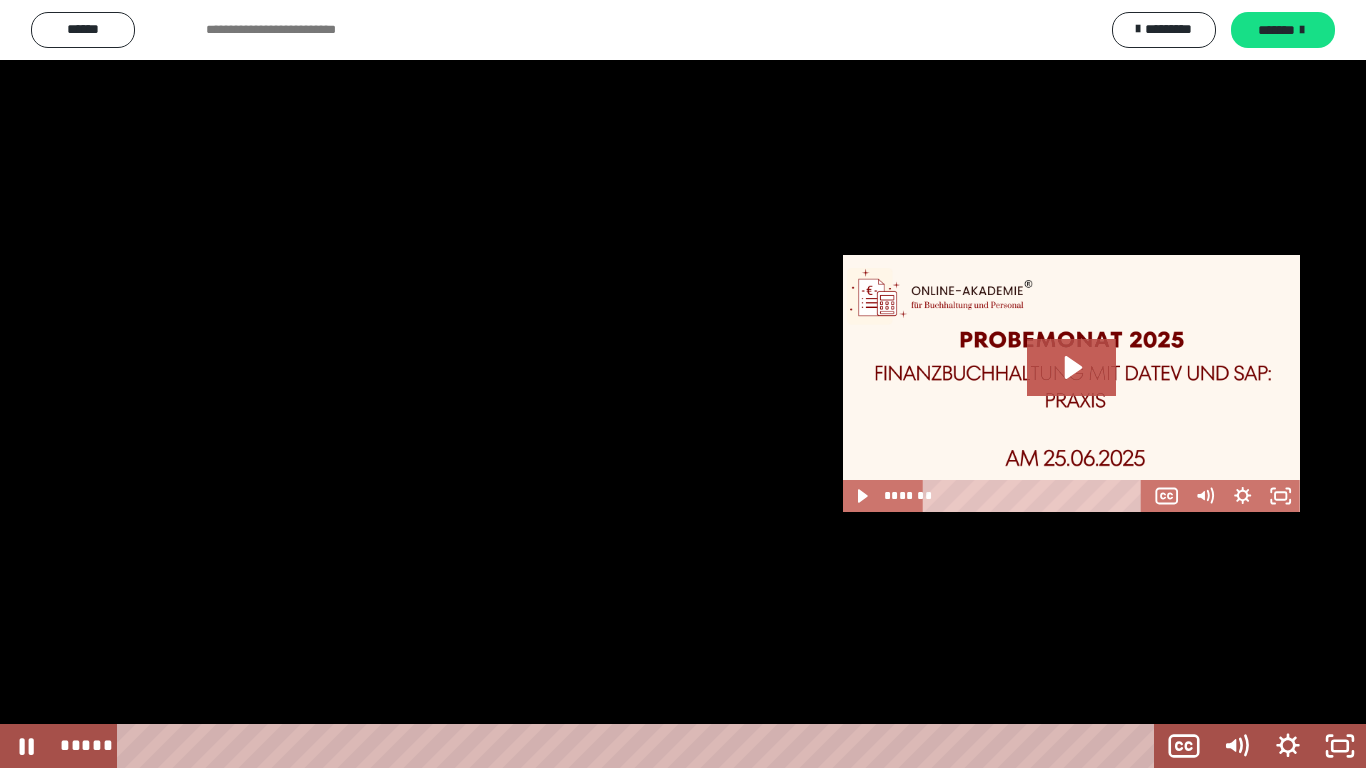 click at bounding box center [683, 384] 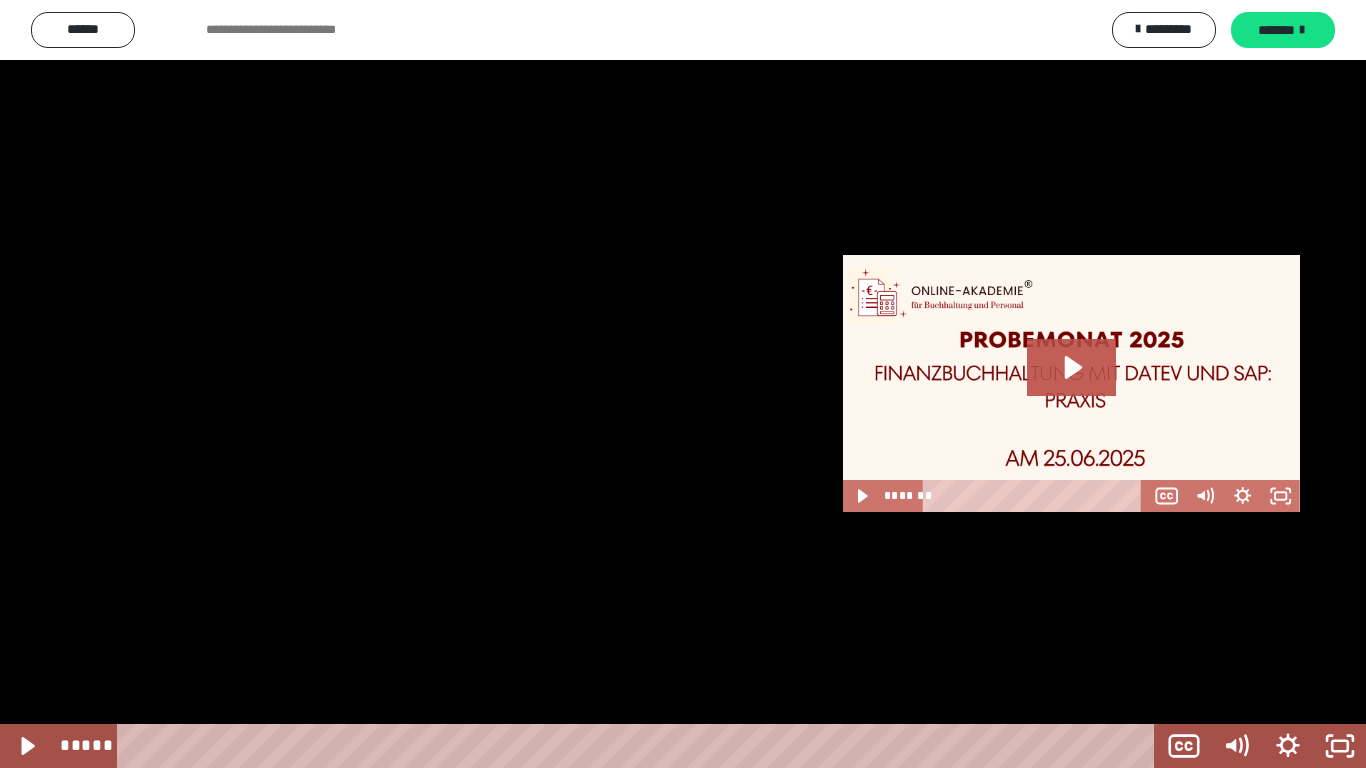 click at bounding box center [683, 384] 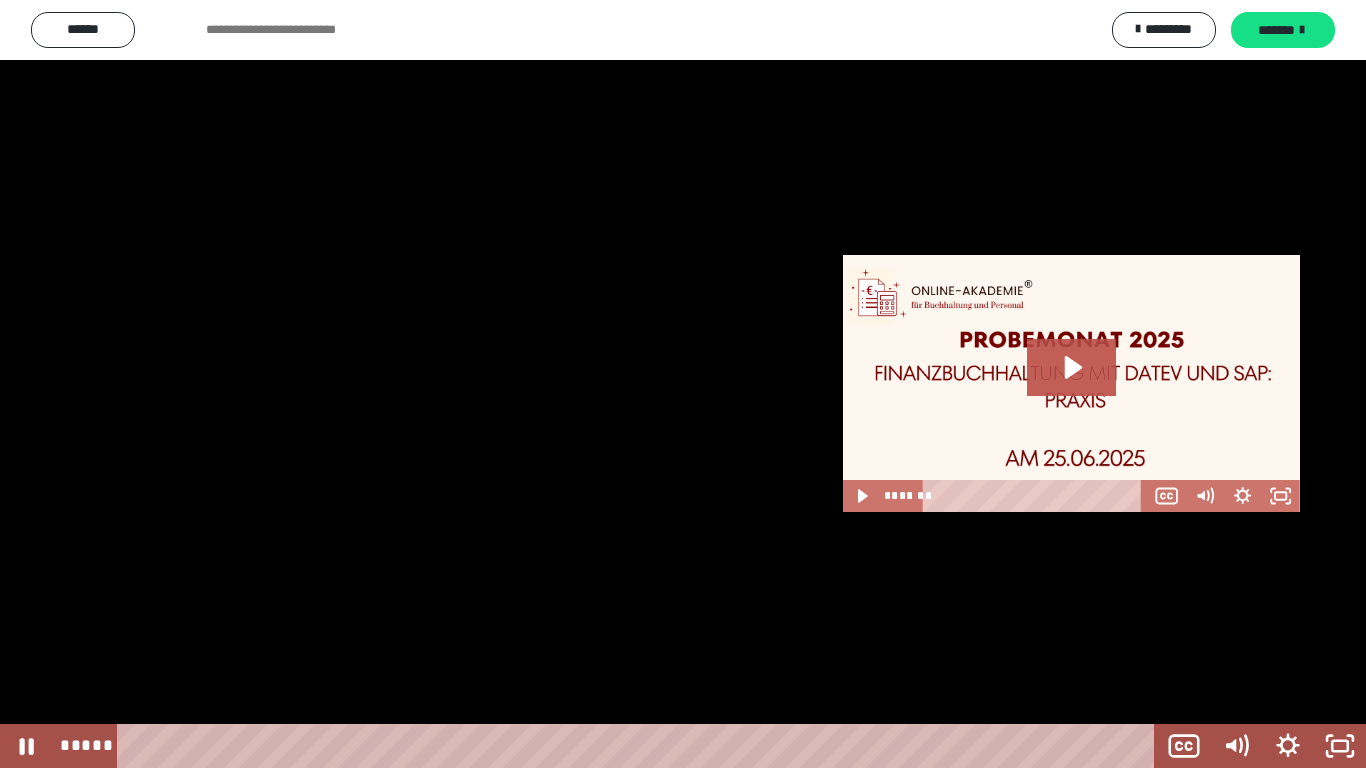 click at bounding box center (683, 384) 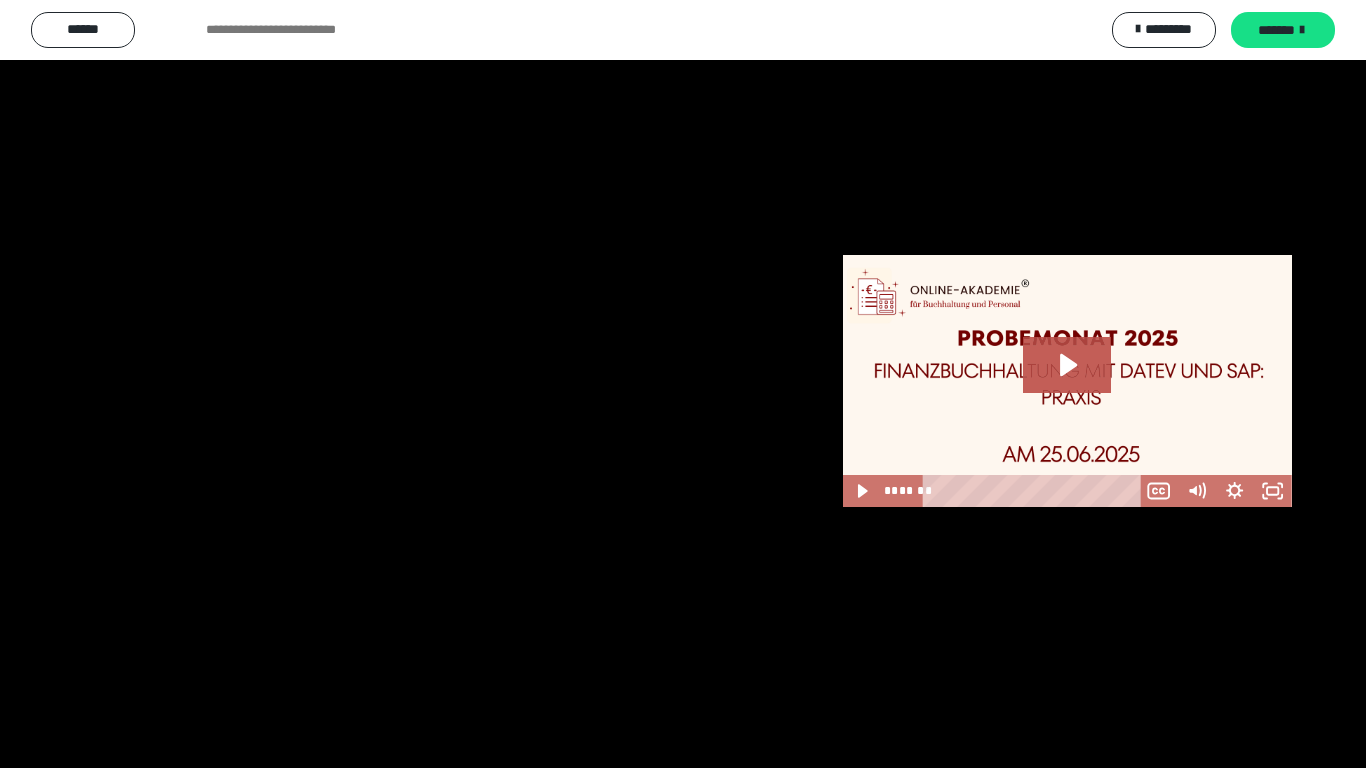 scroll, scrollTop: 772, scrollLeft: 0, axis: vertical 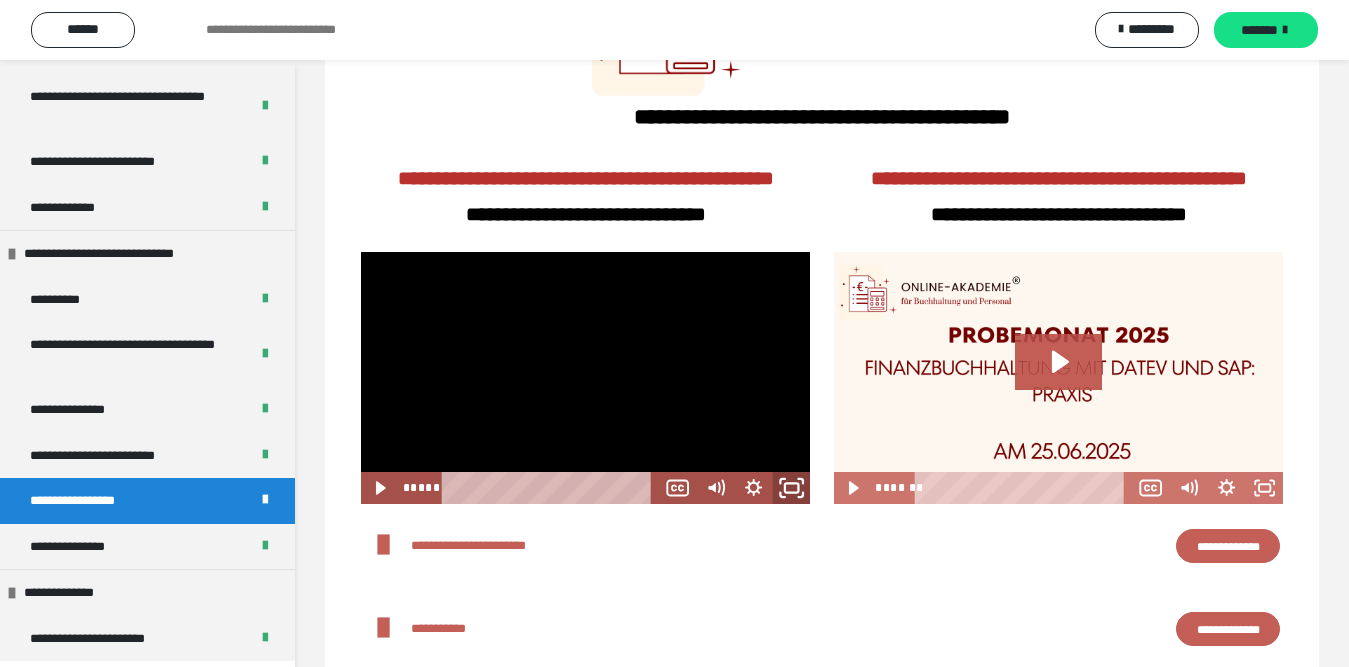 click 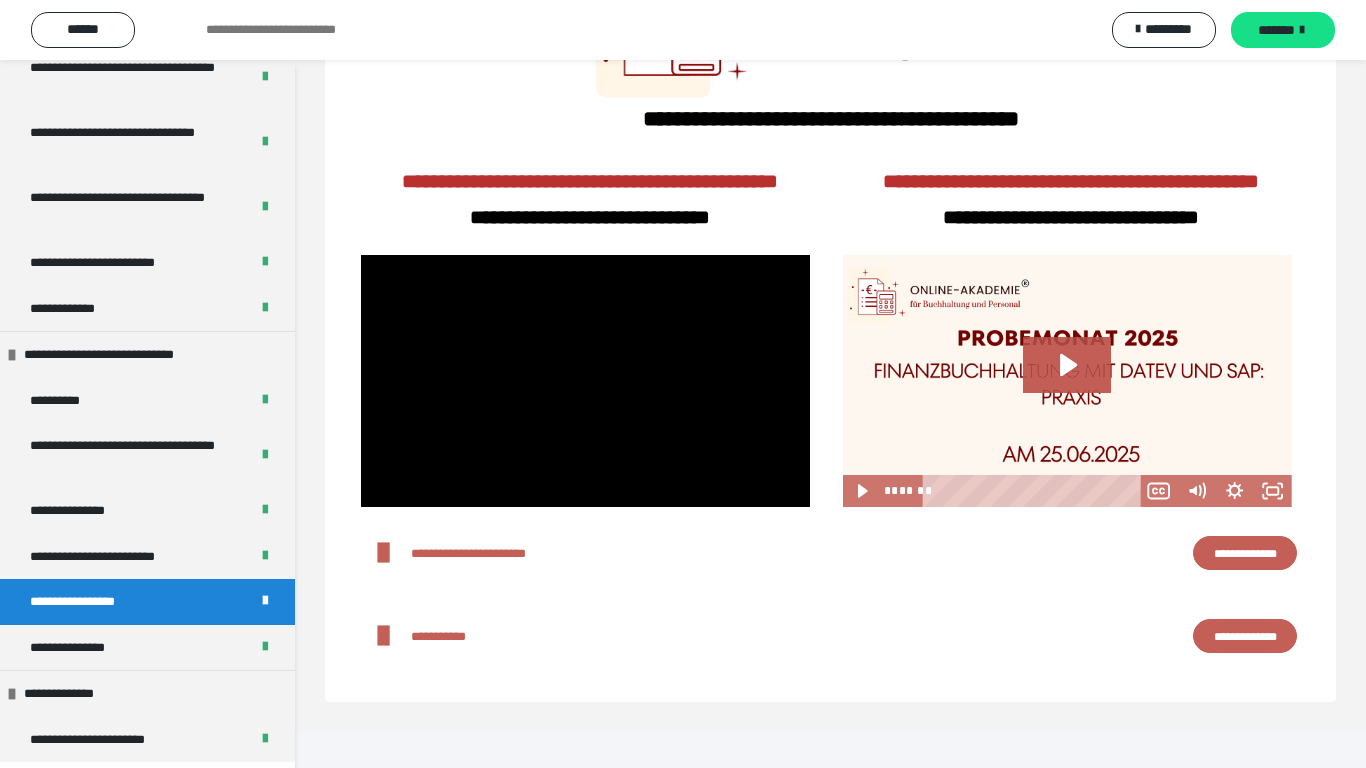 scroll, scrollTop: 772, scrollLeft: 0, axis: vertical 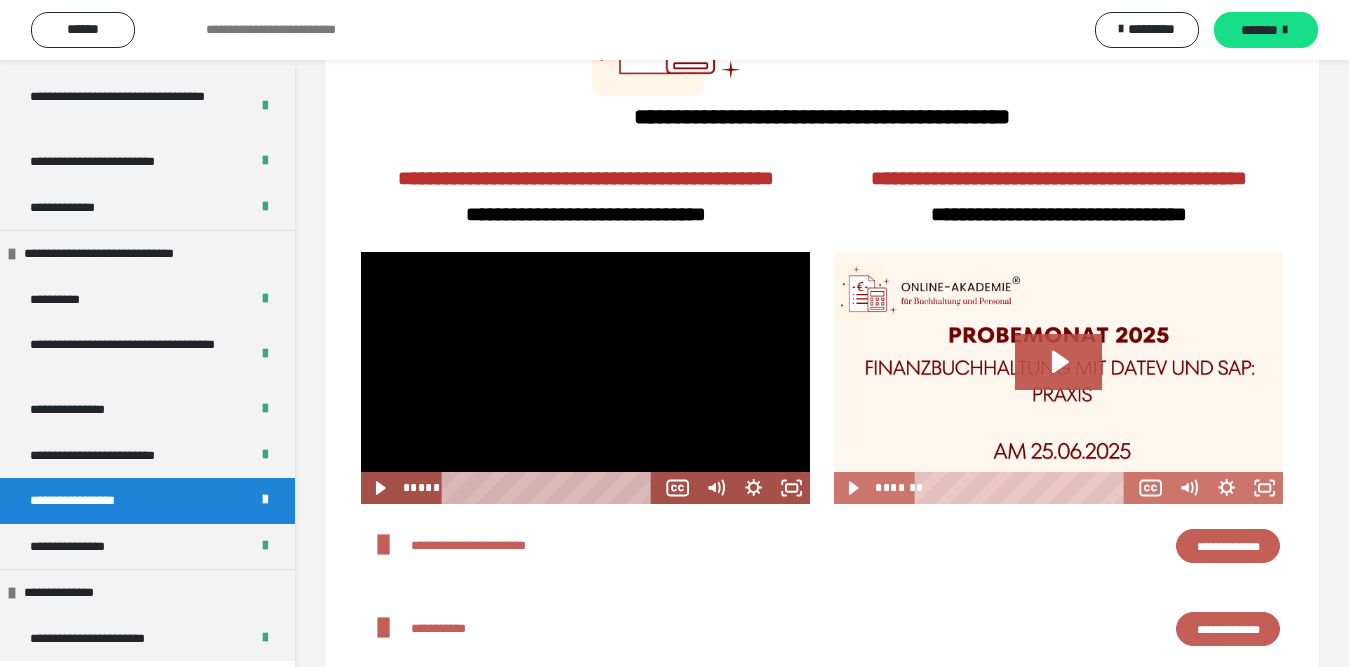click at bounding box center (585, 378) 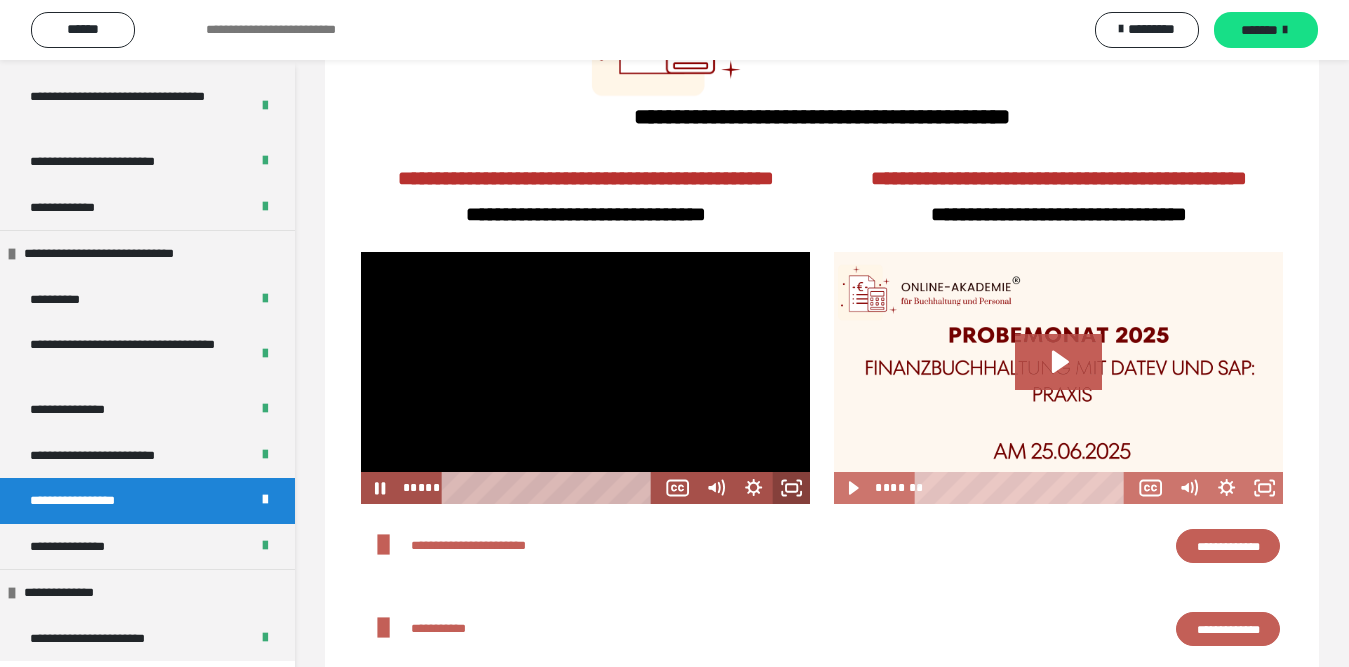 click 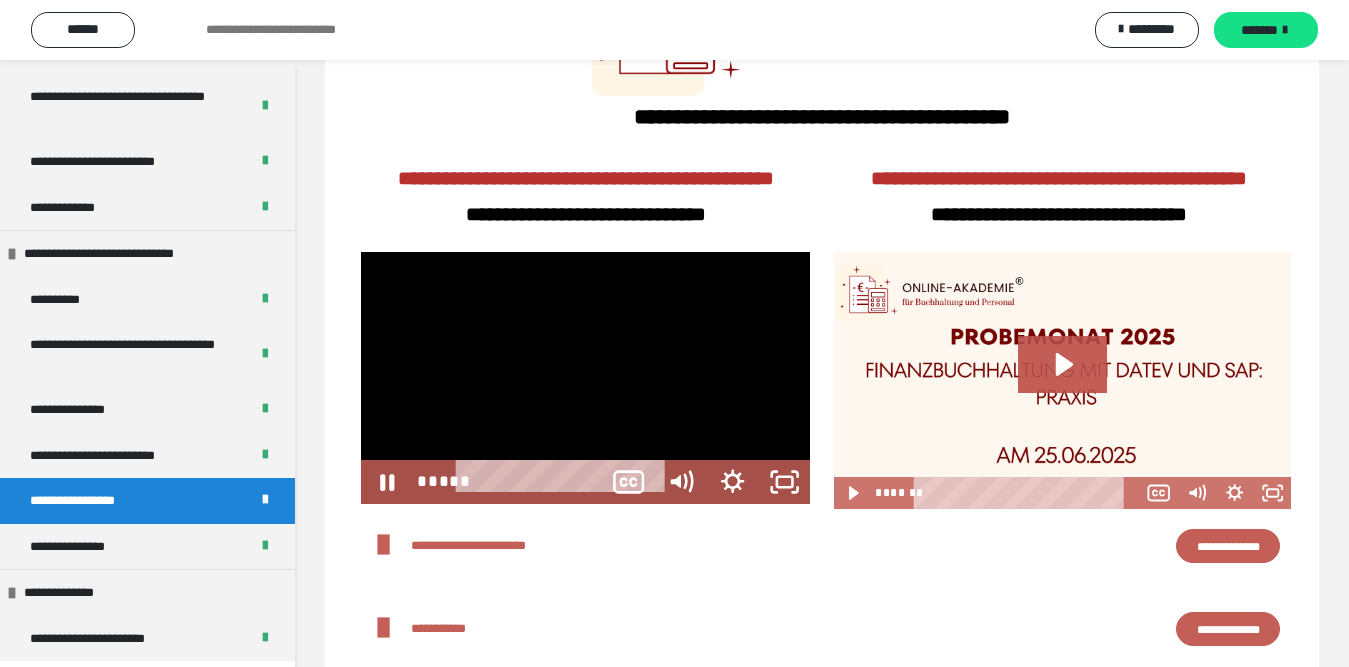 scroll, scrollTop: 671, scrollLeft: 0, axis: vertical 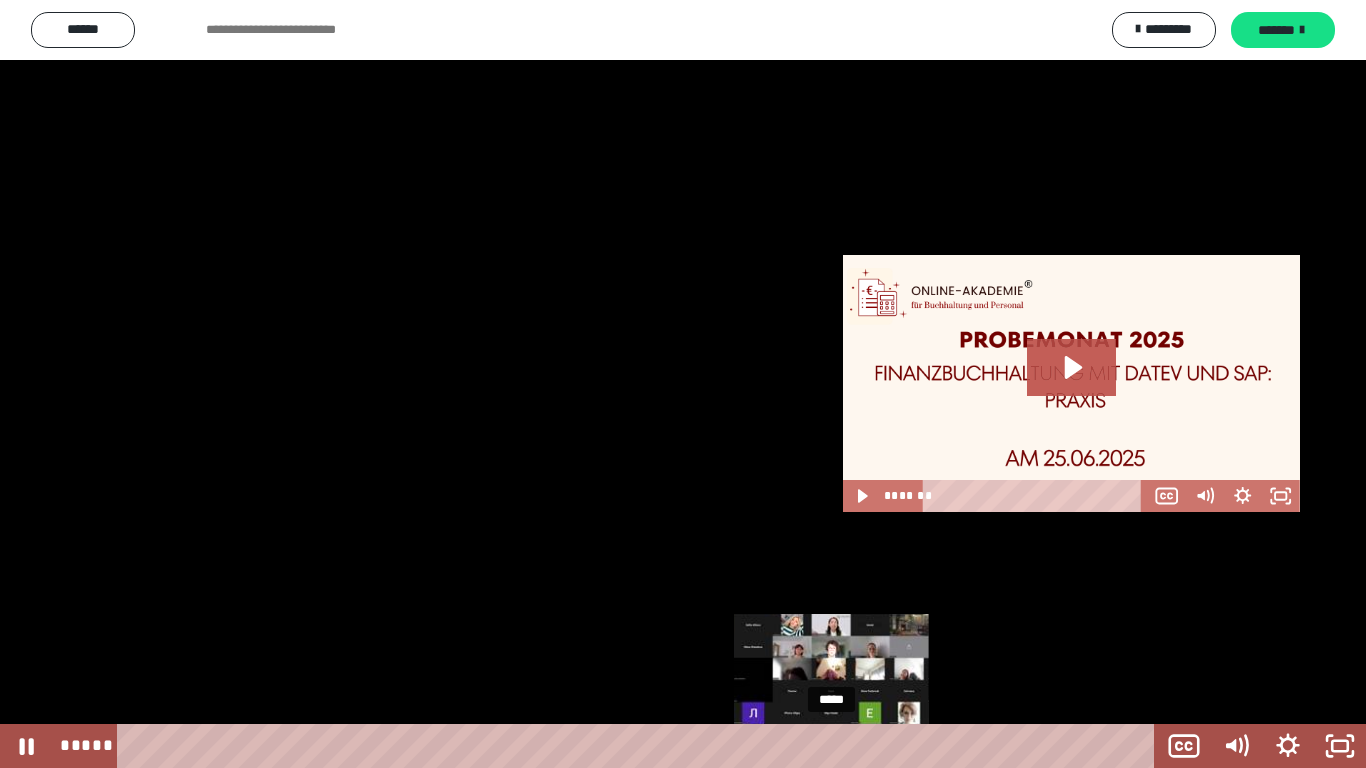 click on "*****" at bounding box center [640, 746] 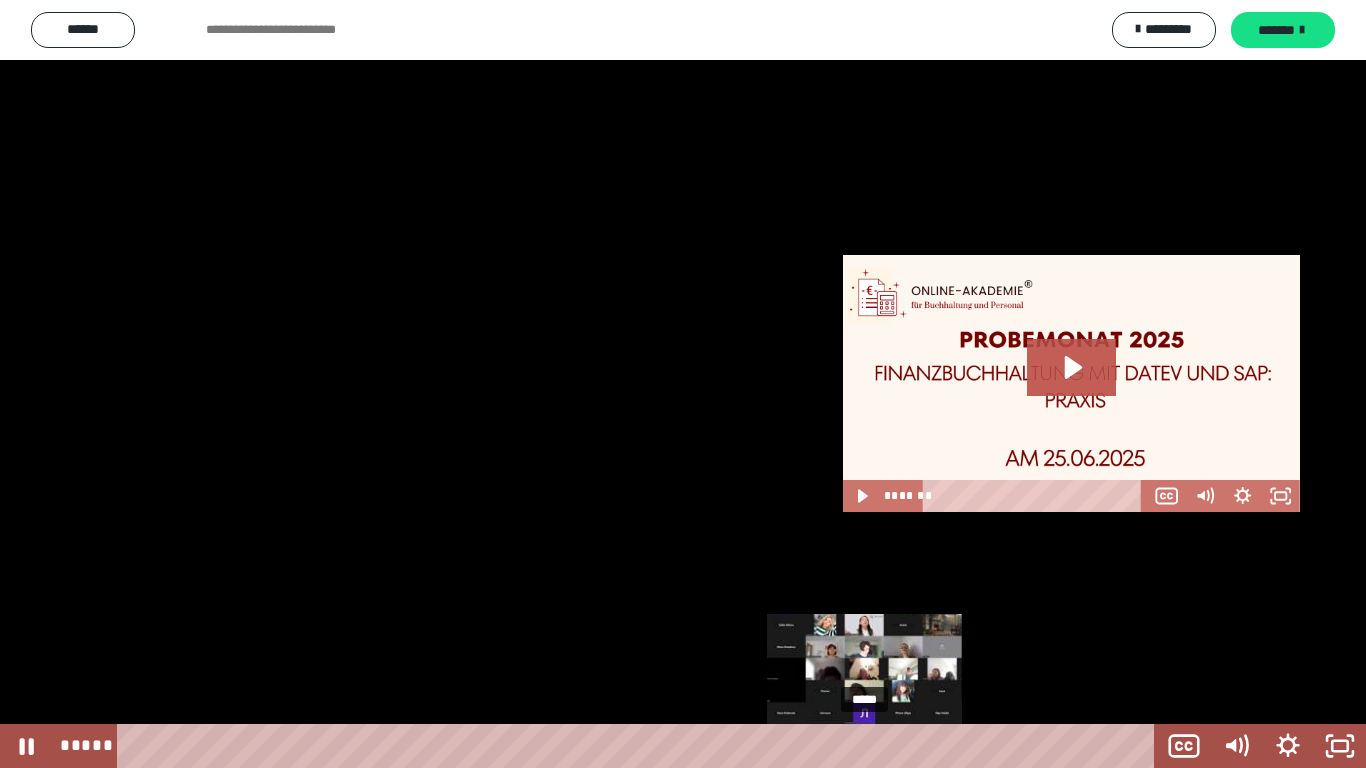 click on "*****" at bounding box center (640, 746) 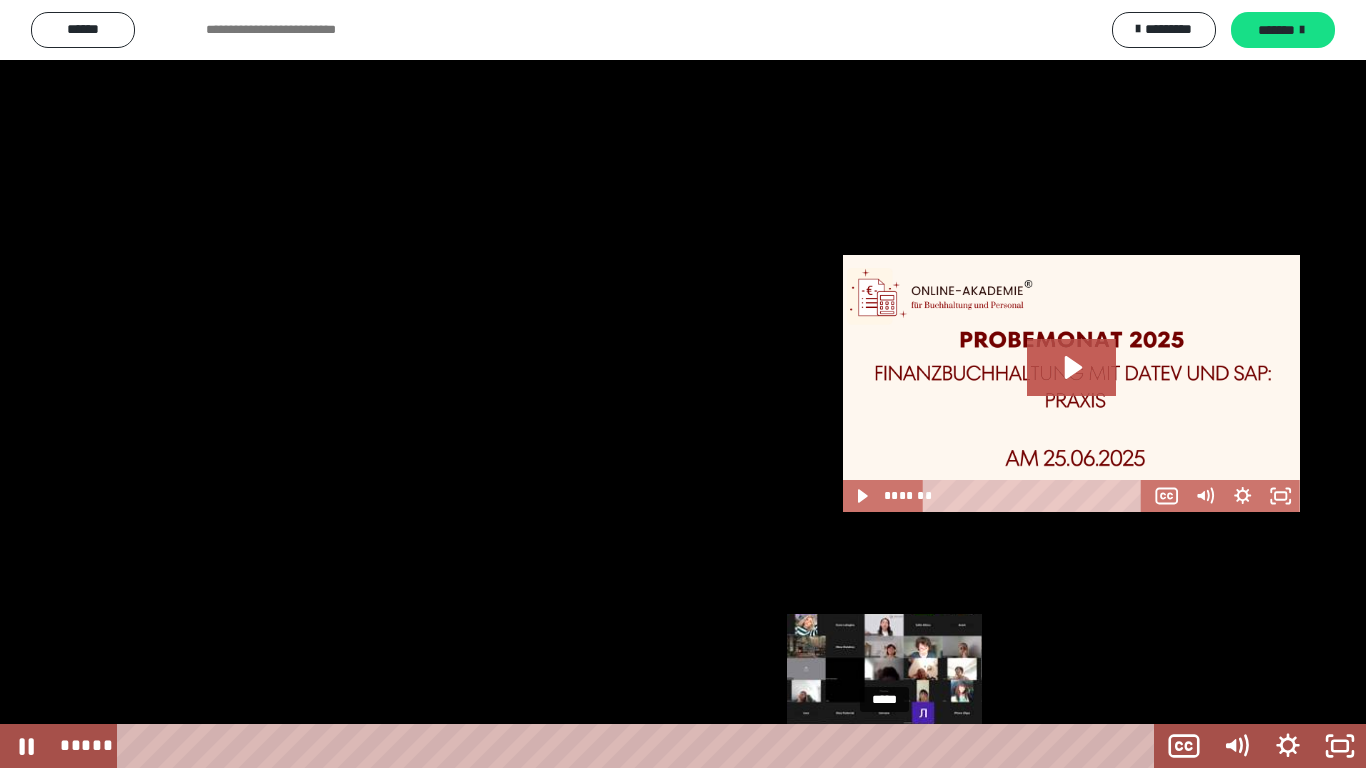 click on "*****" at bounding box center (640, 746) 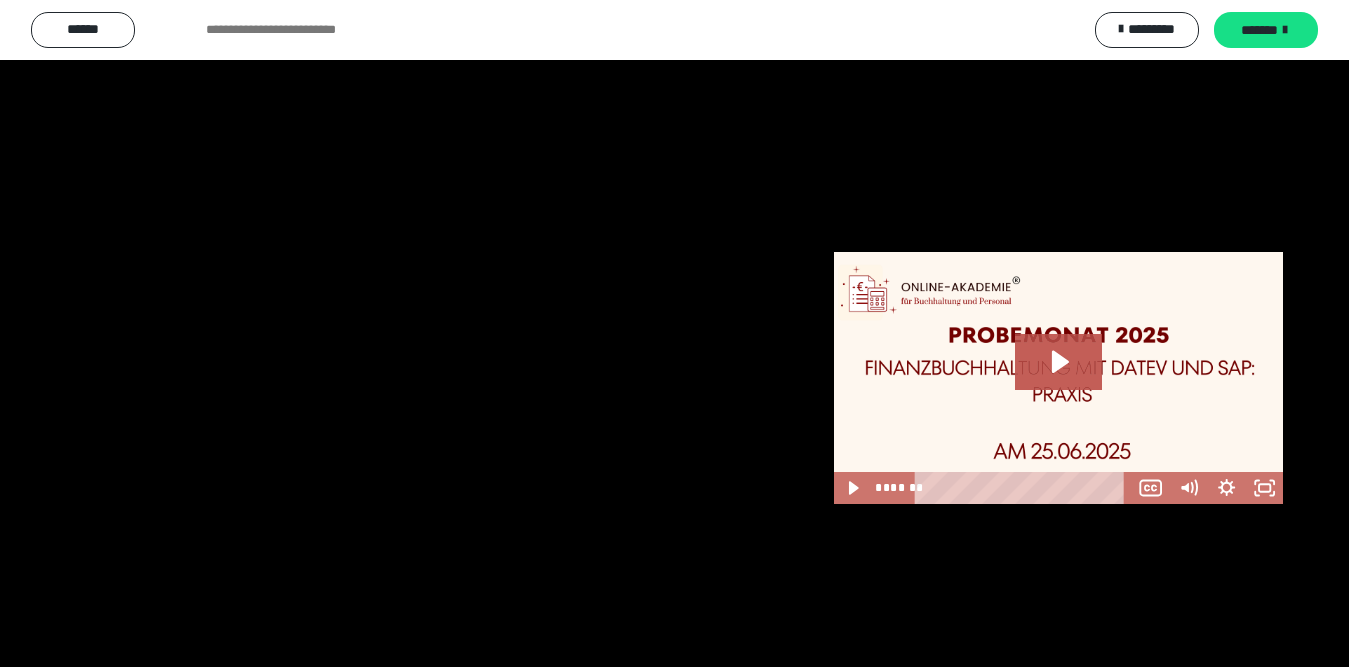 scroll, scrollTop: 772, scrollLeft: 0, axis: vertical 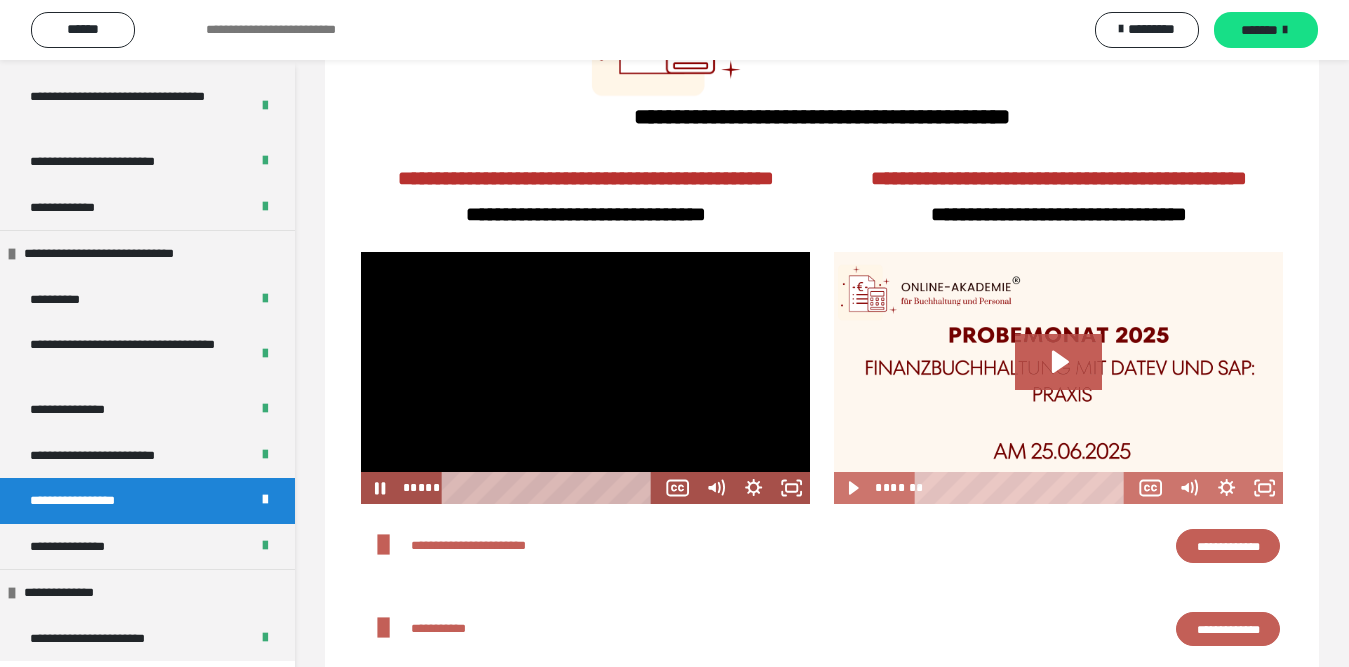 click at bounding box center (585, 378) 